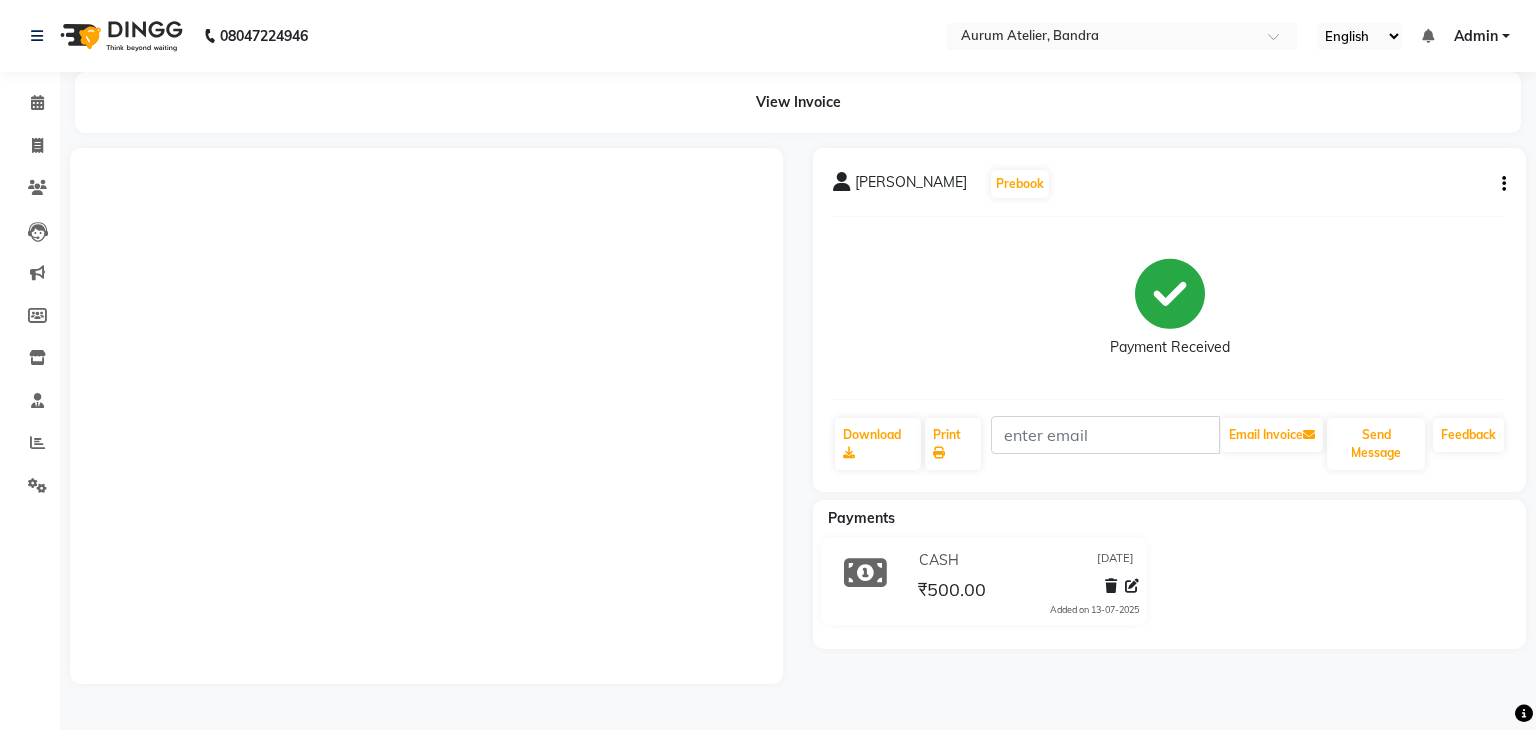 scroll, scrollTop: 0, scrollLeft: 0, axis: both 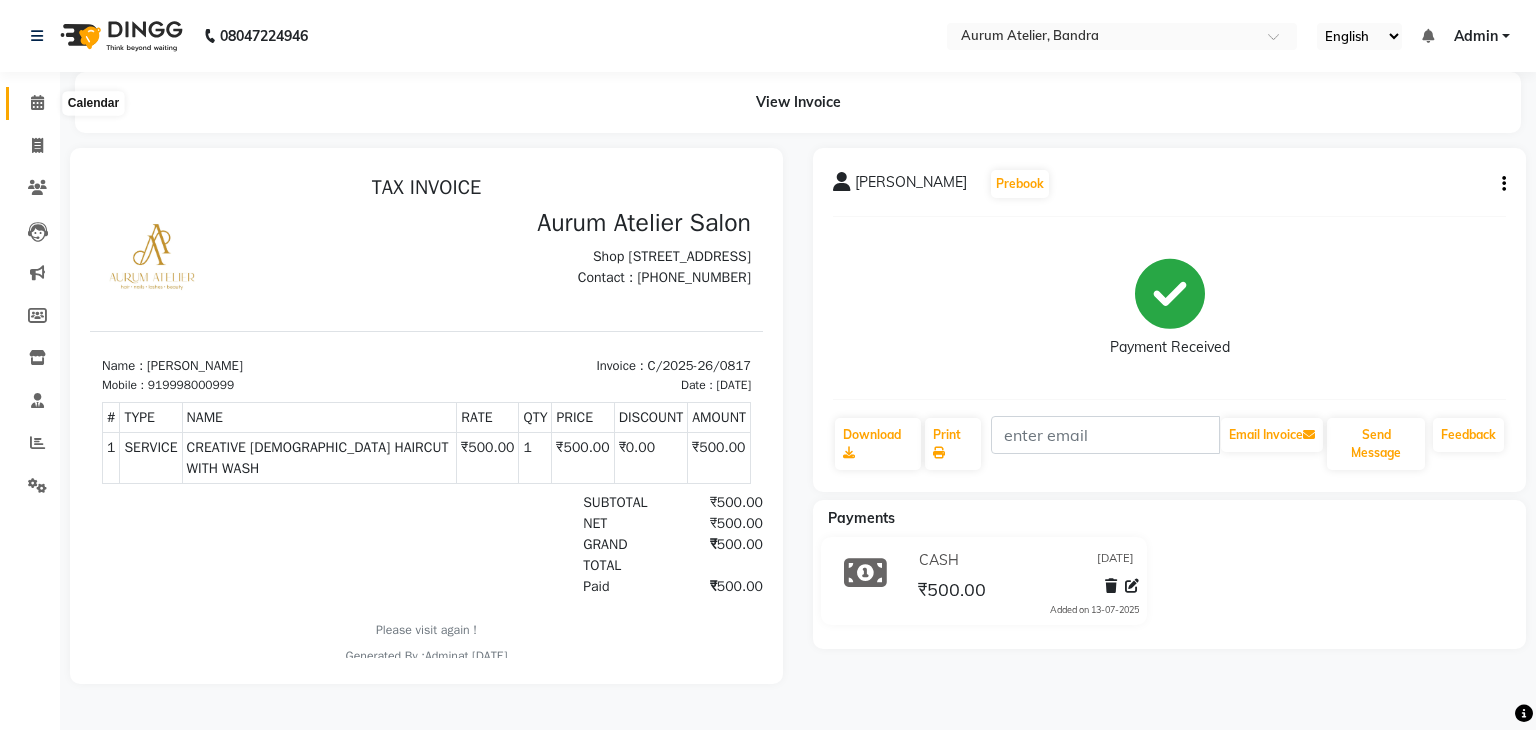 click 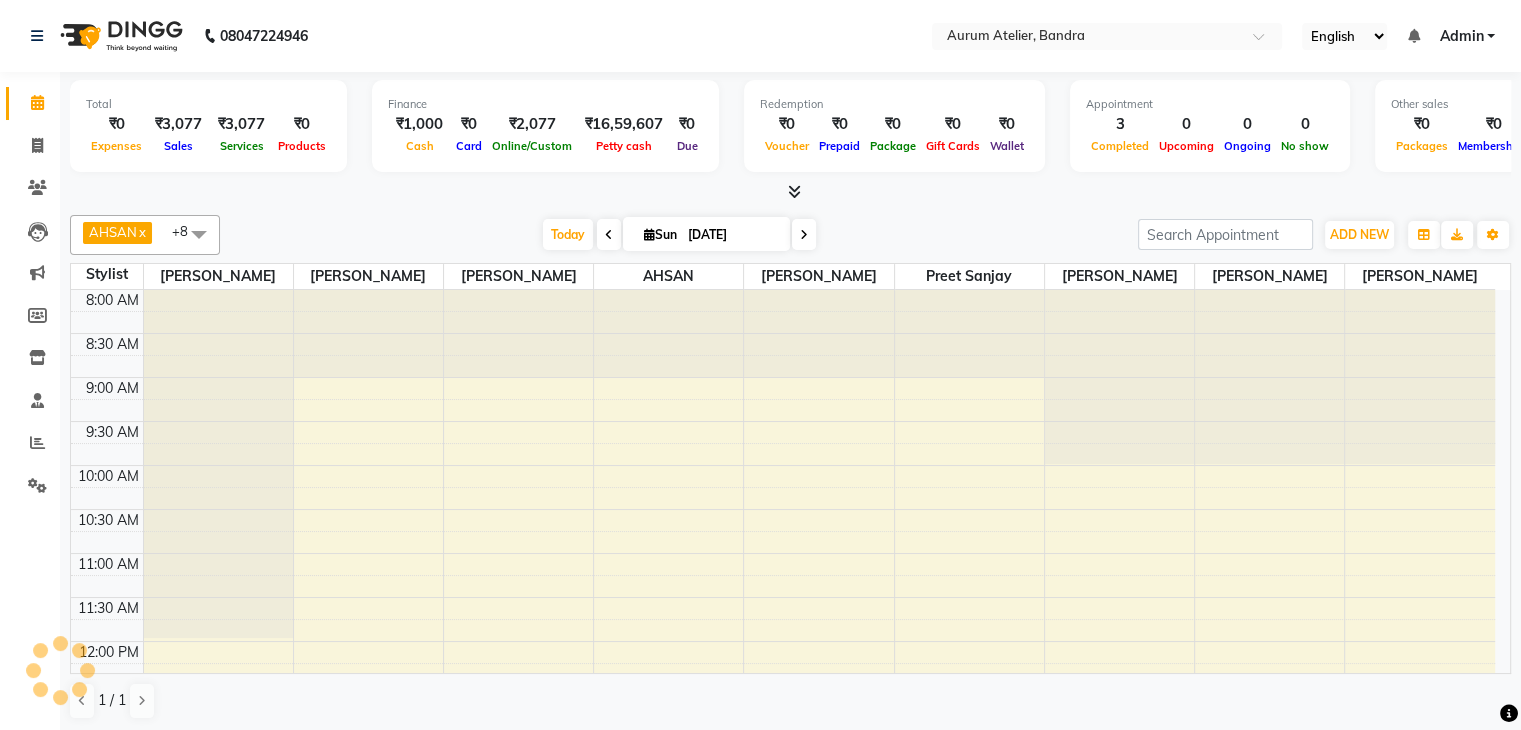 scroll, scrollTop: 0, scrollLeft: 0, axis: both 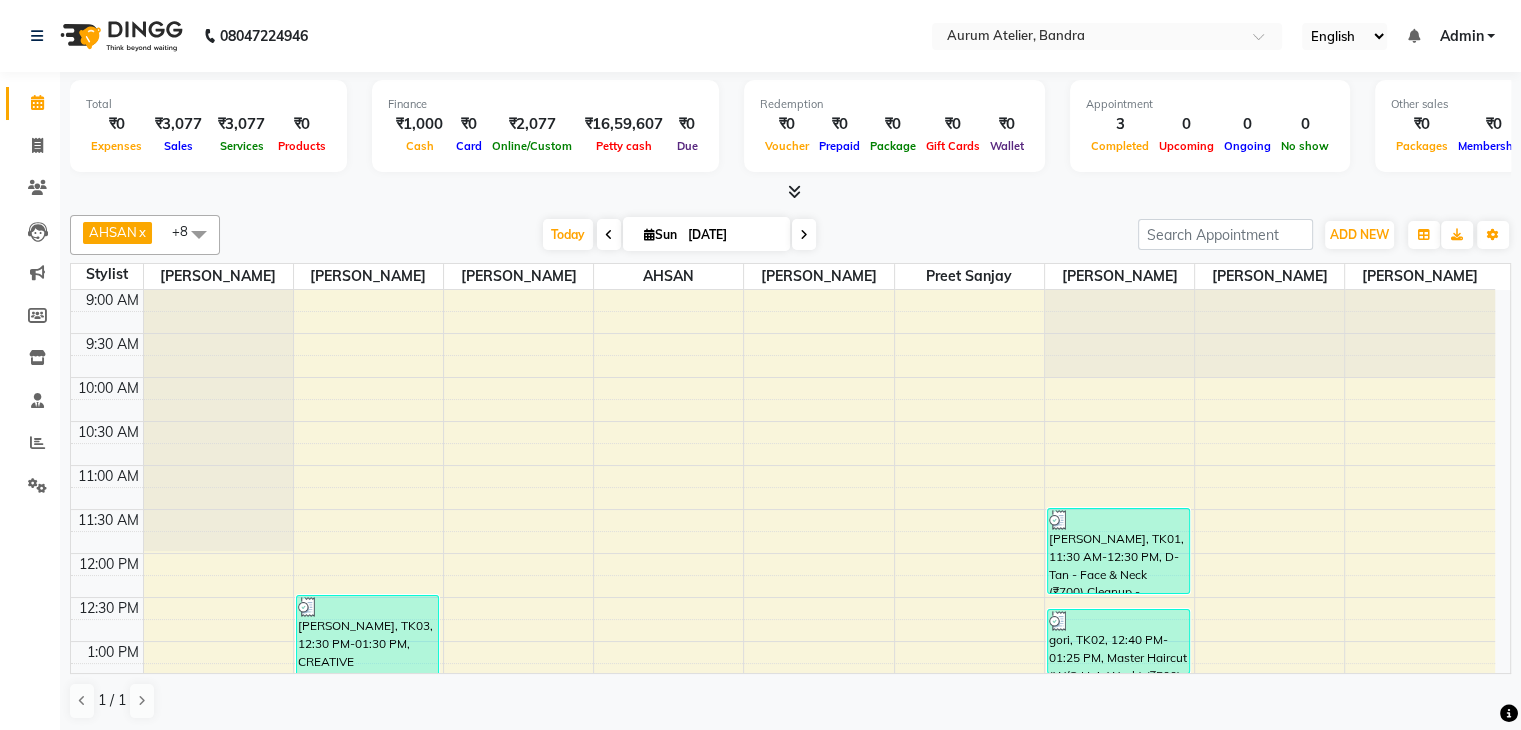click at bounding box center [609, 235] 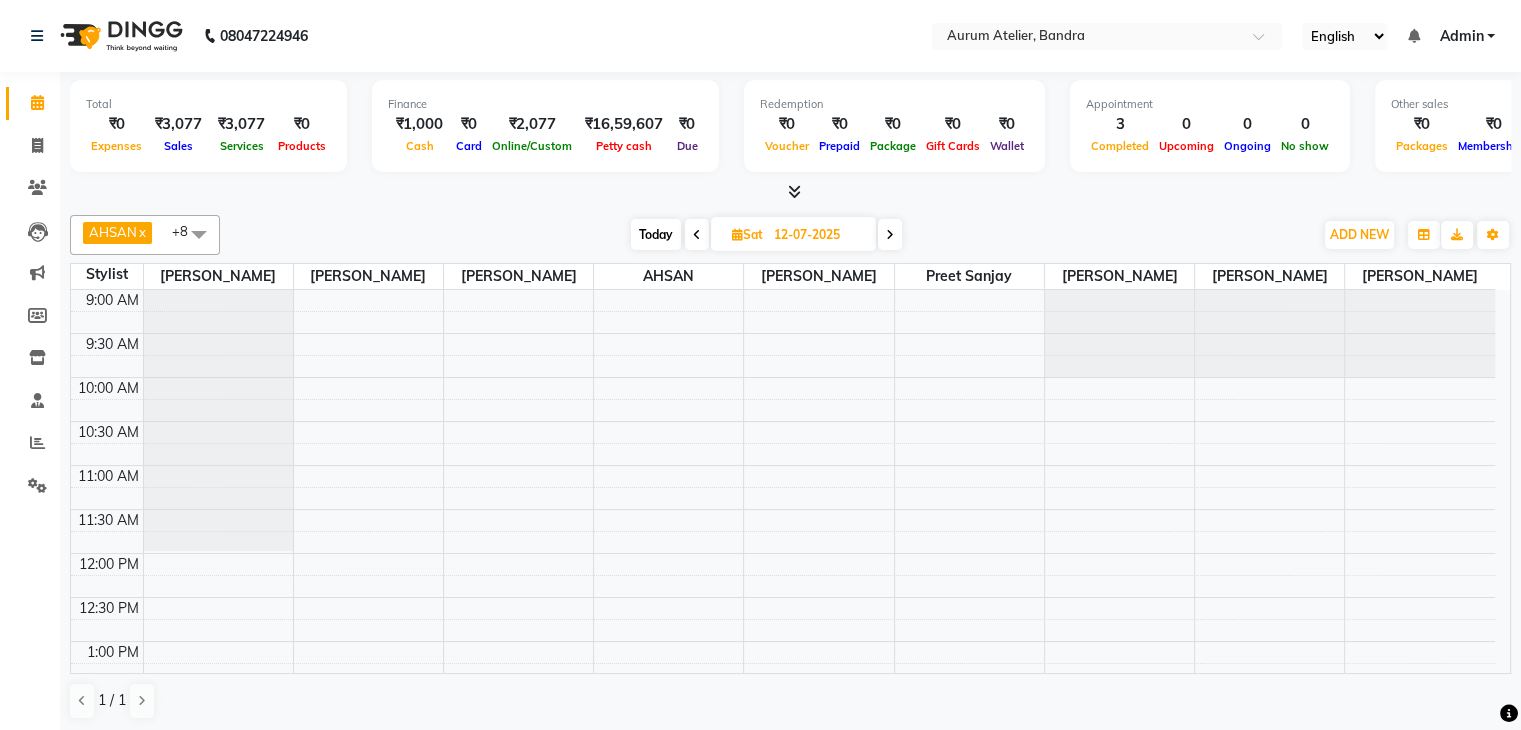scroll, scrollTop: 436, scrollLeft: 0, axis: vertical 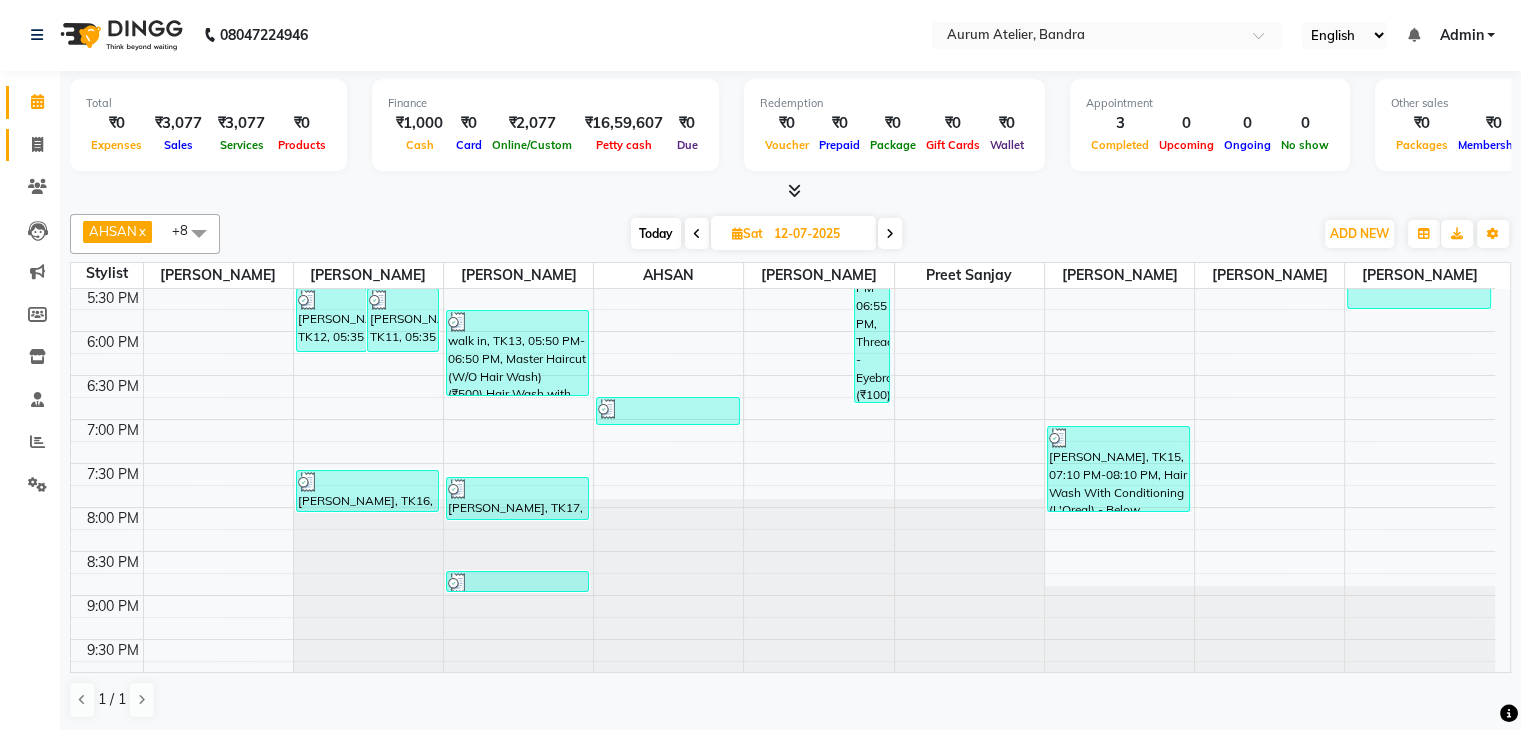click on "Invoice" 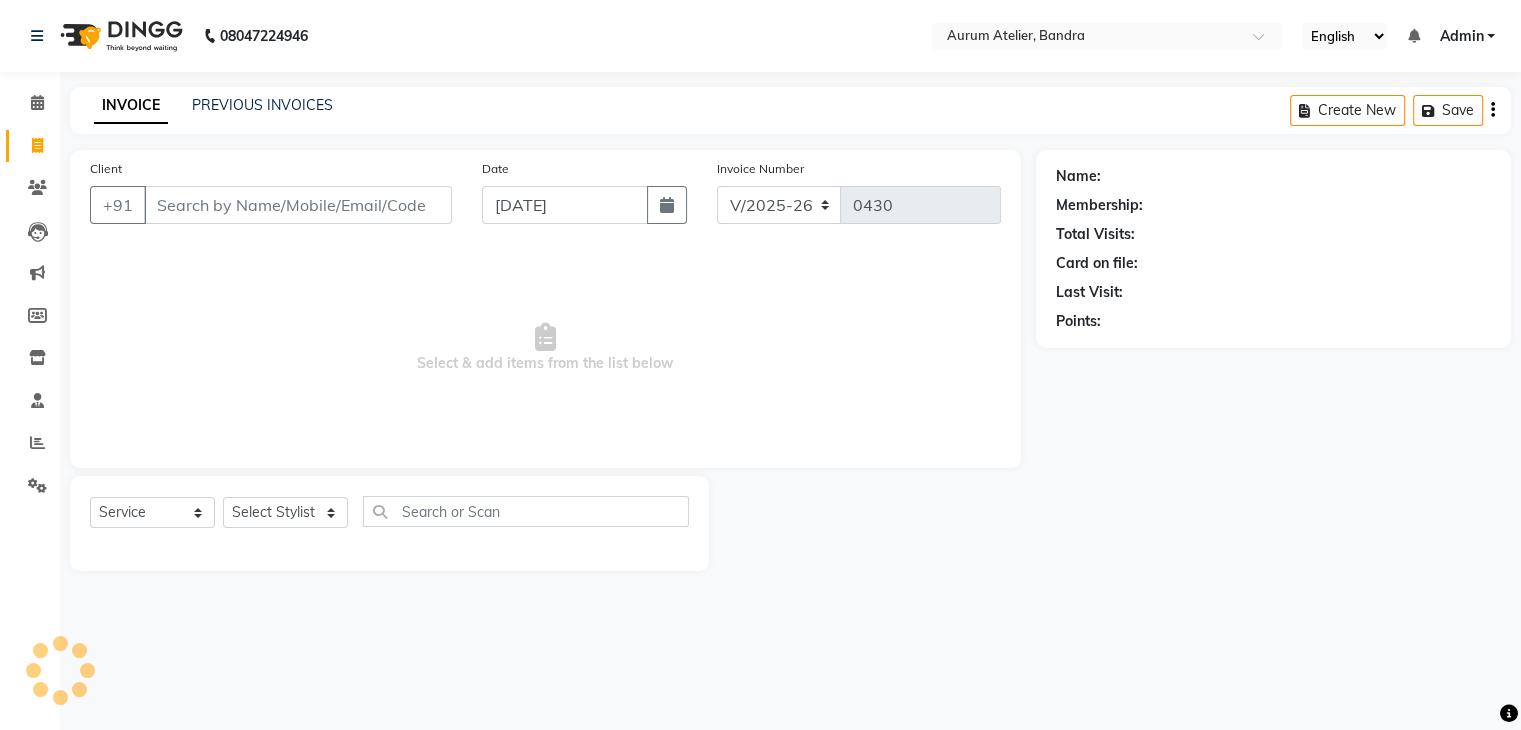 scroll, scrollTop: 0, scrollLeft: 0, axis: both 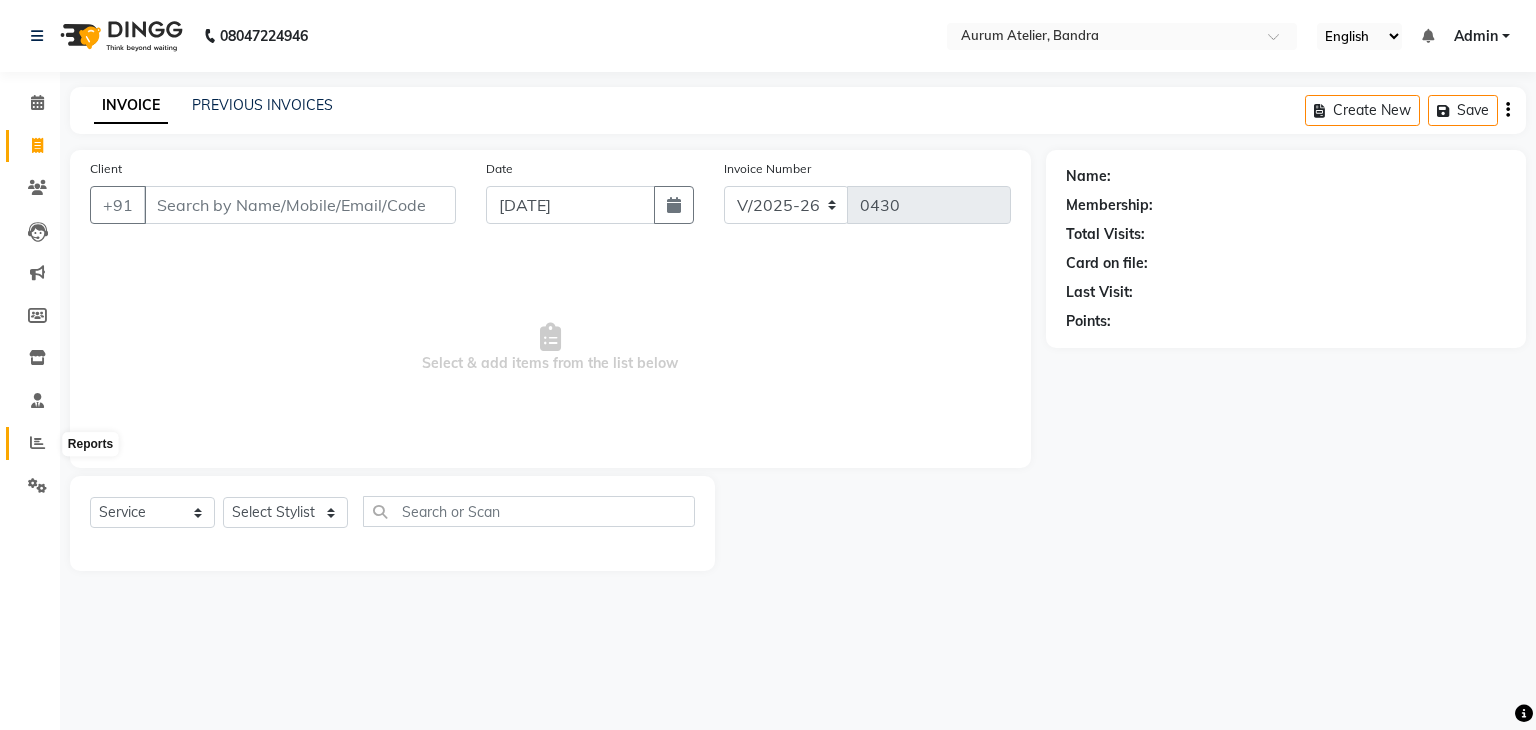 click 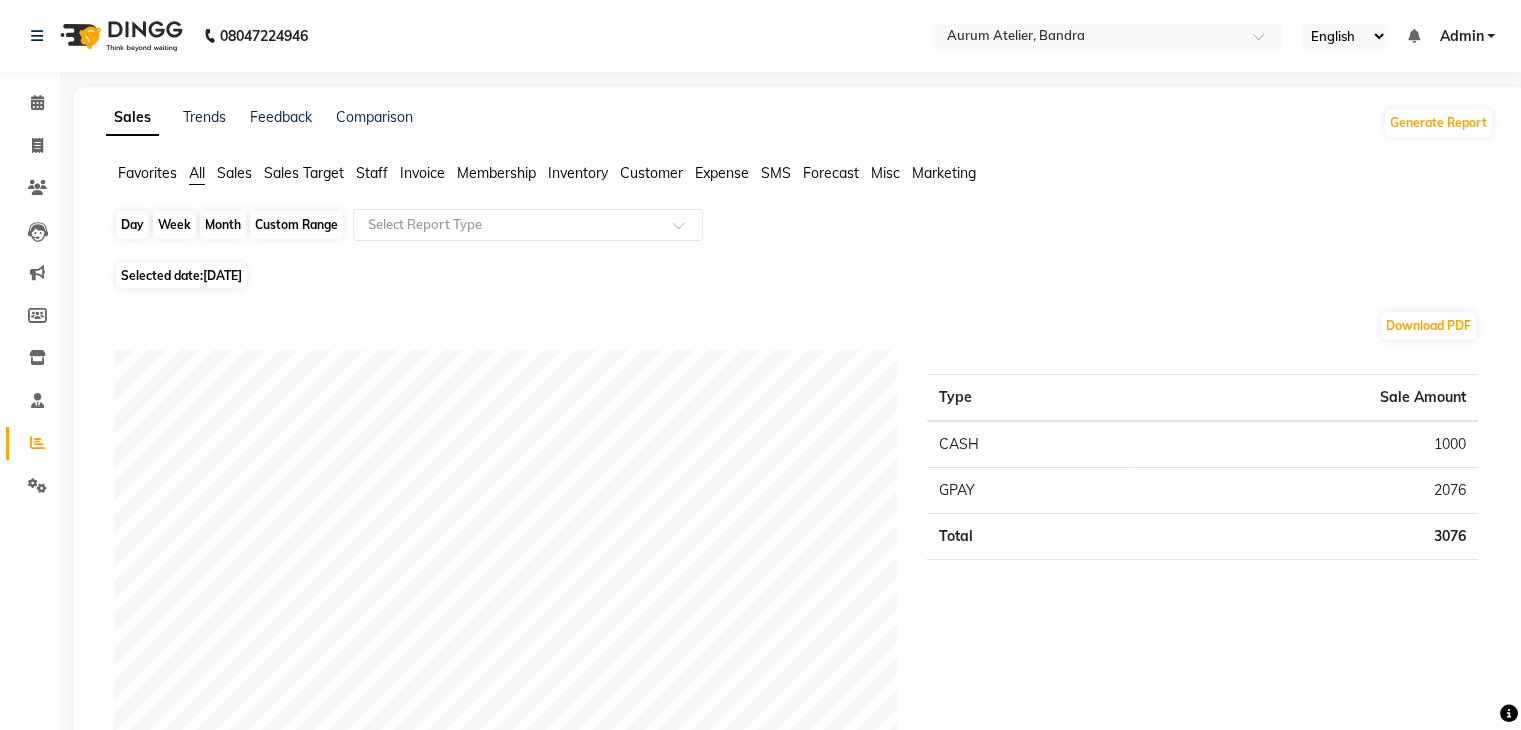 click on "Day" 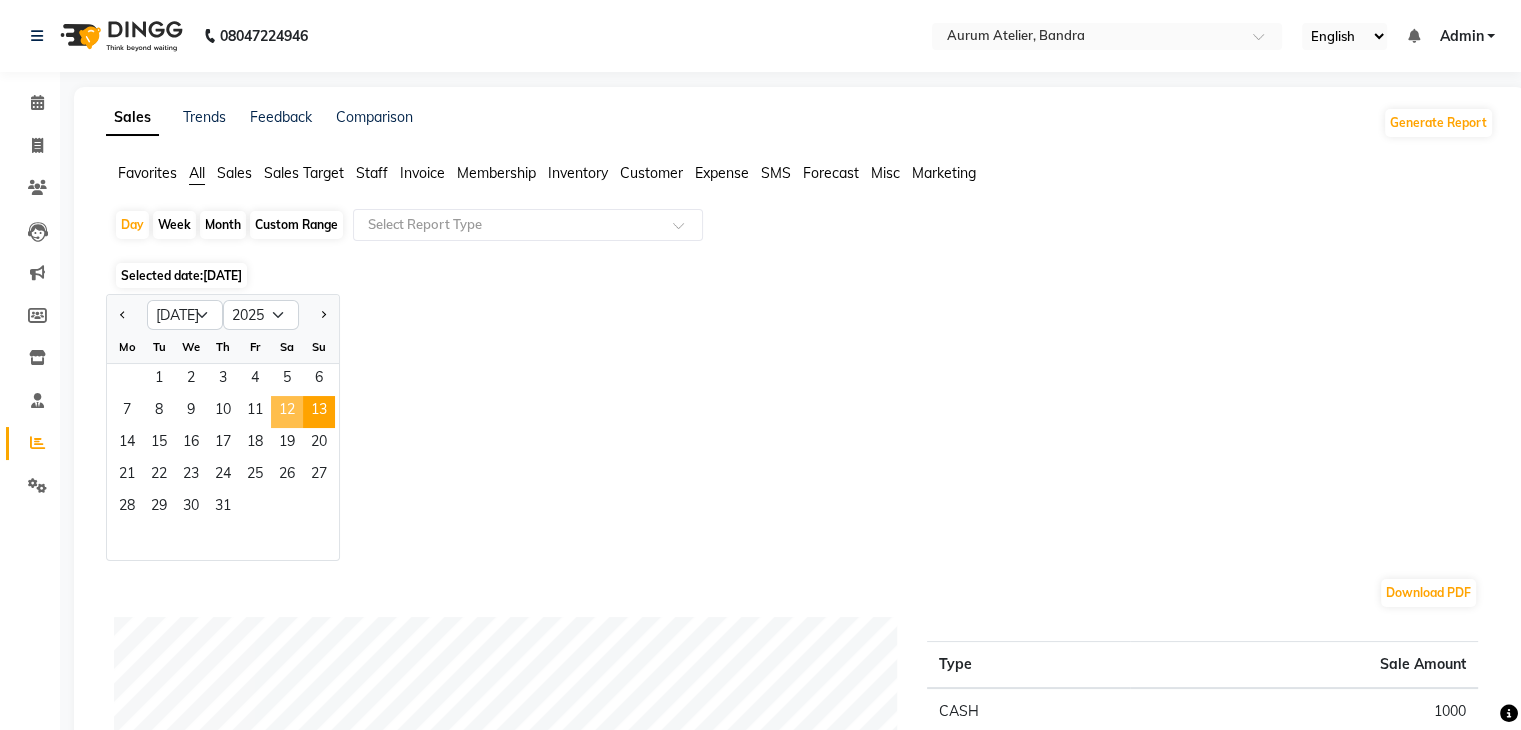 click on "12" 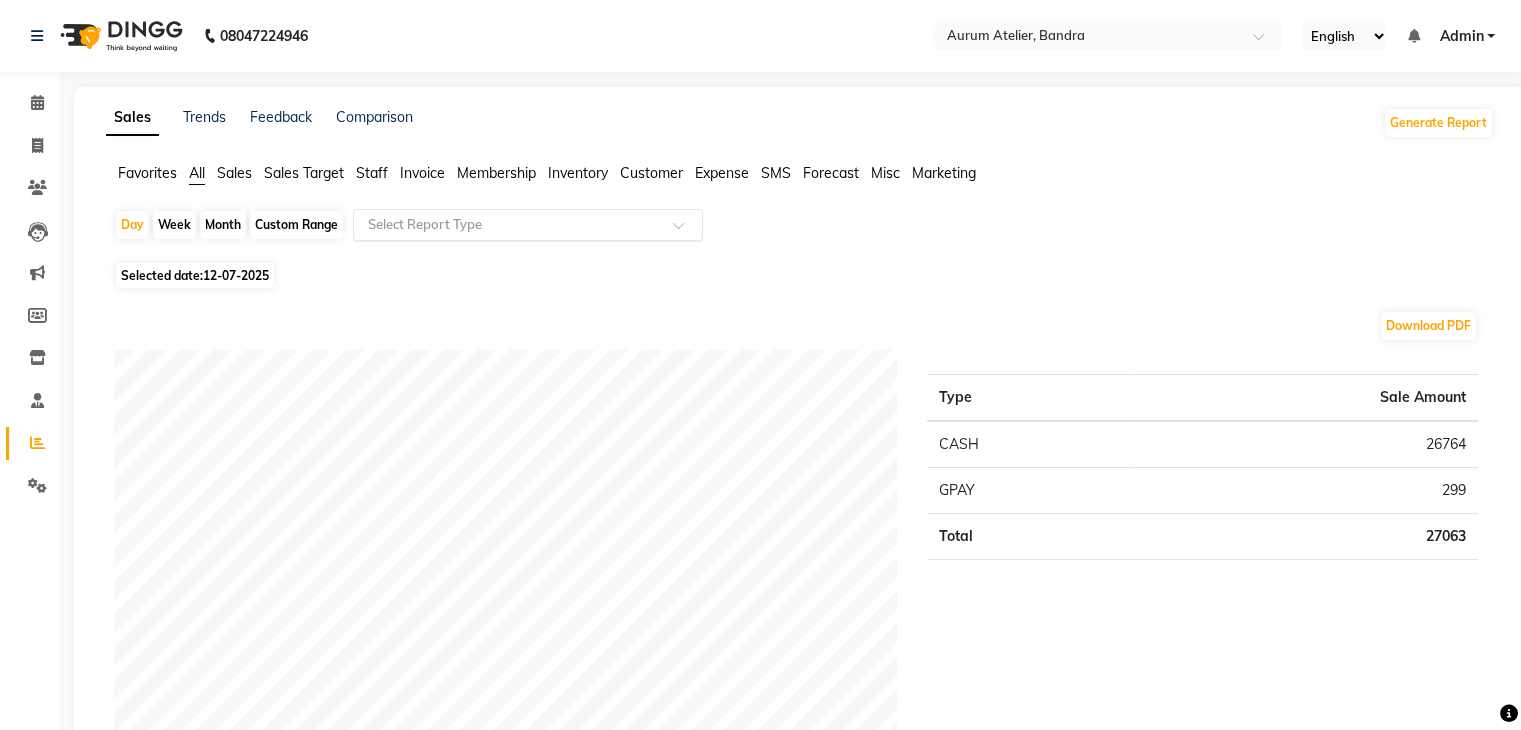 click 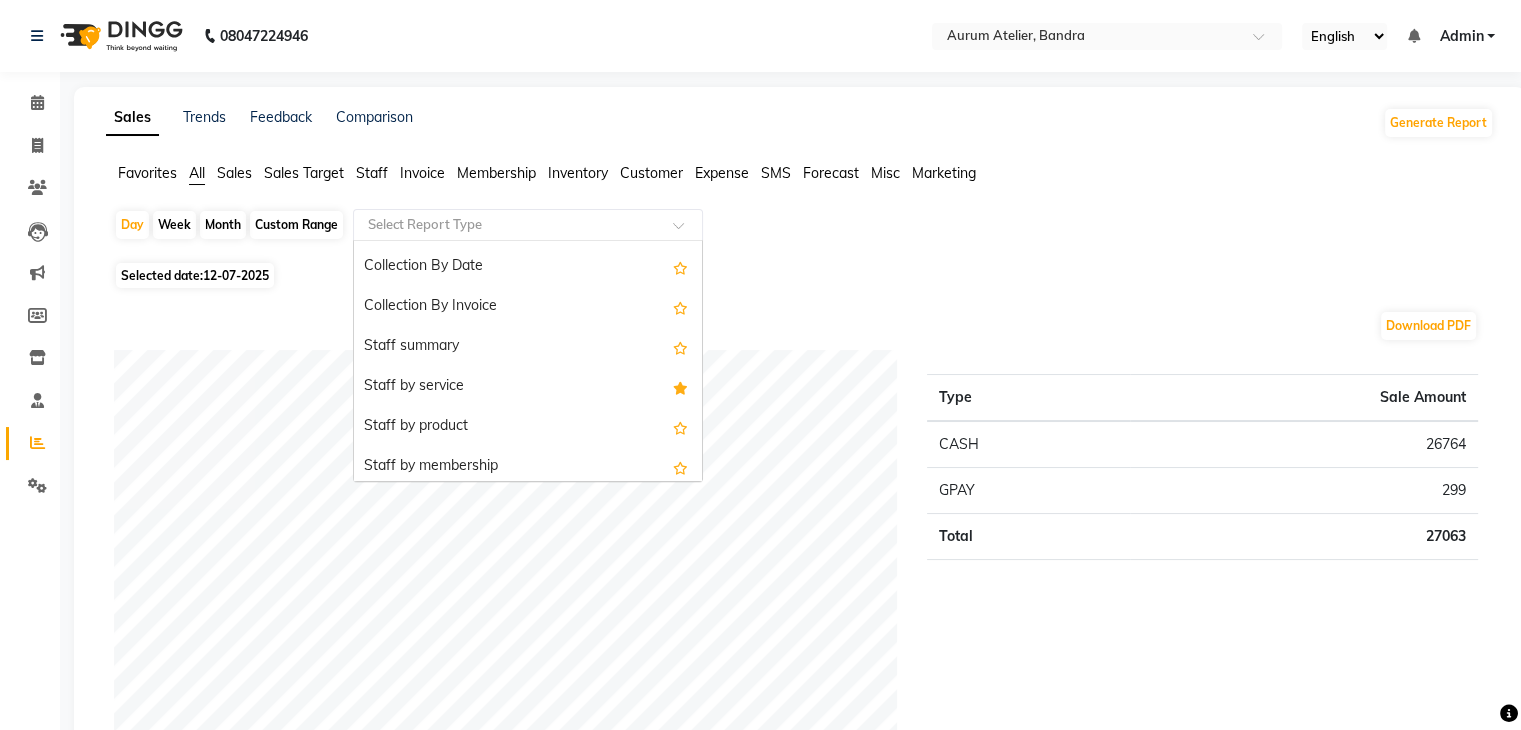 scroll, scrollTop: 700, scrollLeft: 0, axis: vertical 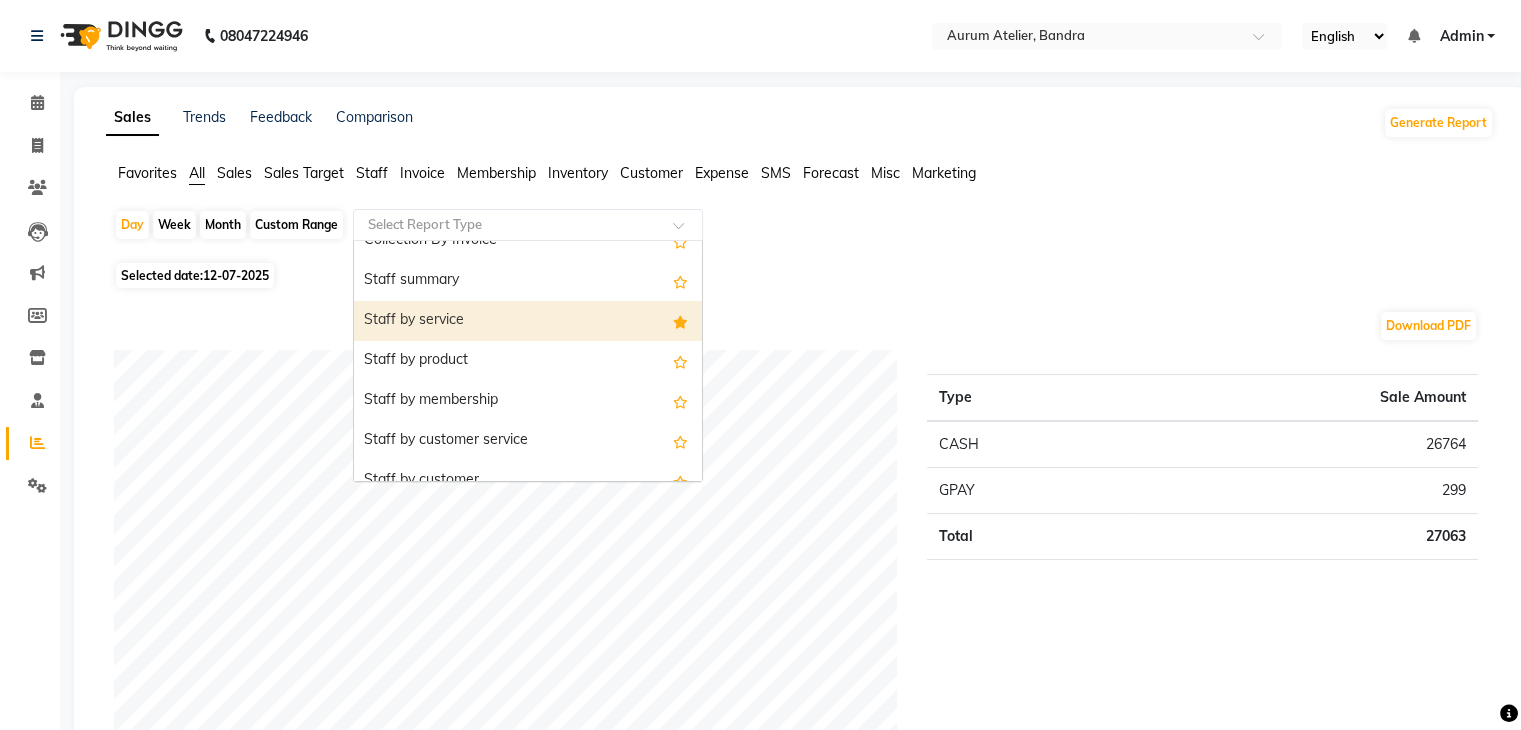 click on "Staff by service" at bounding box center (528, 321) 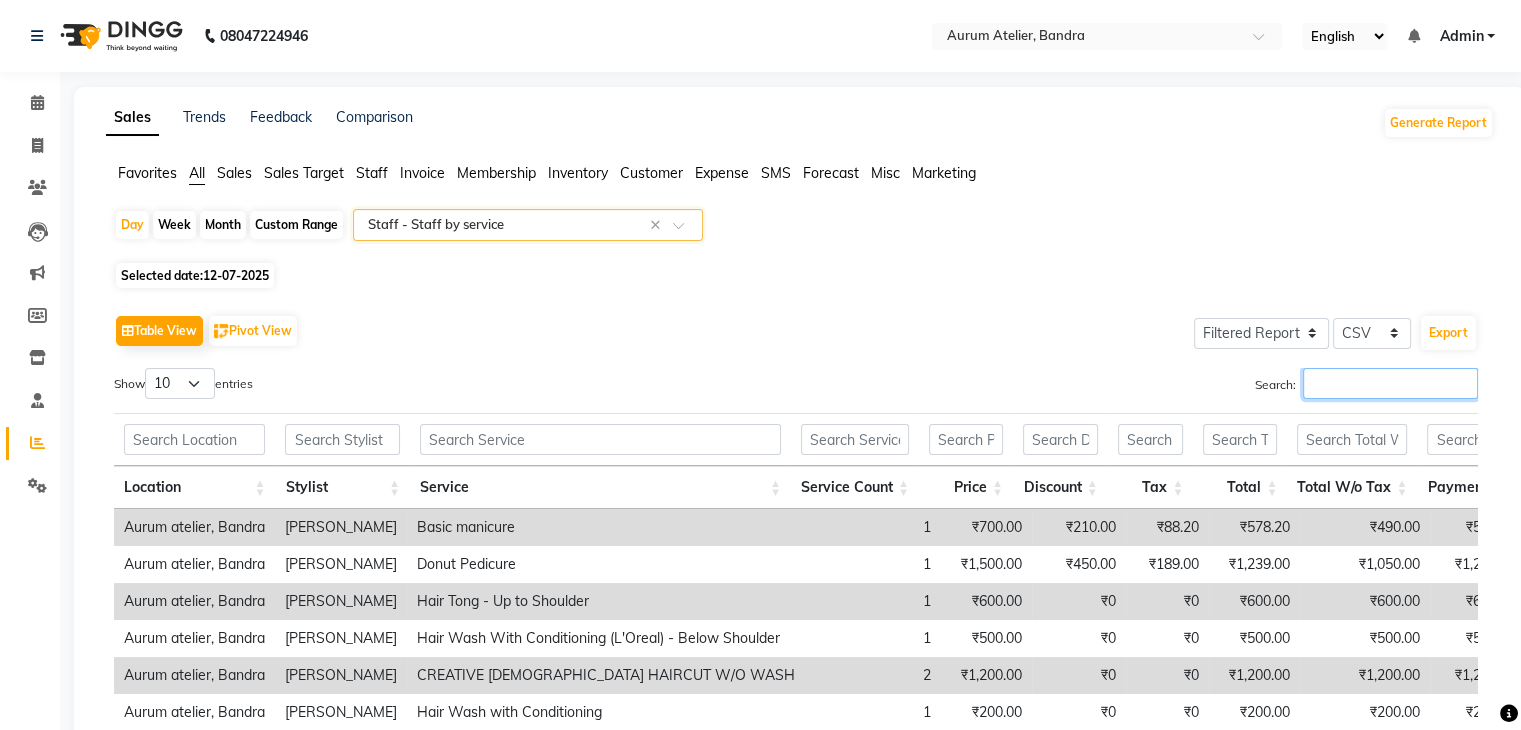 click on "Search:" at bounding box center (1390, 383) 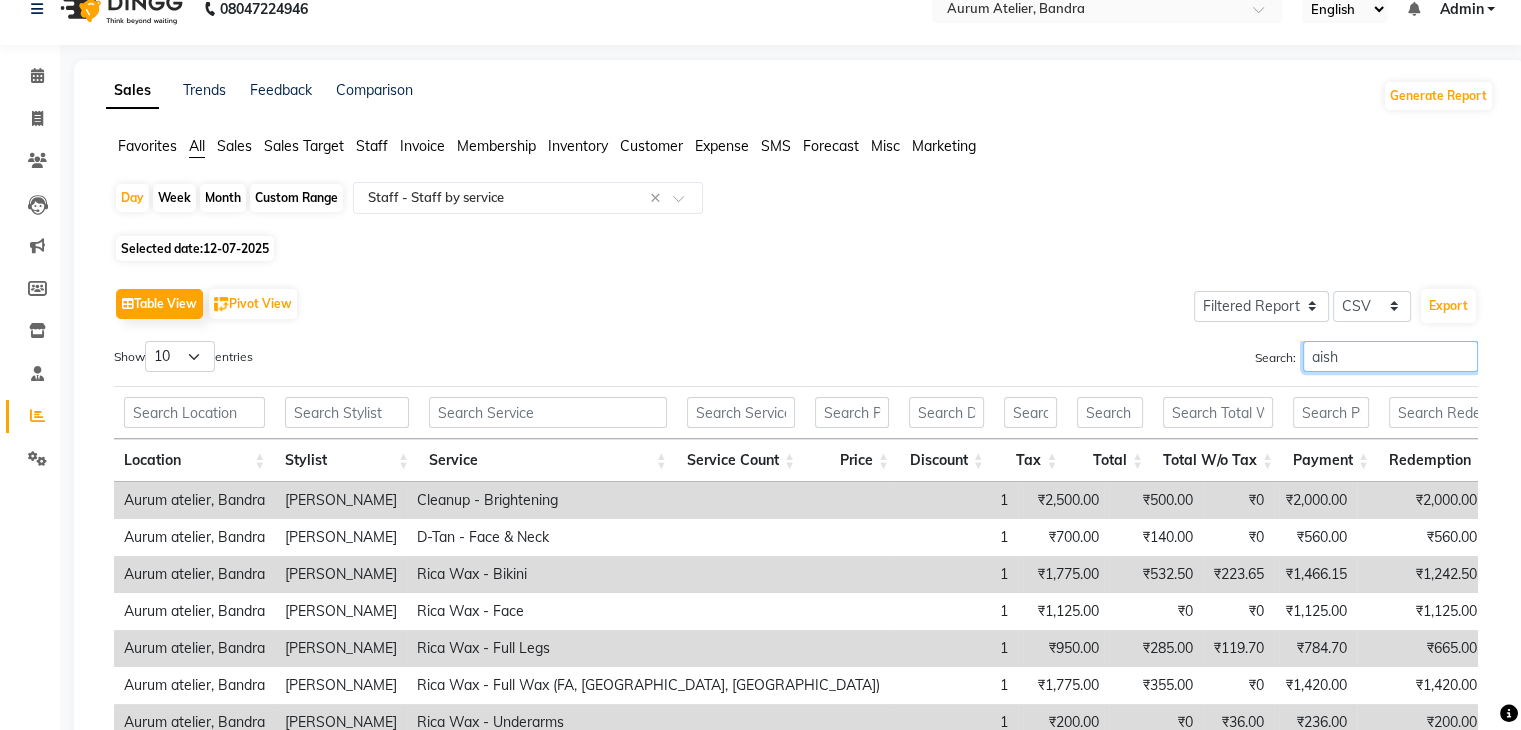 scroll, scrollTop: 0, scrollLeft: 0, axis: both 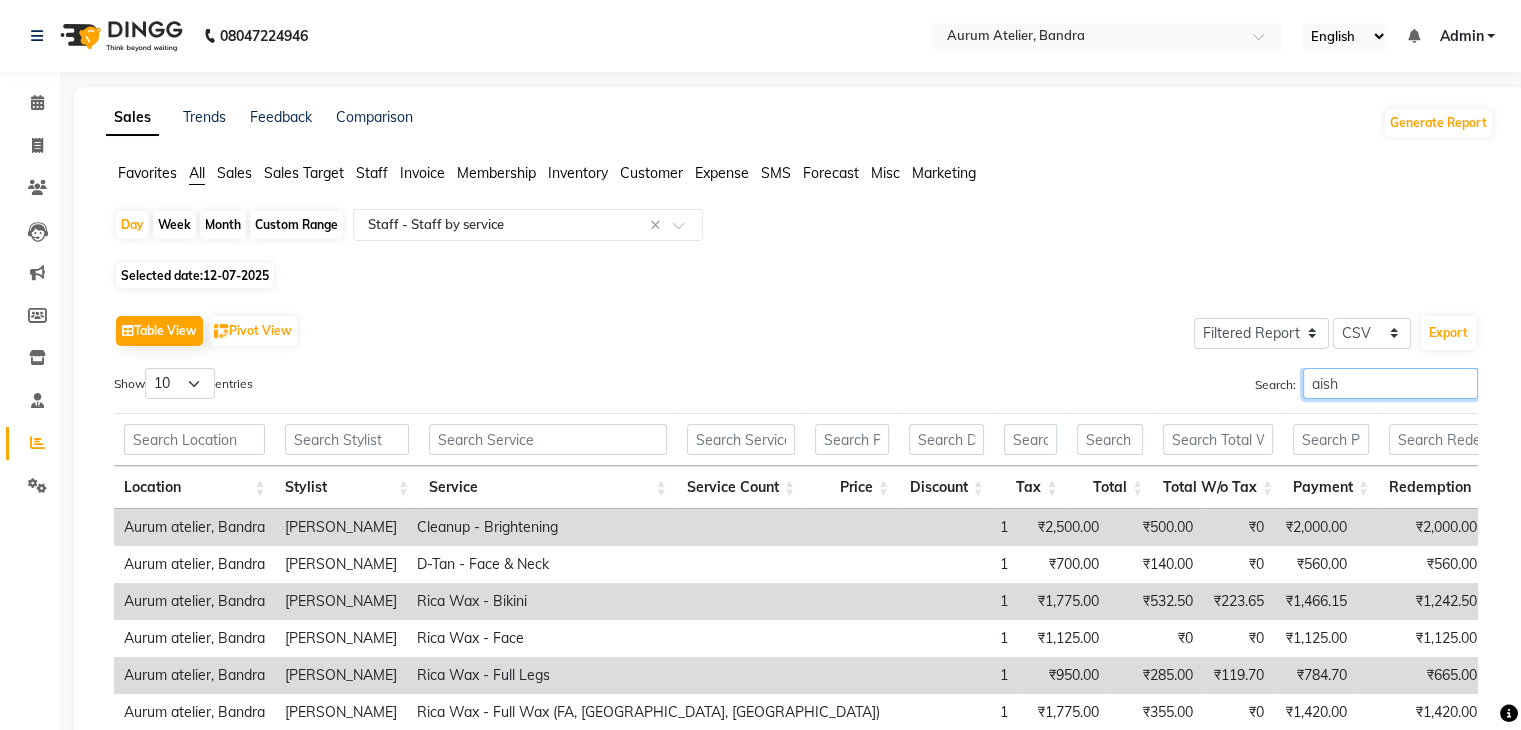 type on "aish" 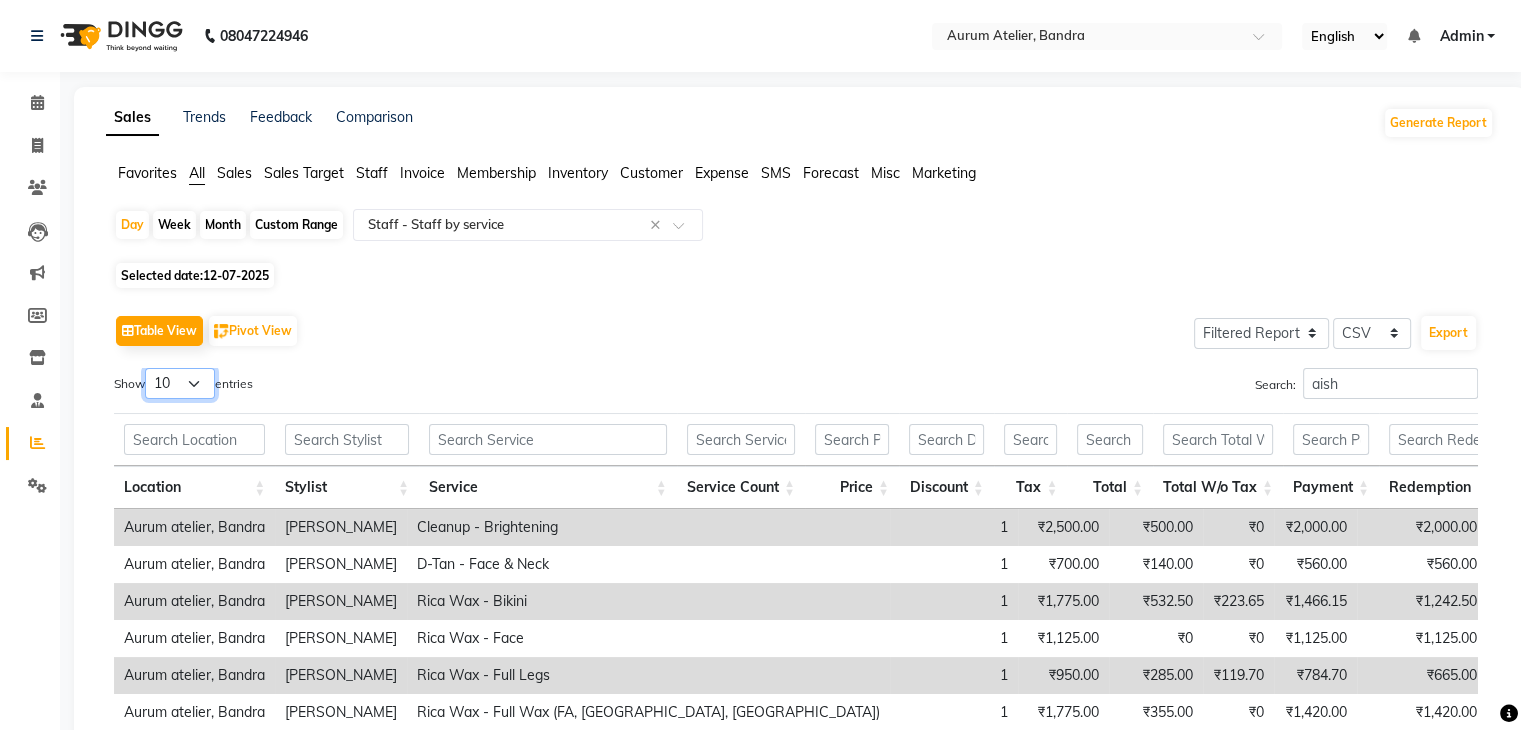 click on "10 25 50 100" at bounding box center (180, 383) 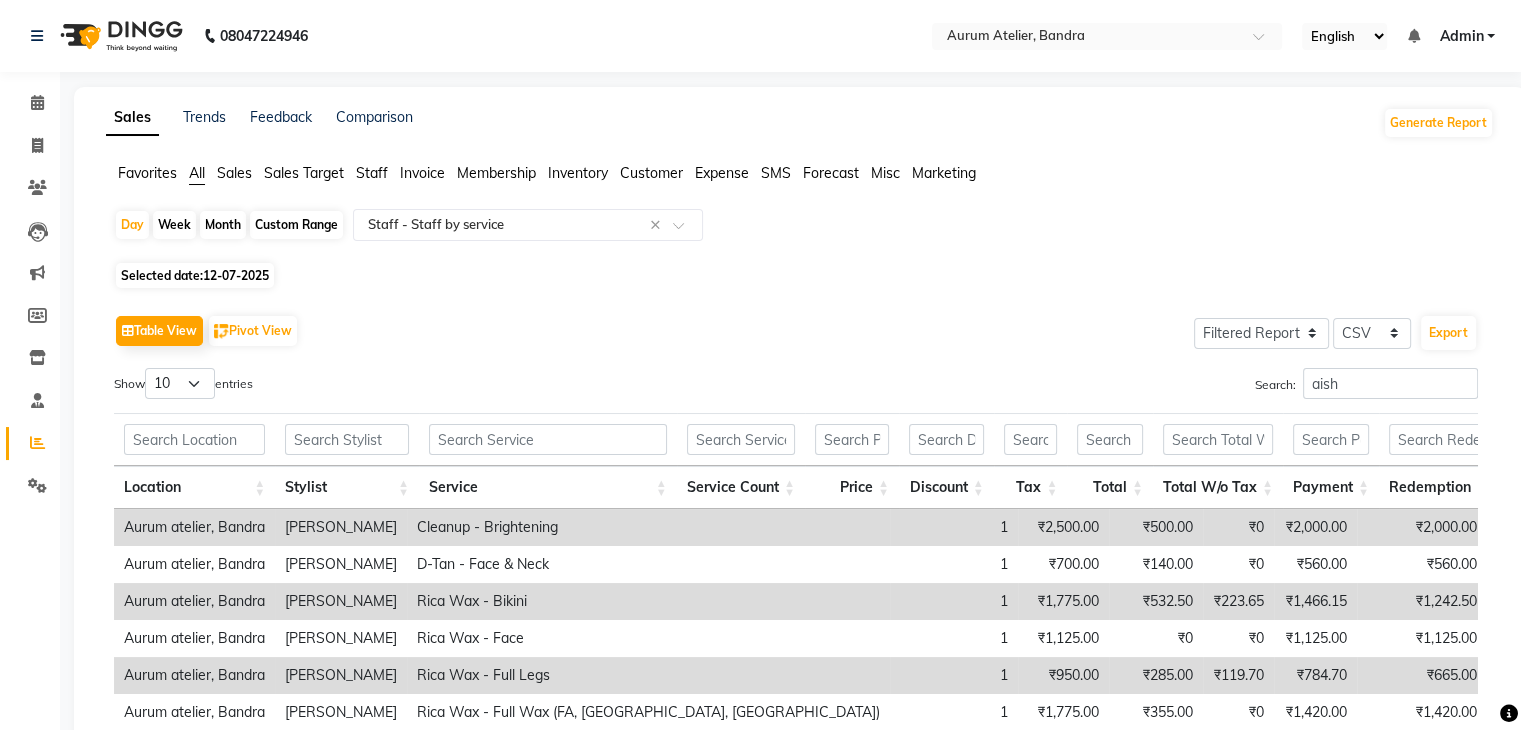 click on "Table View   Pivot View  Select Full Report Filtered Report Select CSV PDF  Export" 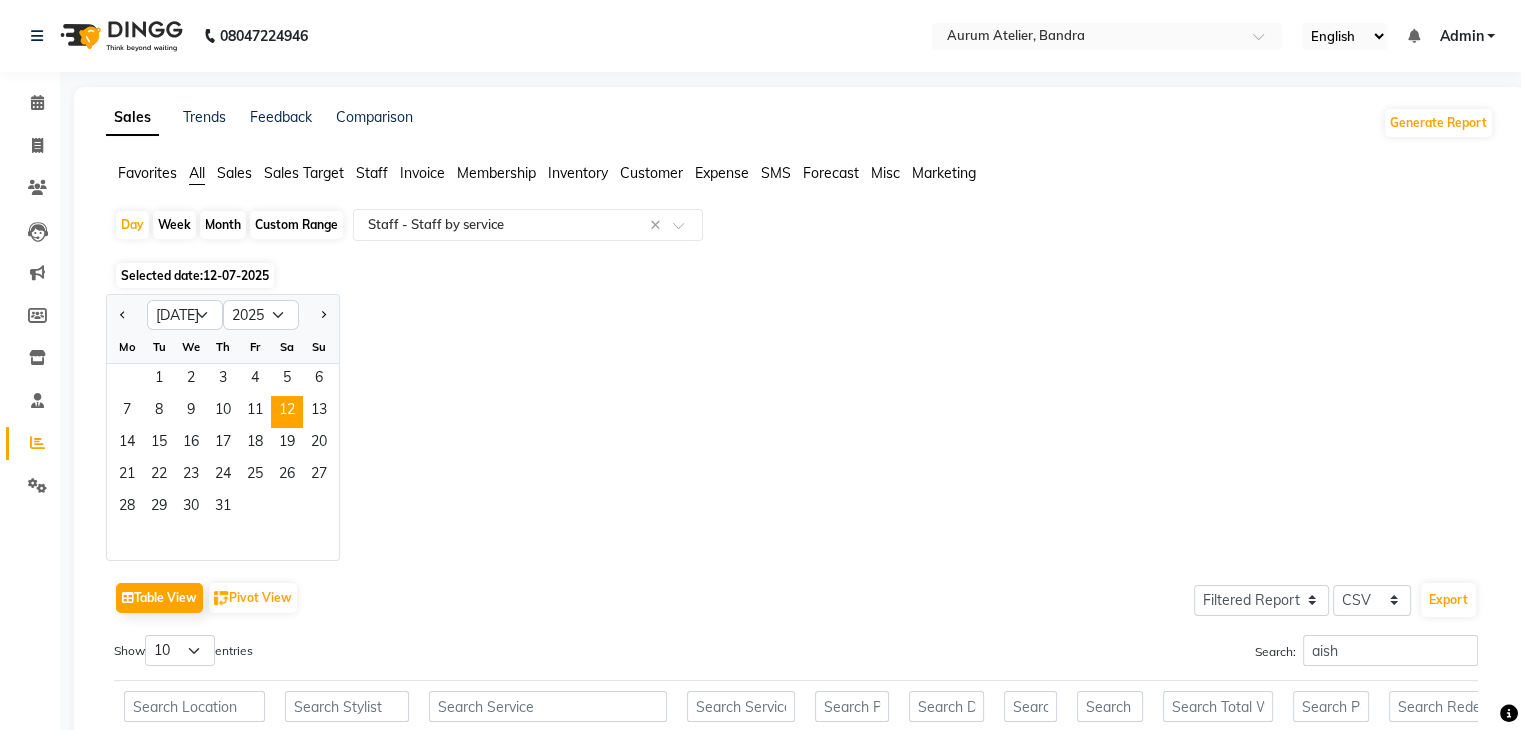 click on "Custom Range" 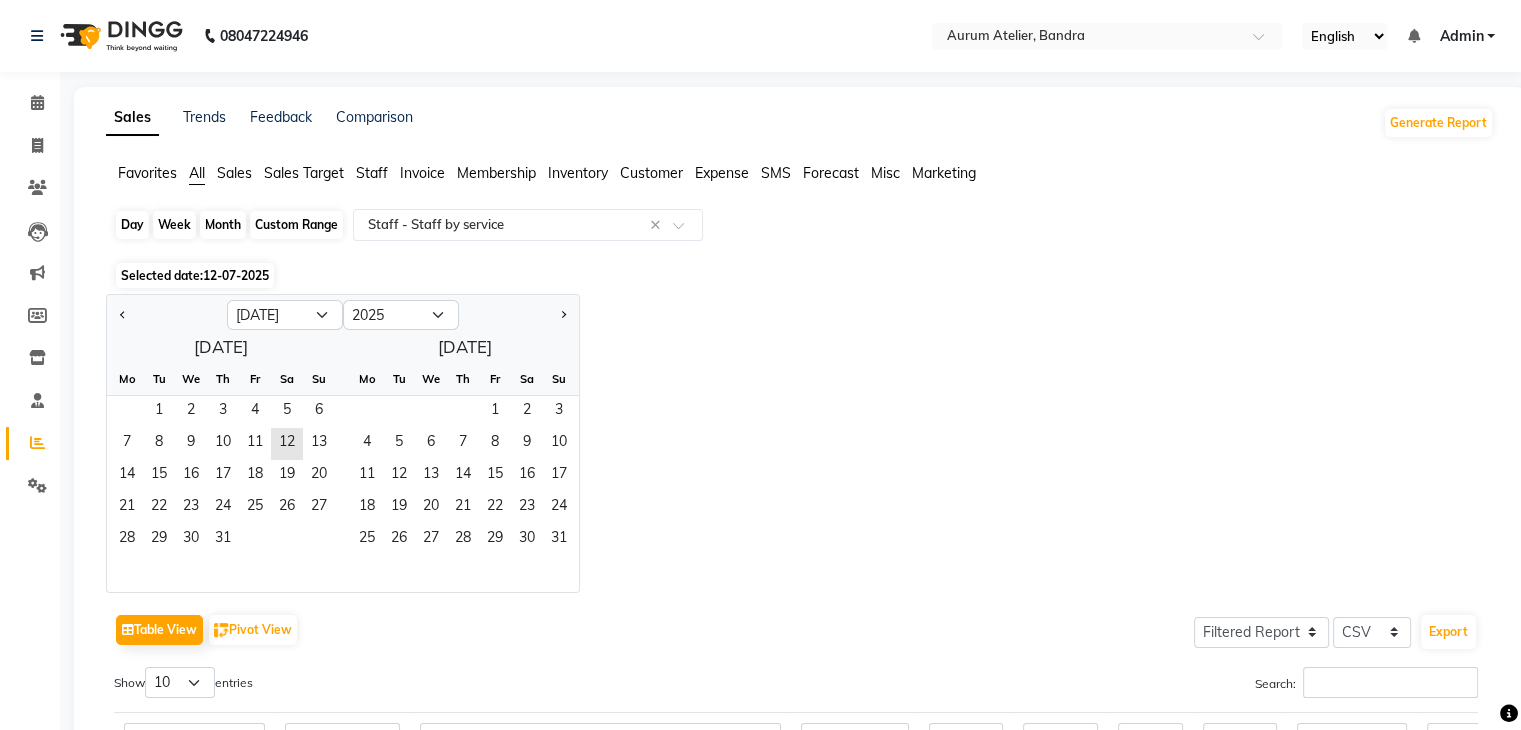 click on "Custom Range" 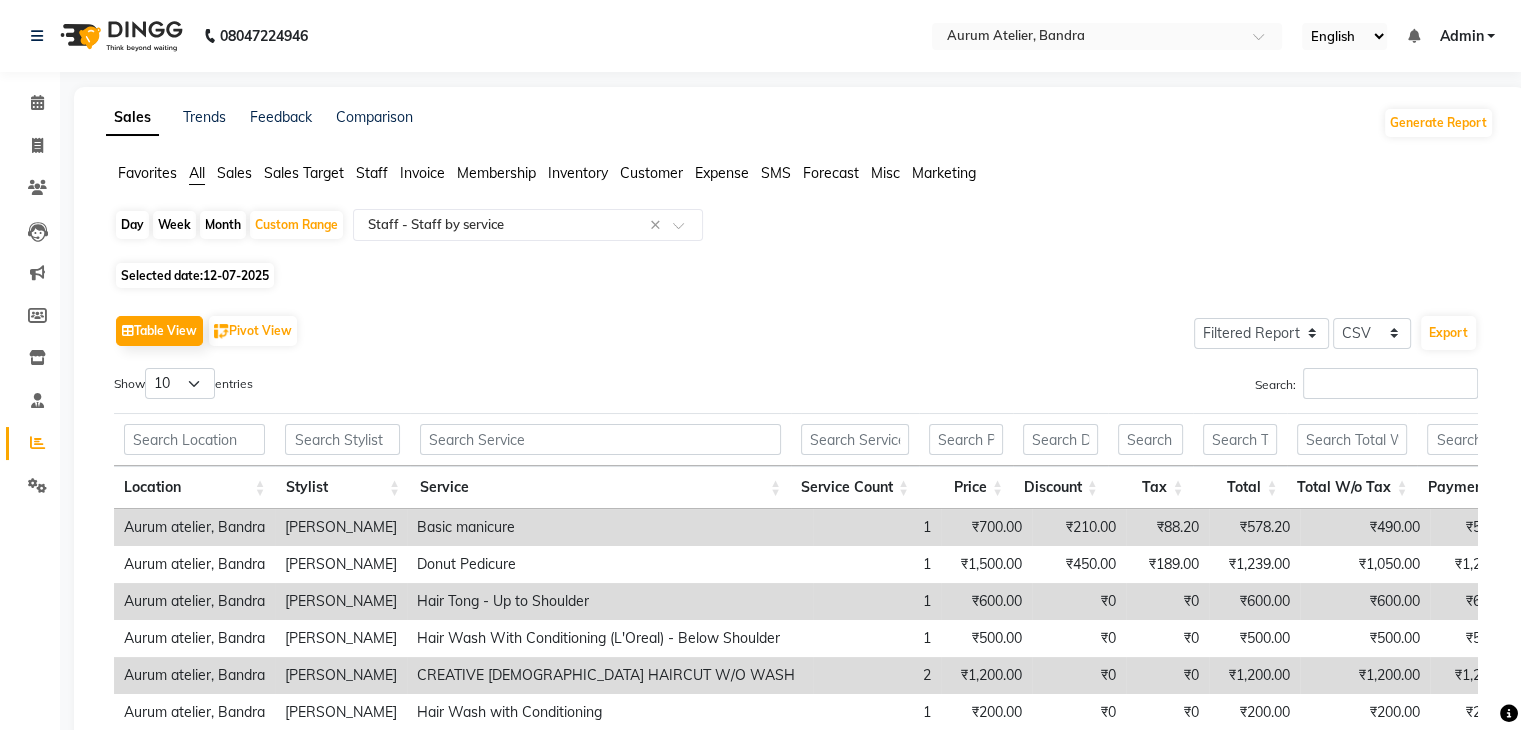 click on "Month" 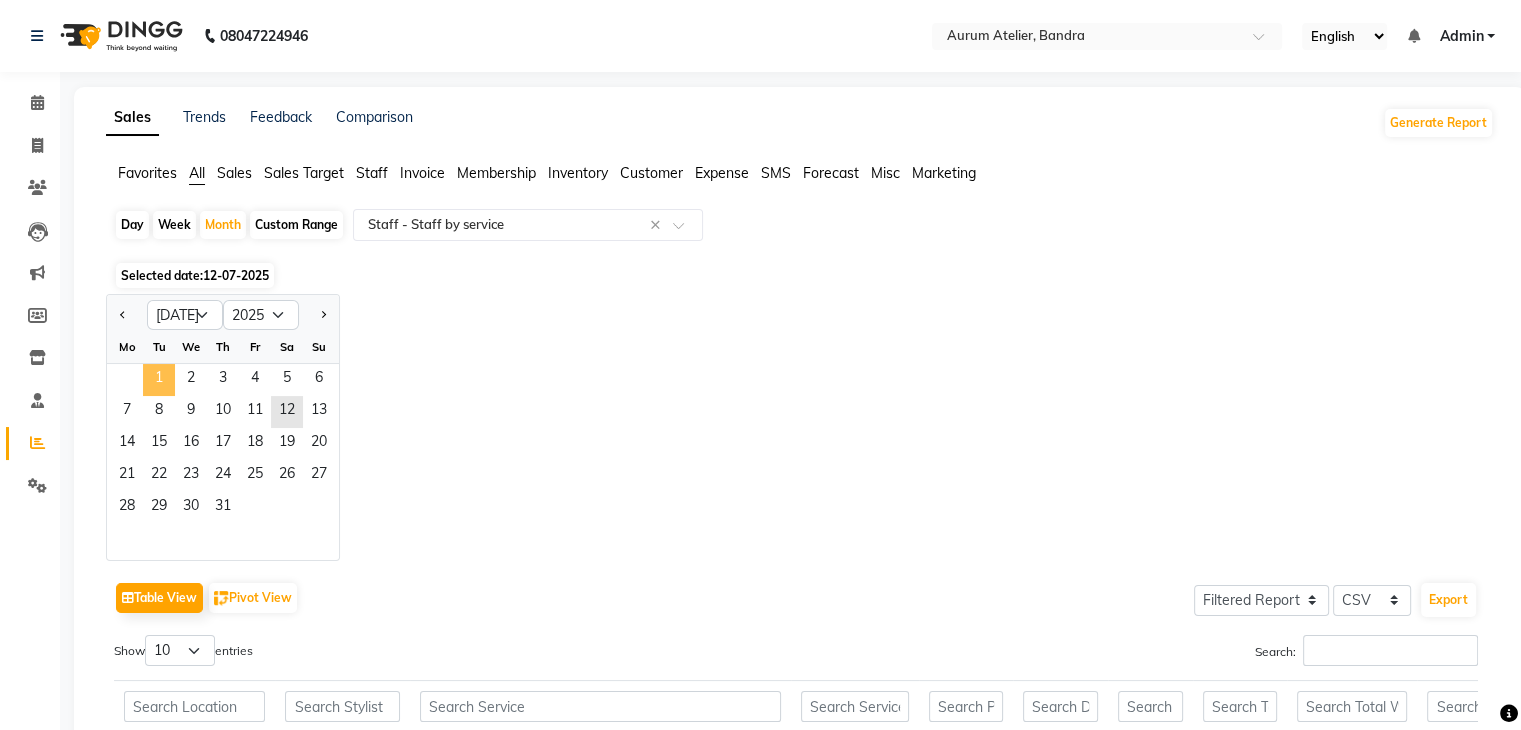 click on "1" 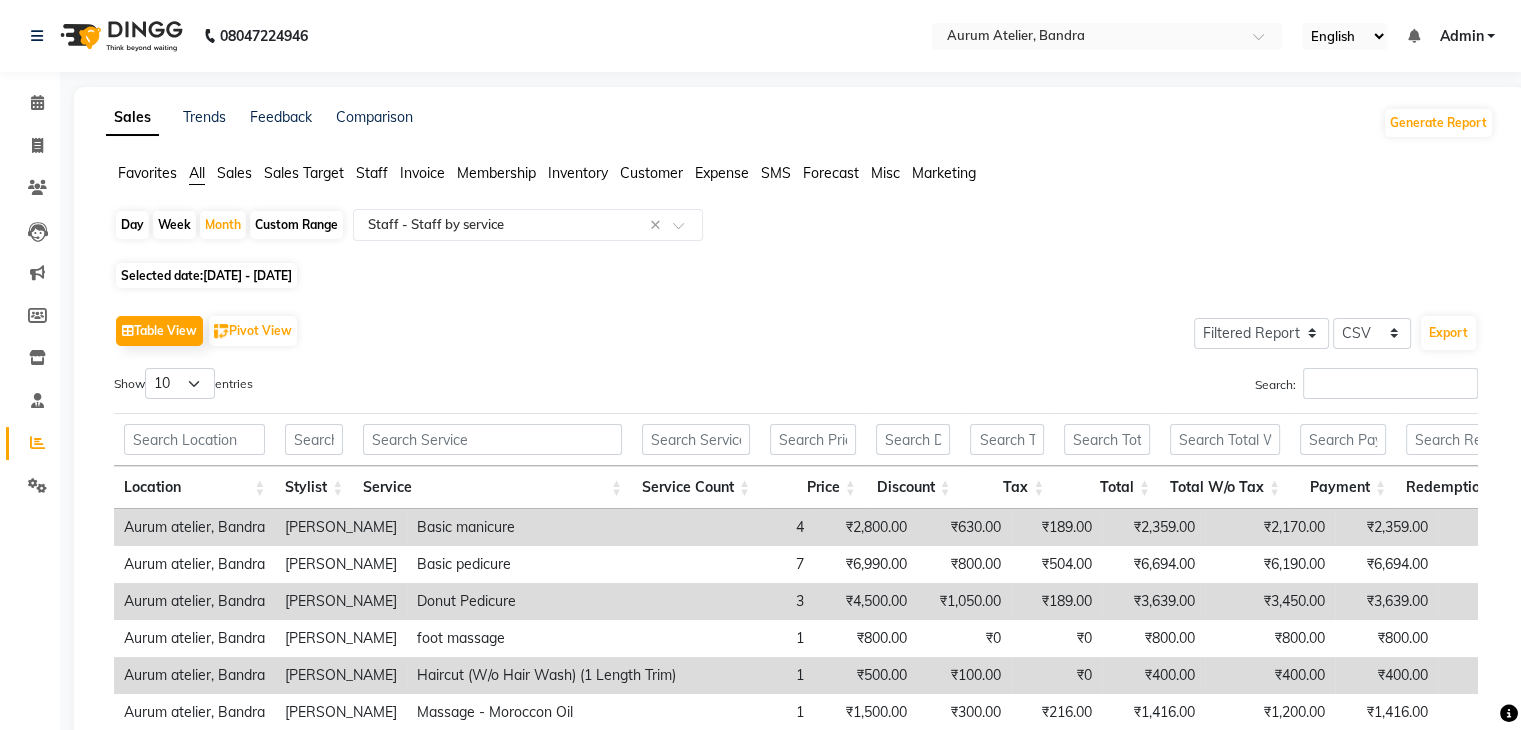 click on "Custom Range" 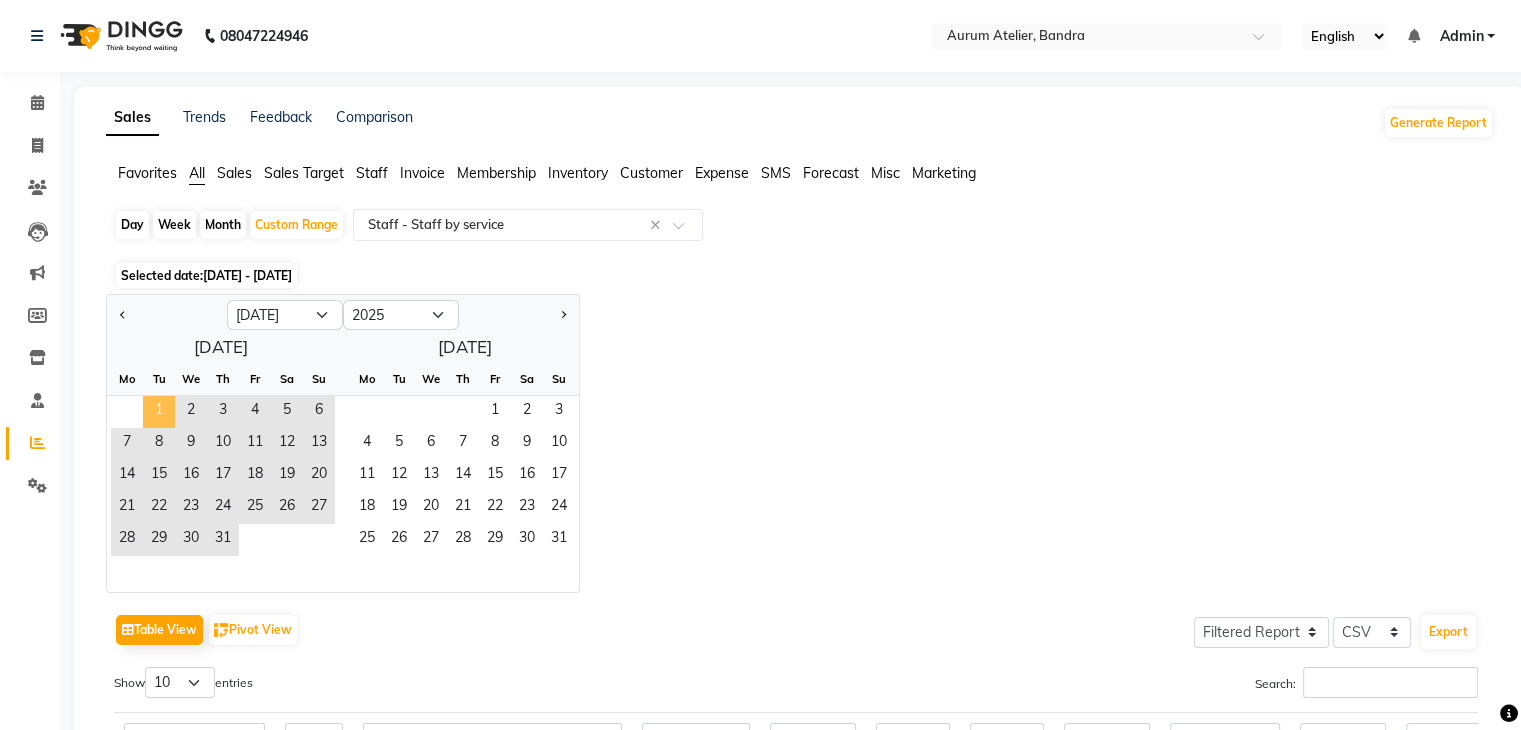 click on "1" 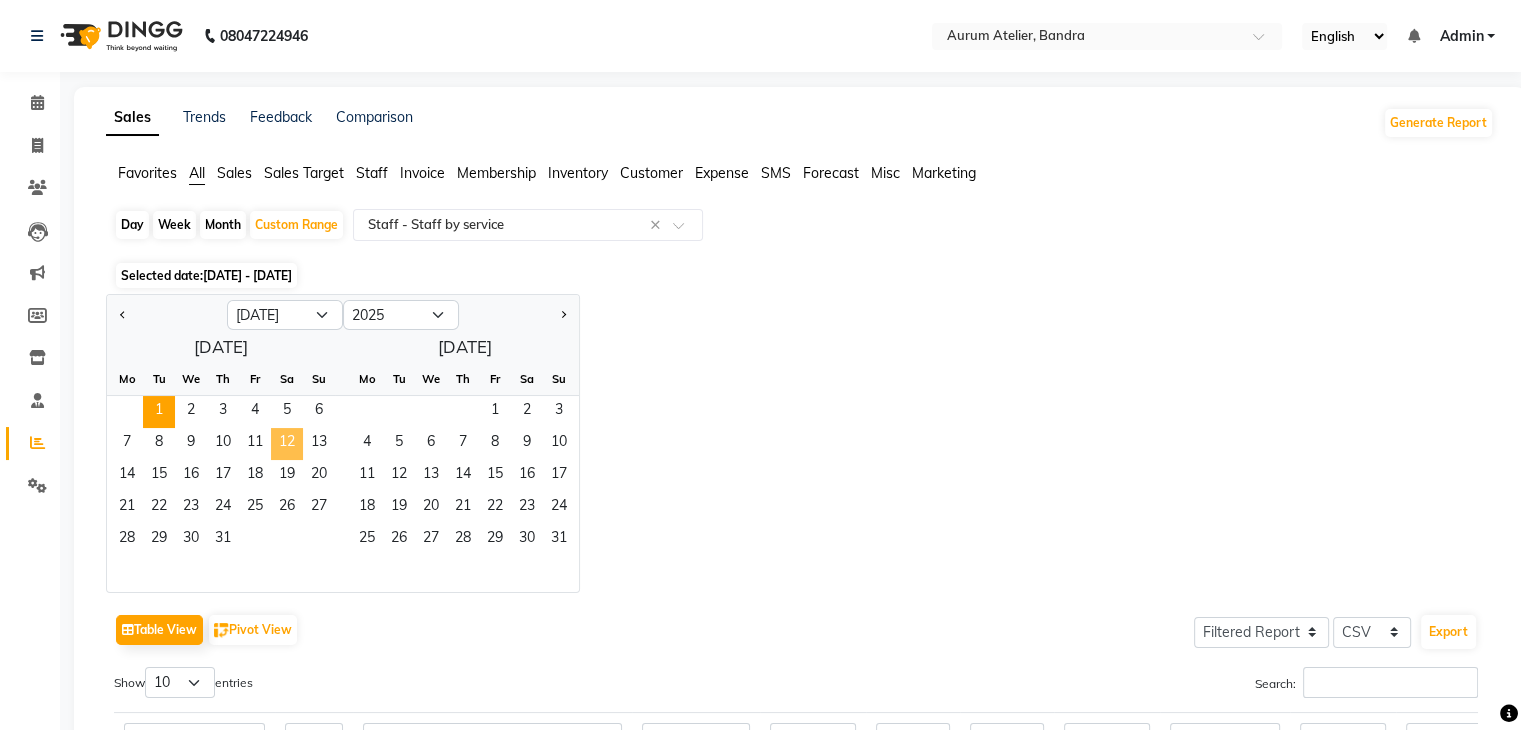 click on "12" 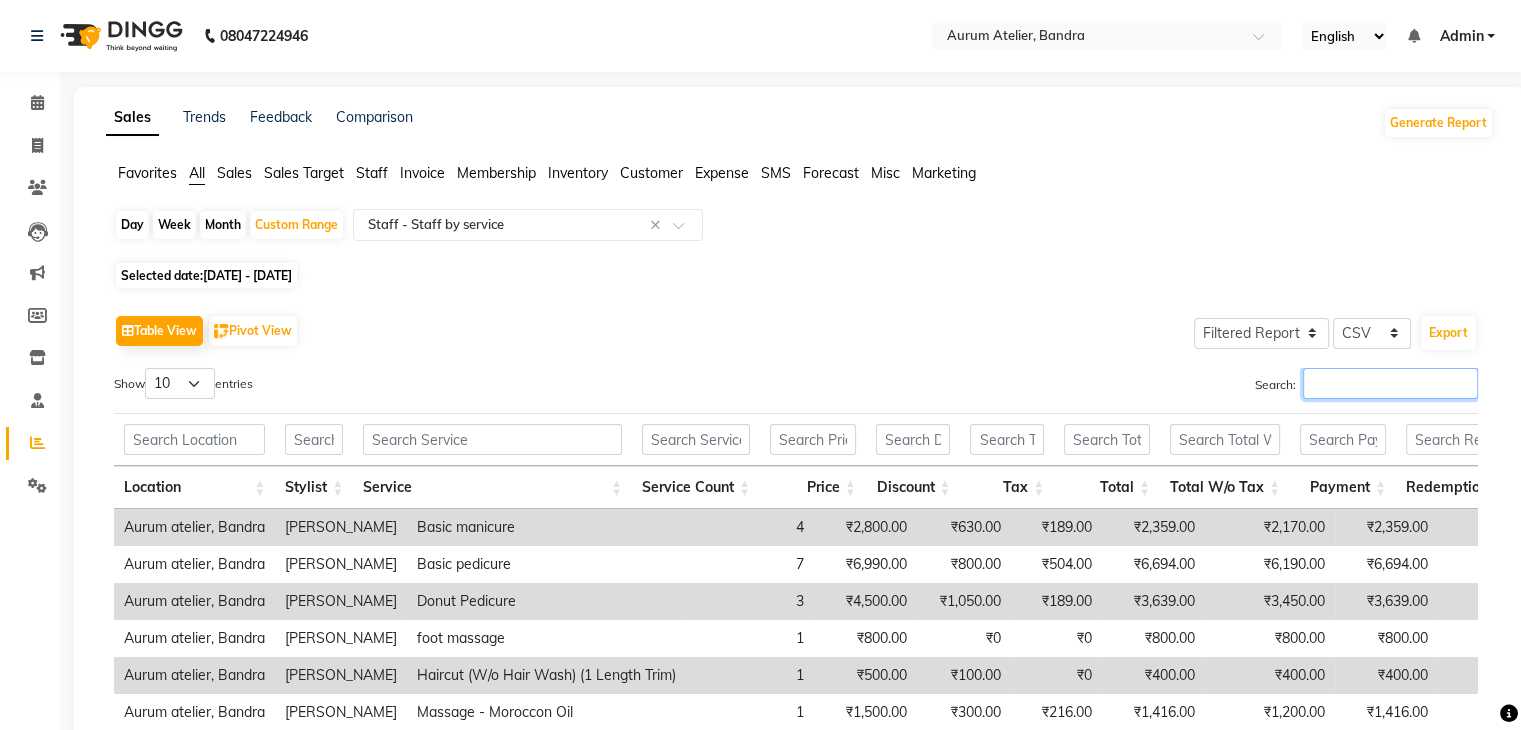 click on "Search:" at bounding box center [1390, 383] 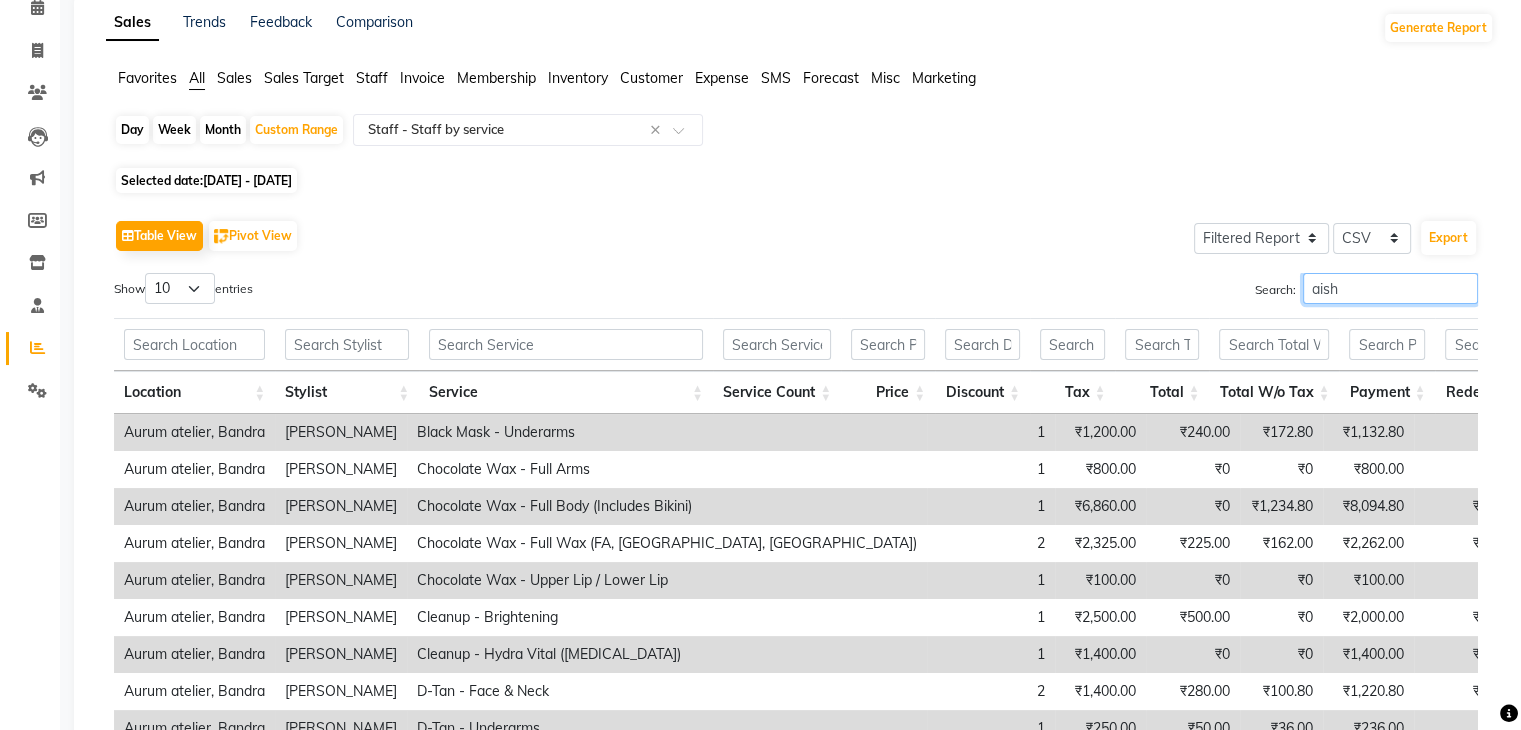 scroll, scrollTop: 0, scrollLeft: 0, axis: both 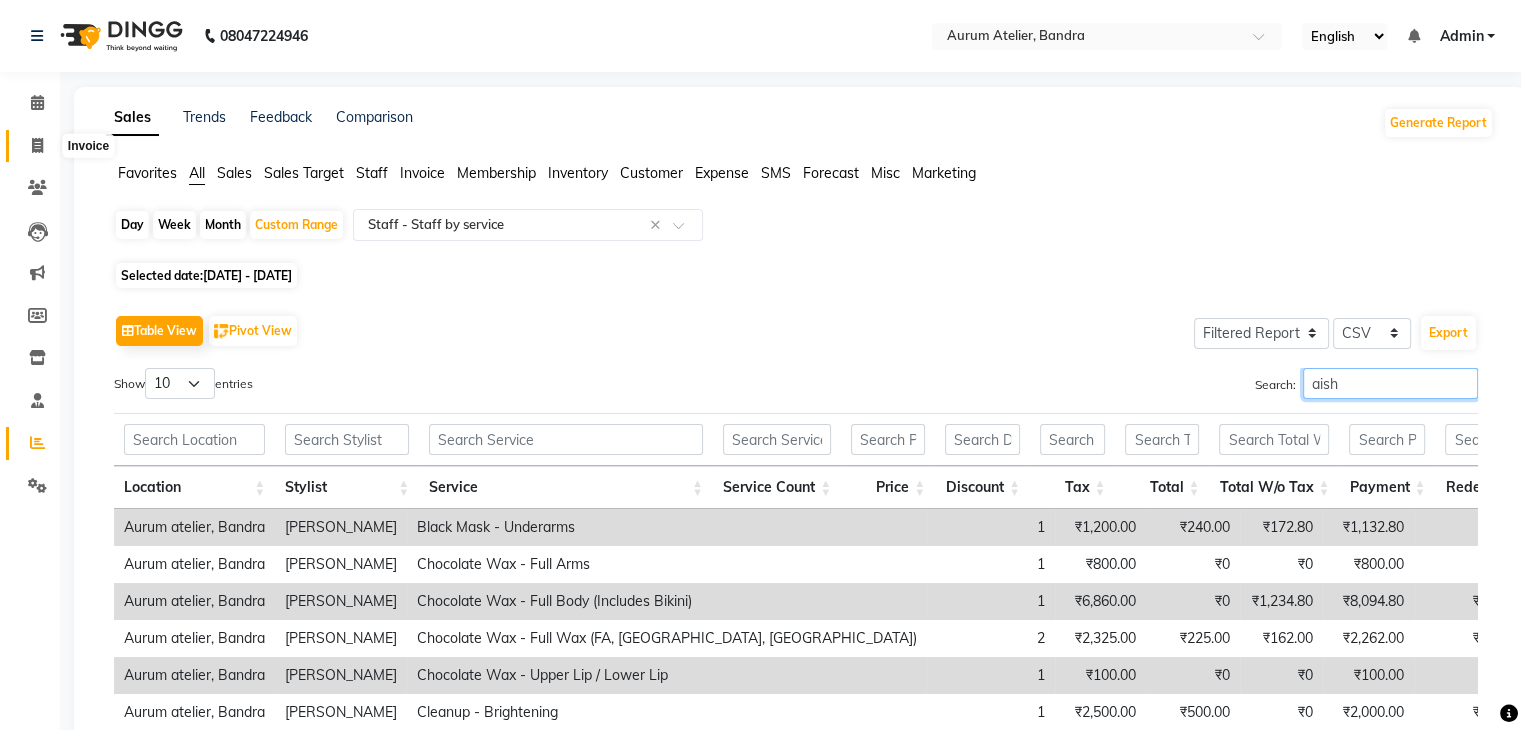 type on "aish" 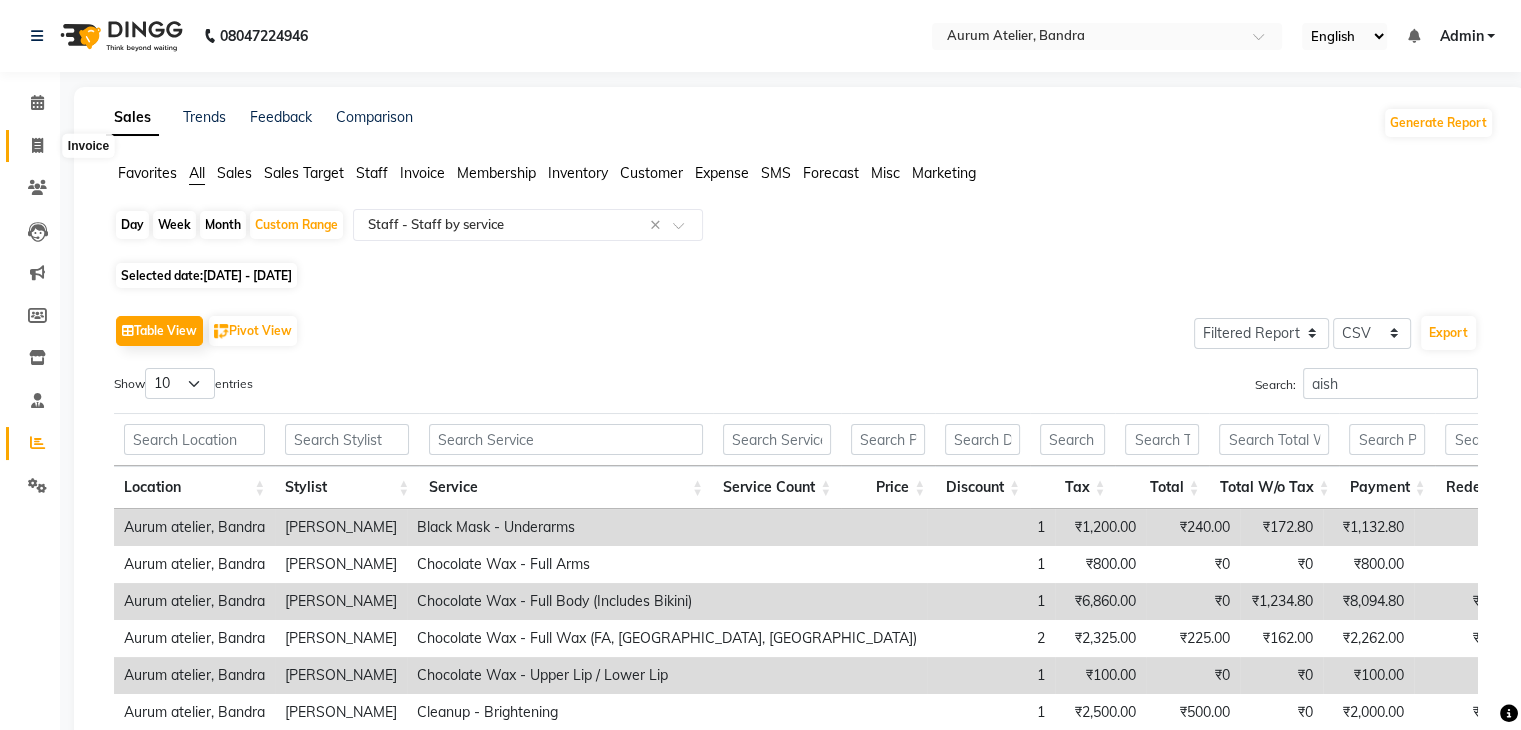 click 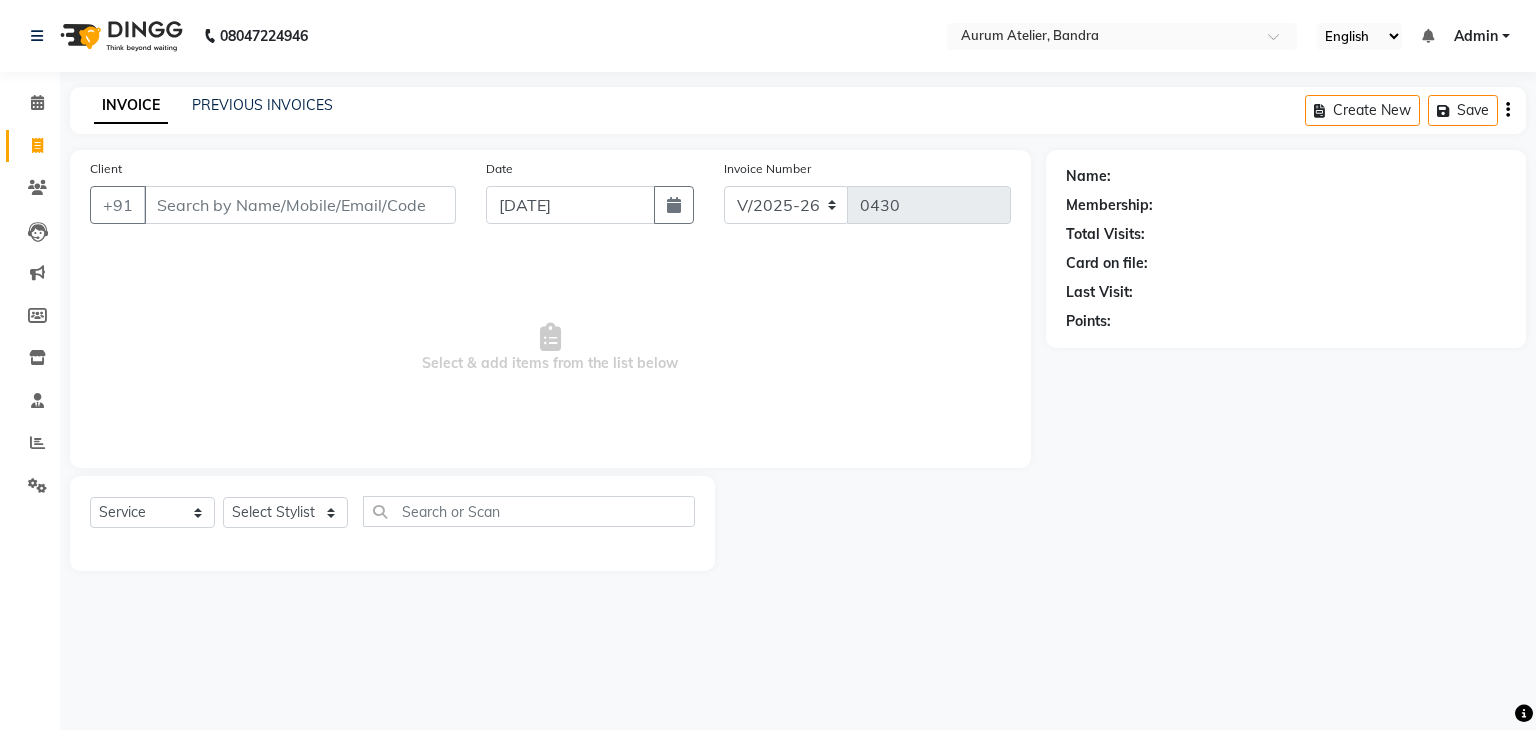 click on "Client" at bounding box center [300, 205] 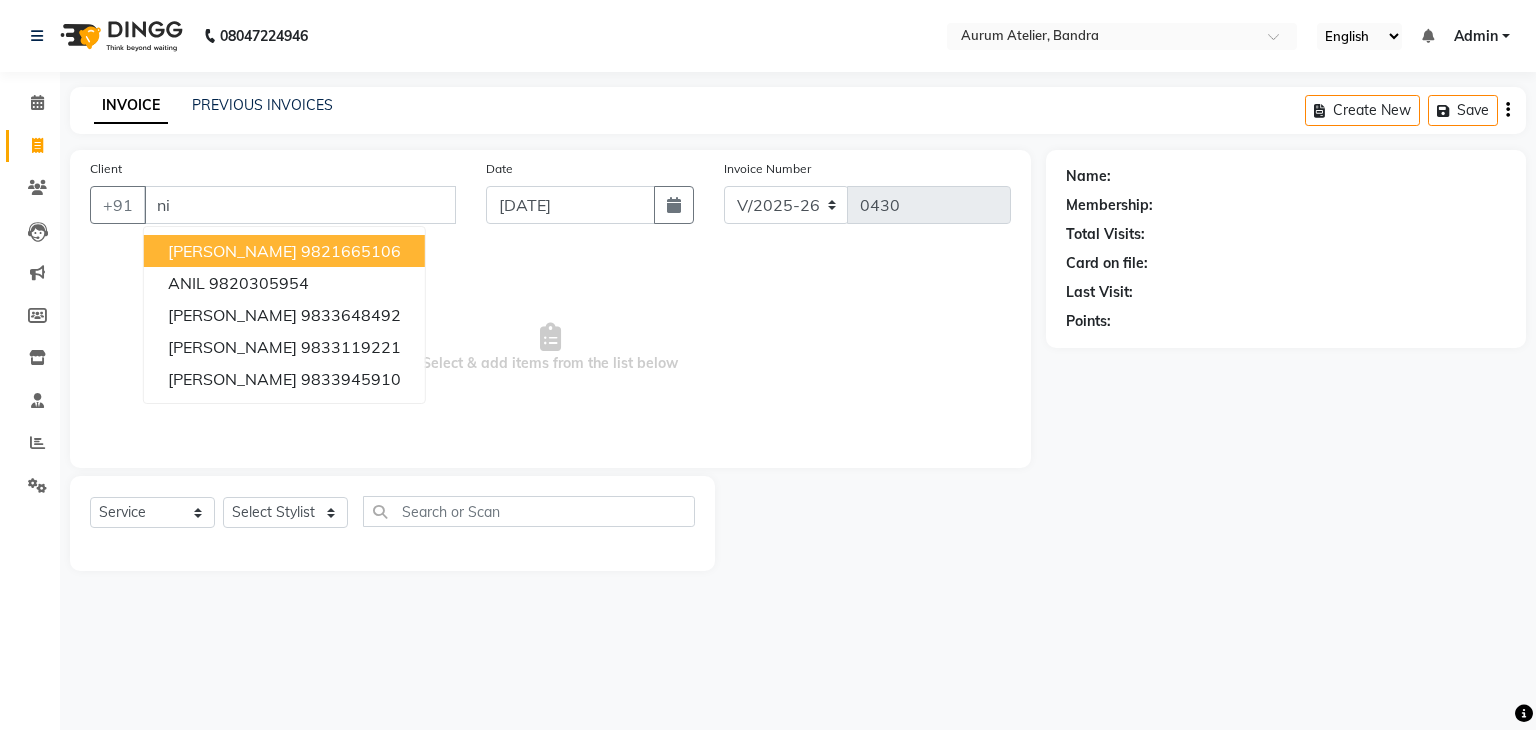 type on "n" 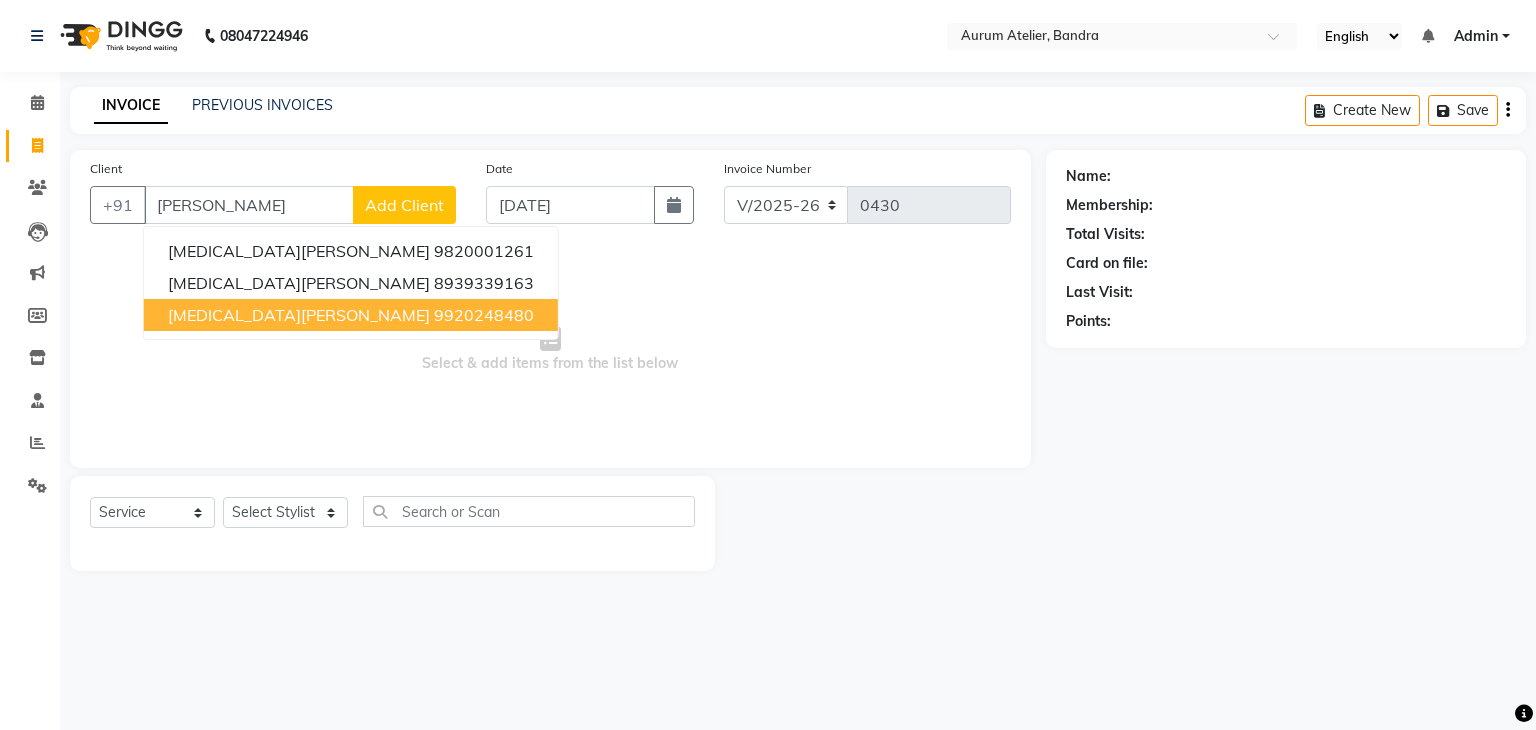 click on "9920248480" at bounding box center [484, 315] 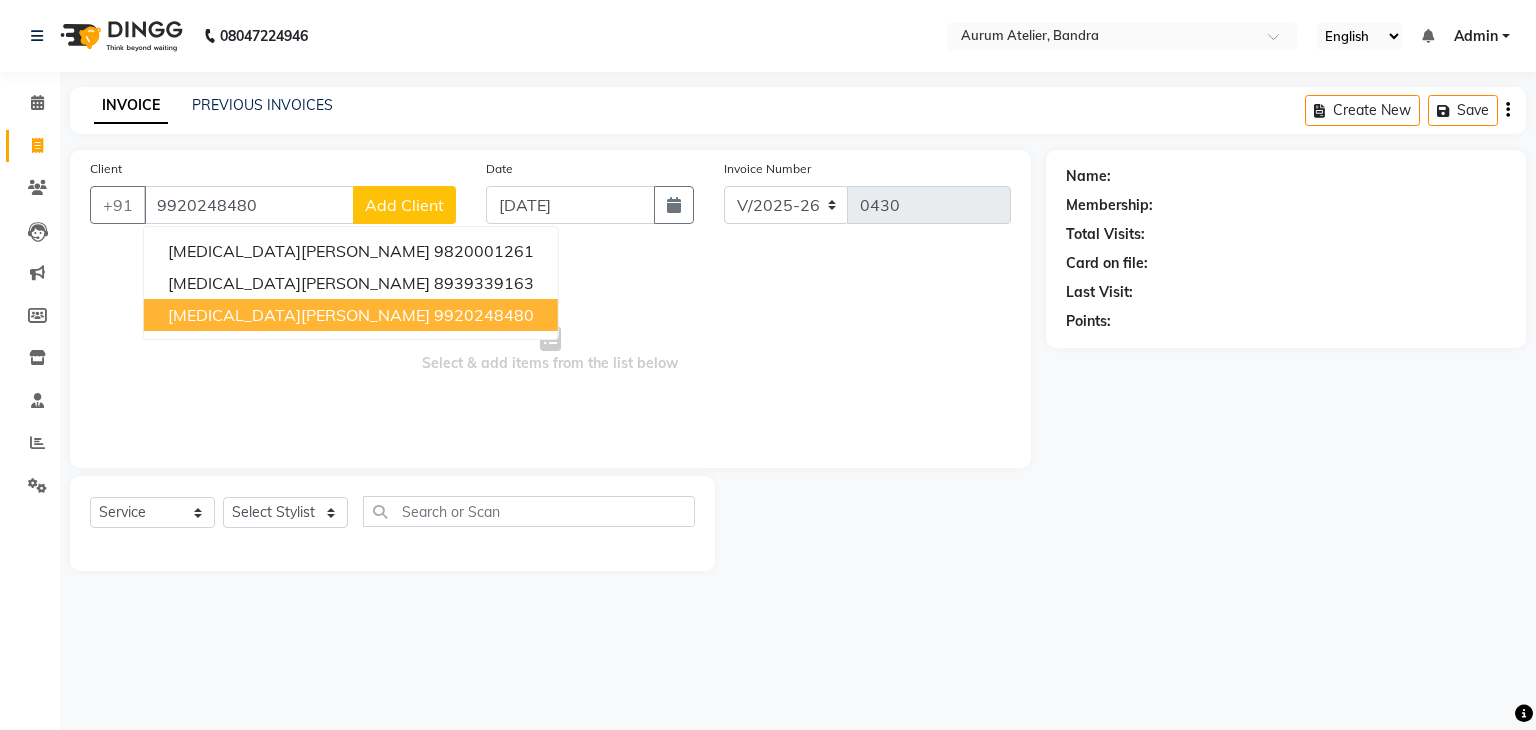 type on "9920248480" 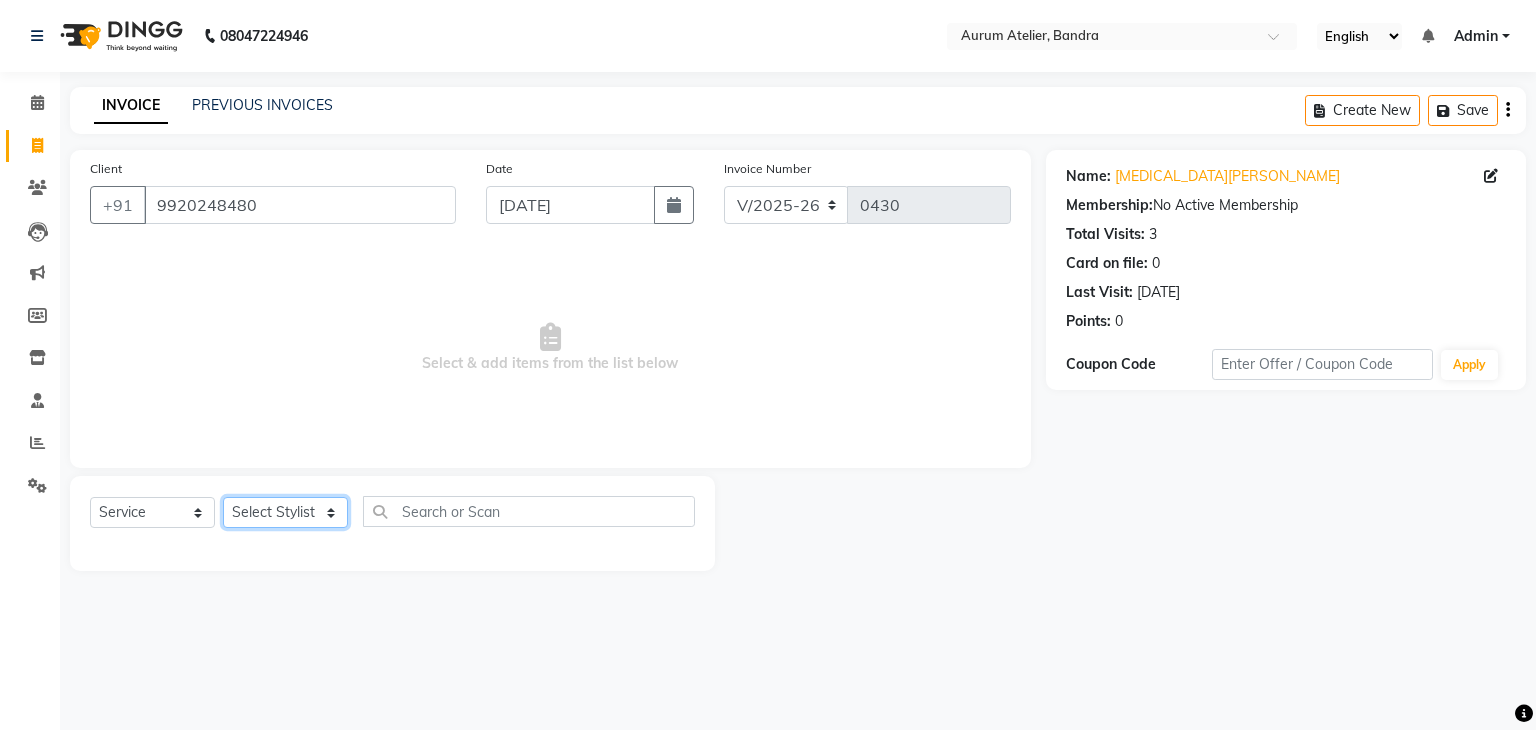 click on "Select Stylist [PERSON_NAME] chariya [PERSON_NAME] [PERSON_NAME] [PERSON_NAME] [PERSON_NAME] [PERSON_NAME] [PERSON_NAME]" 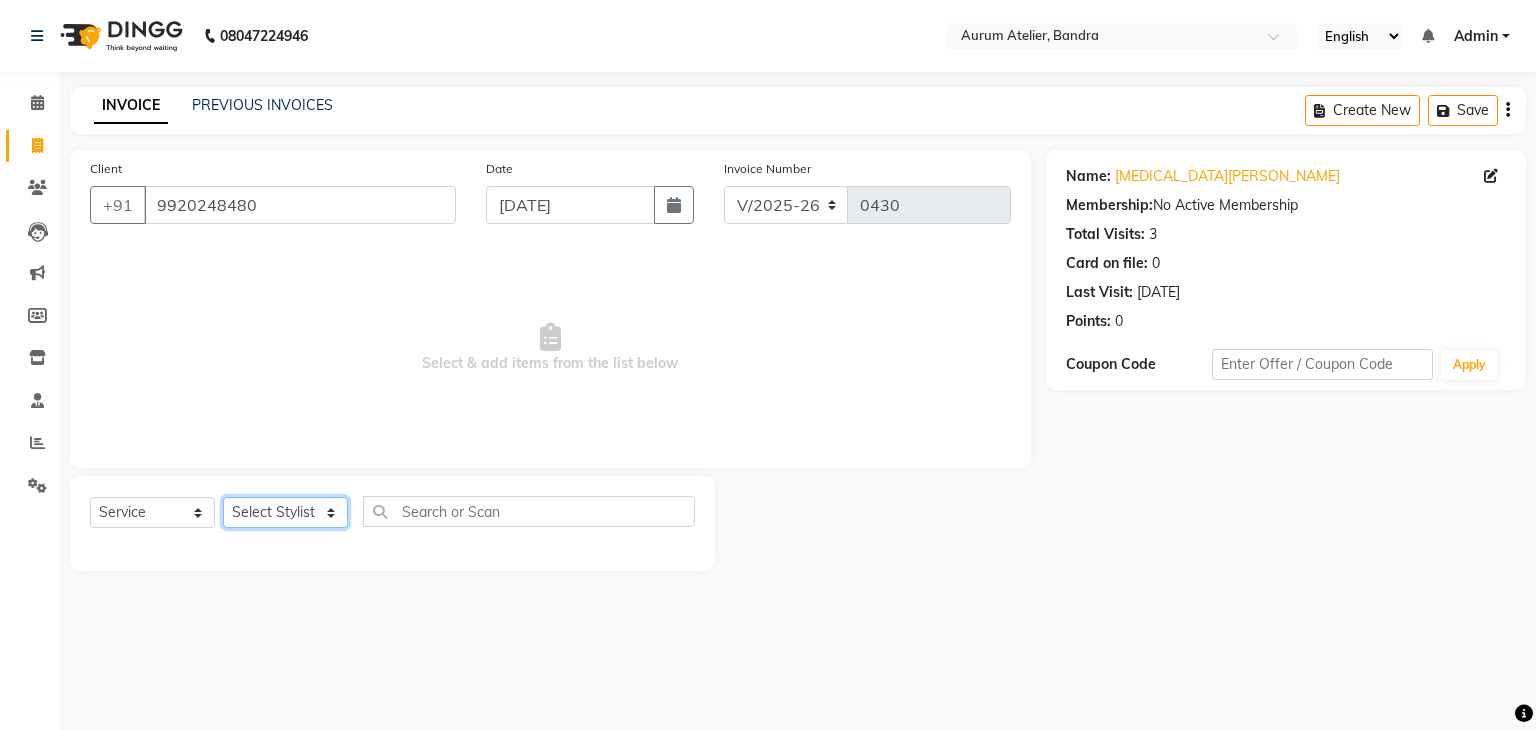 select on "66081" 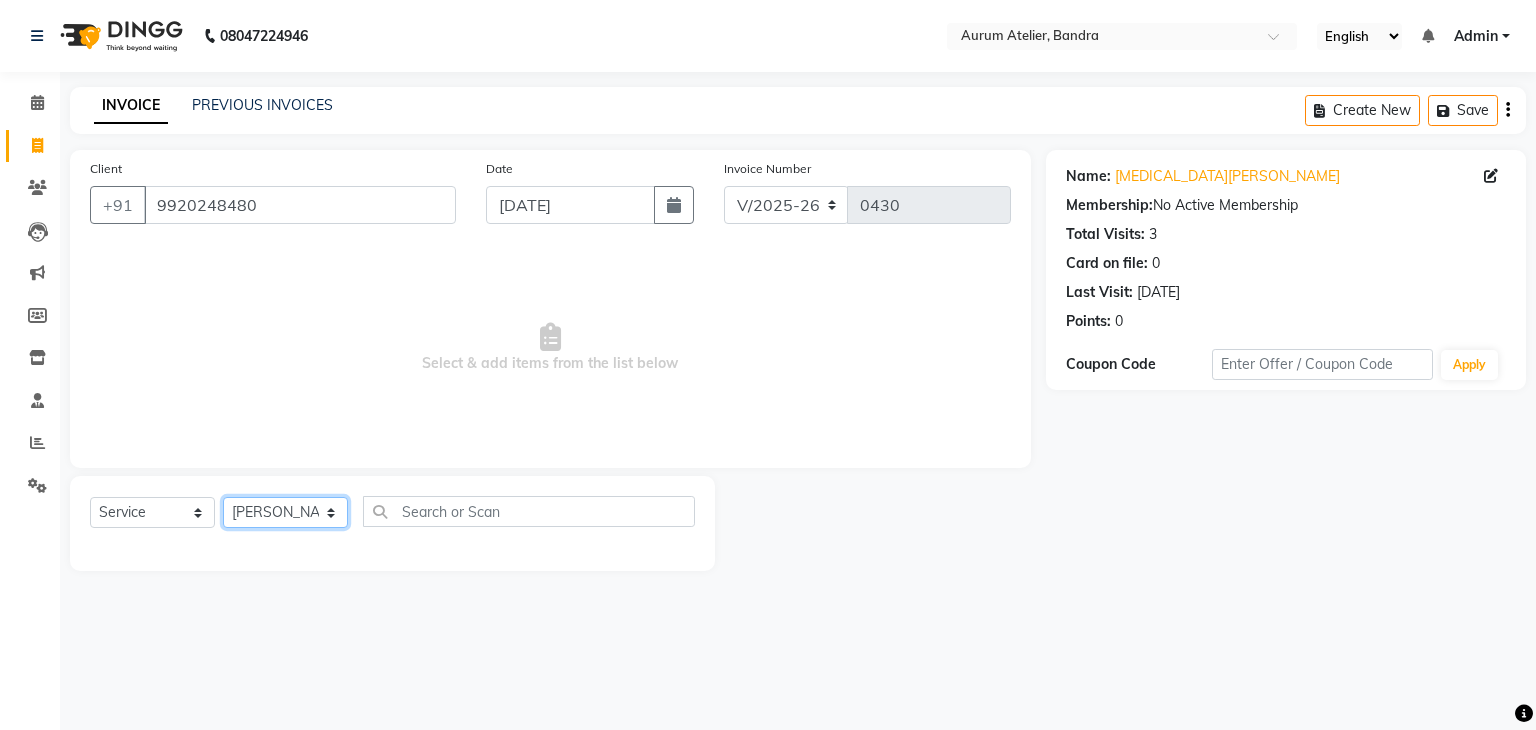 click on "Select Stylist [PERSON_NAME] chariya [PERSON_NAME] [PERSON_NAME] [PERSON_NAME] [PERSON_NAME] [PERSON_NAME] [PERSON_NAME]" 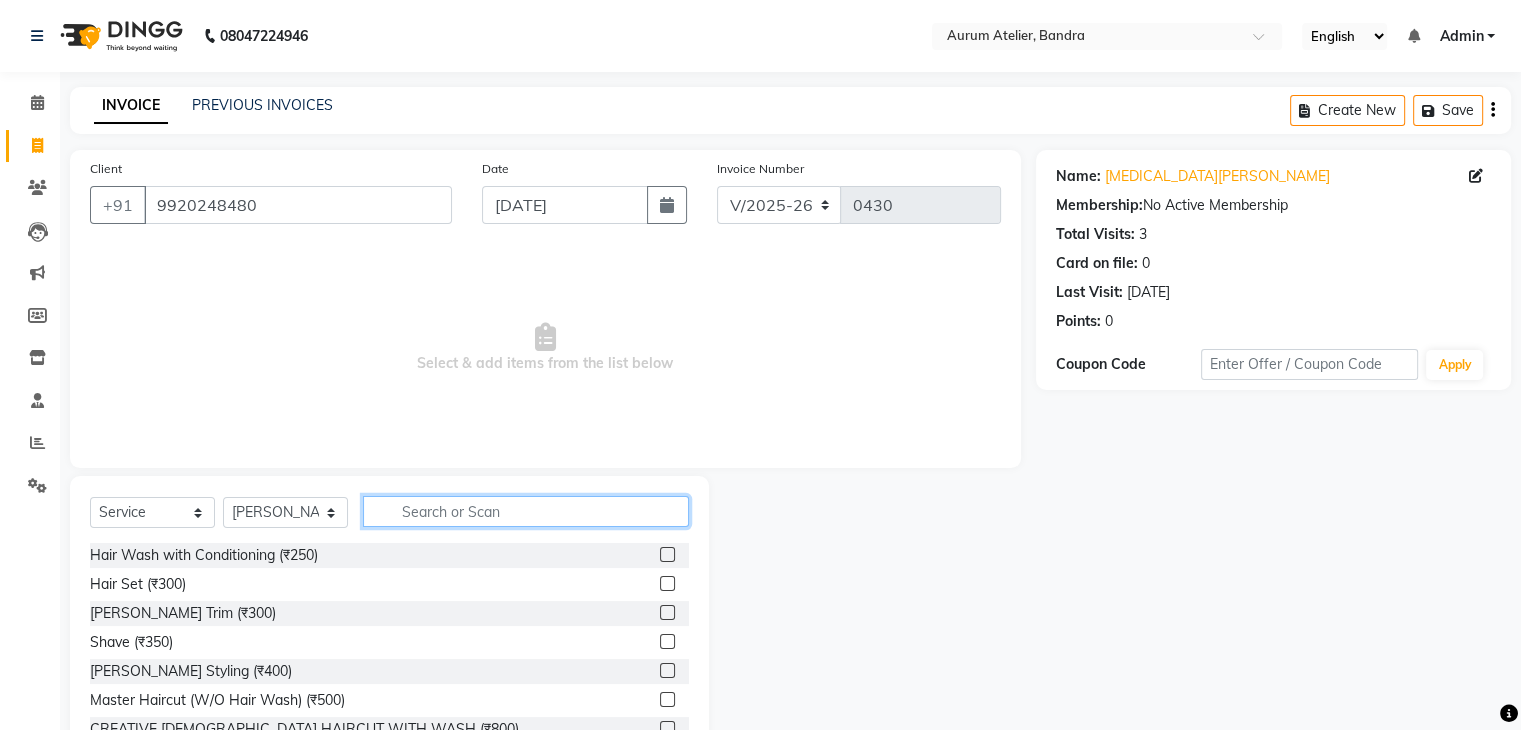 click 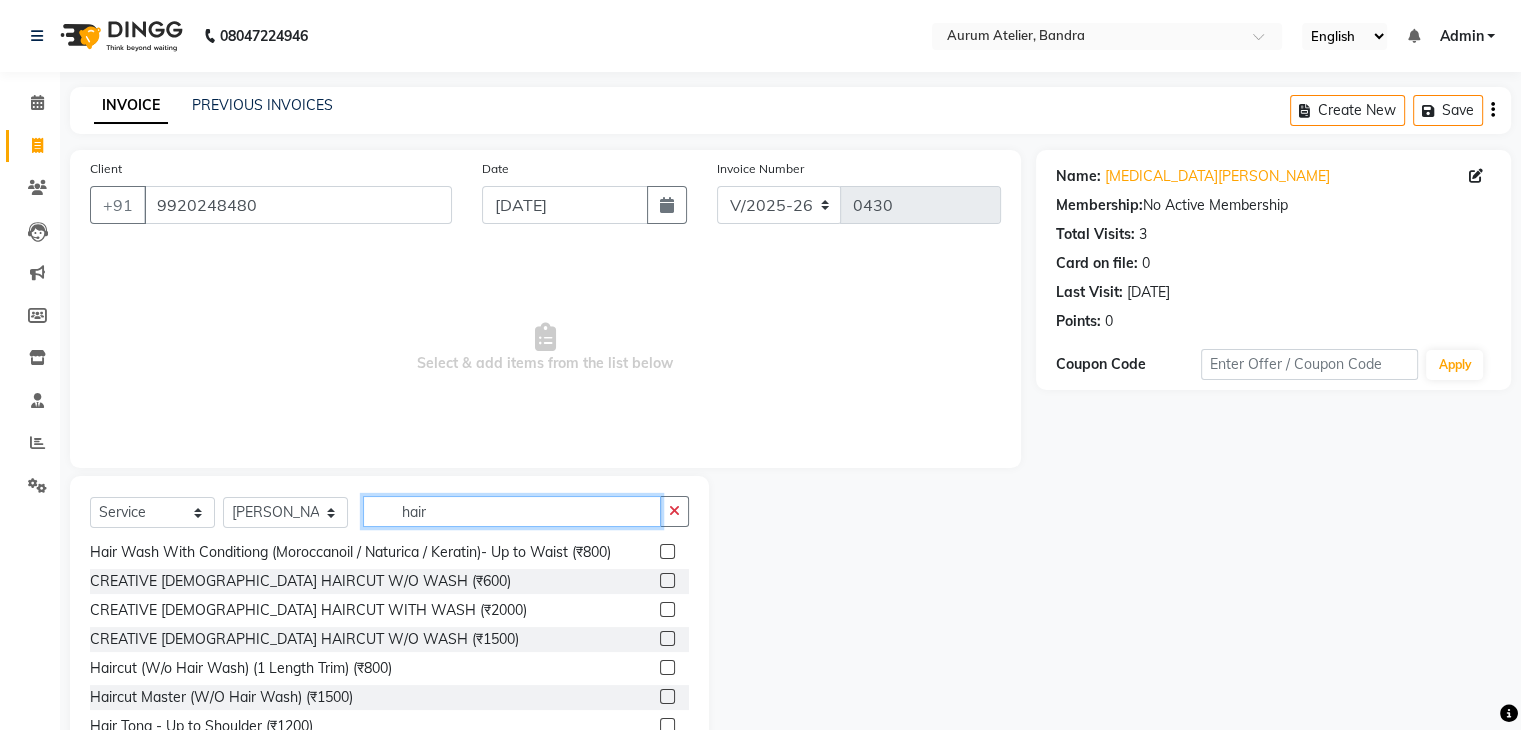 scroll, scrollTop: 300, scrollLeft: 0, axis: vertical 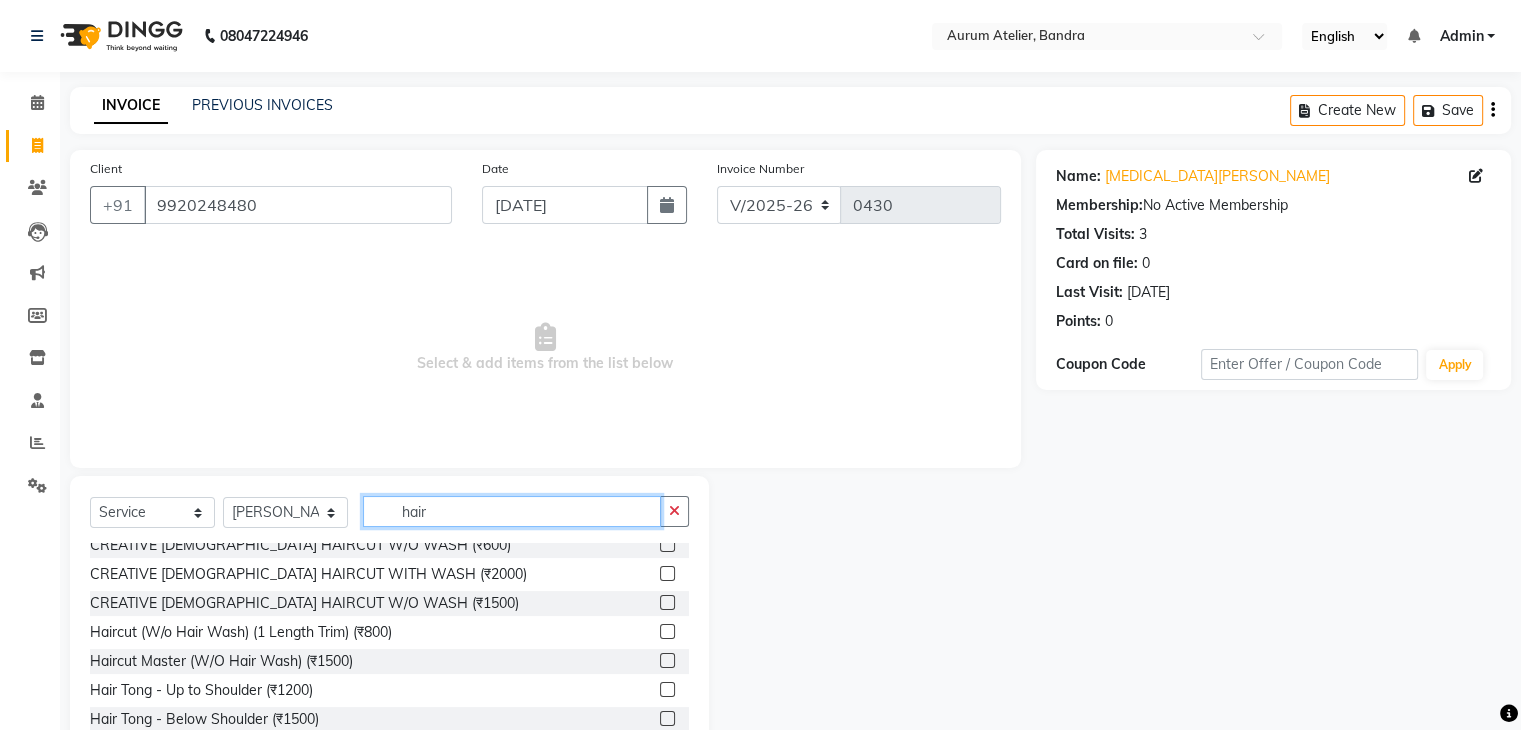 type on "hair" 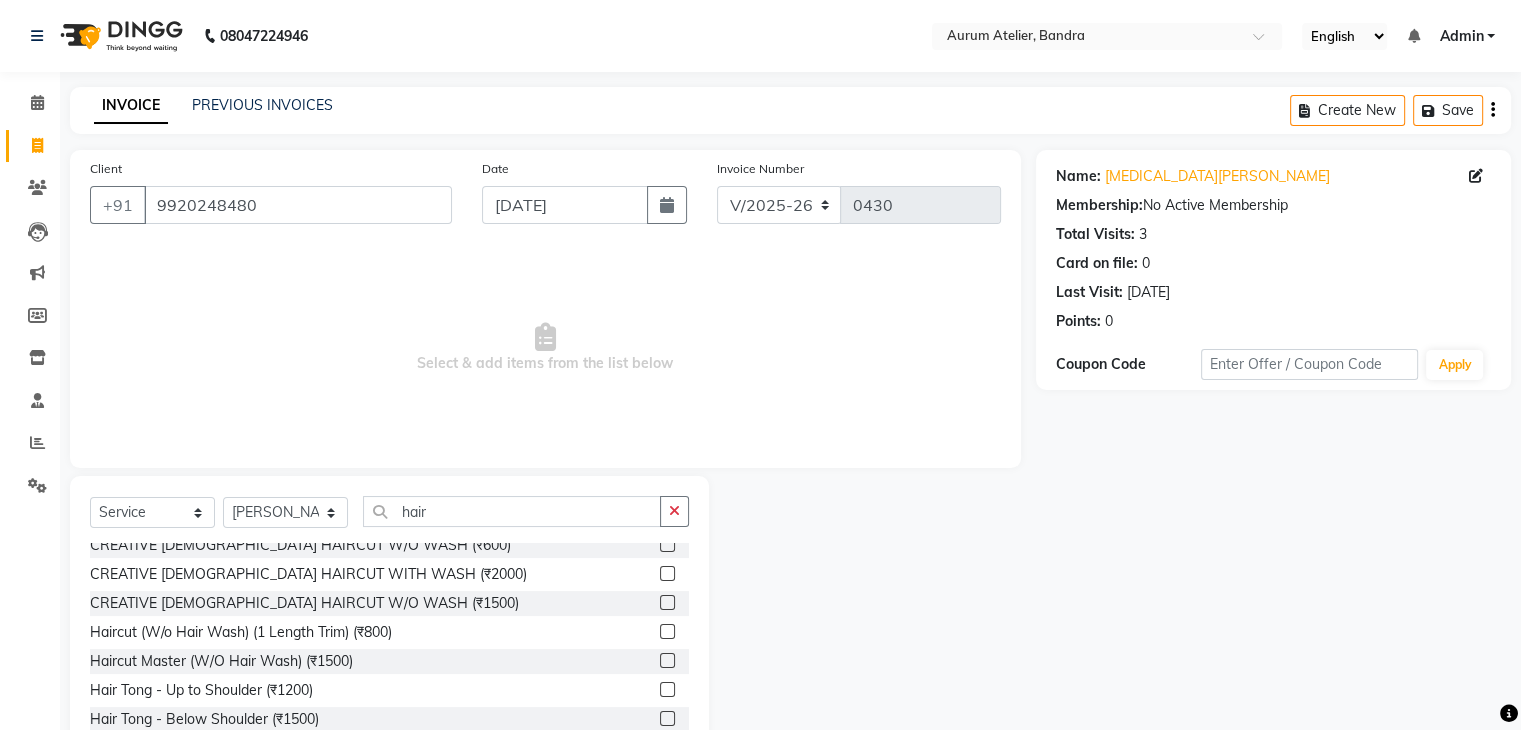 click 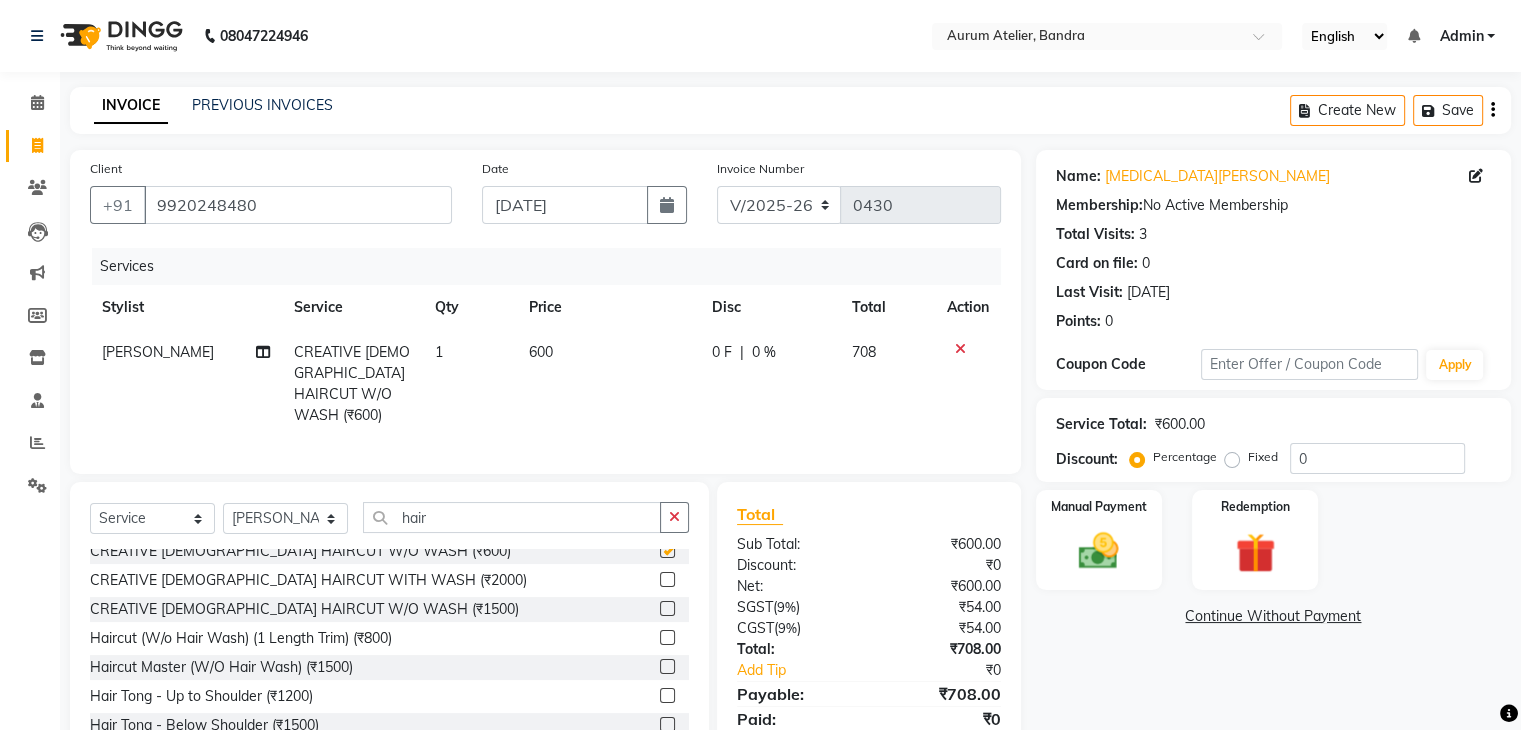 checkbox on "false" 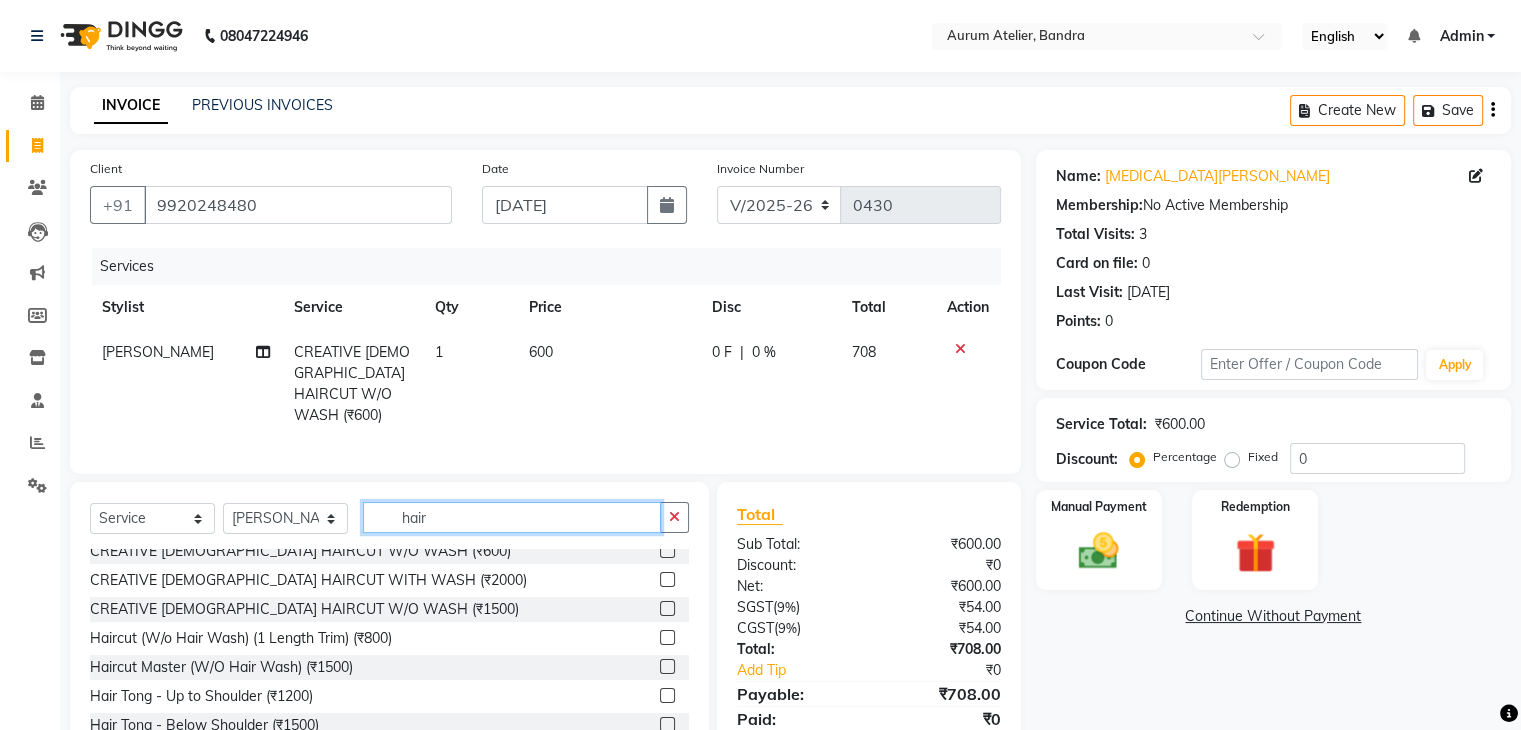 click on "hair" 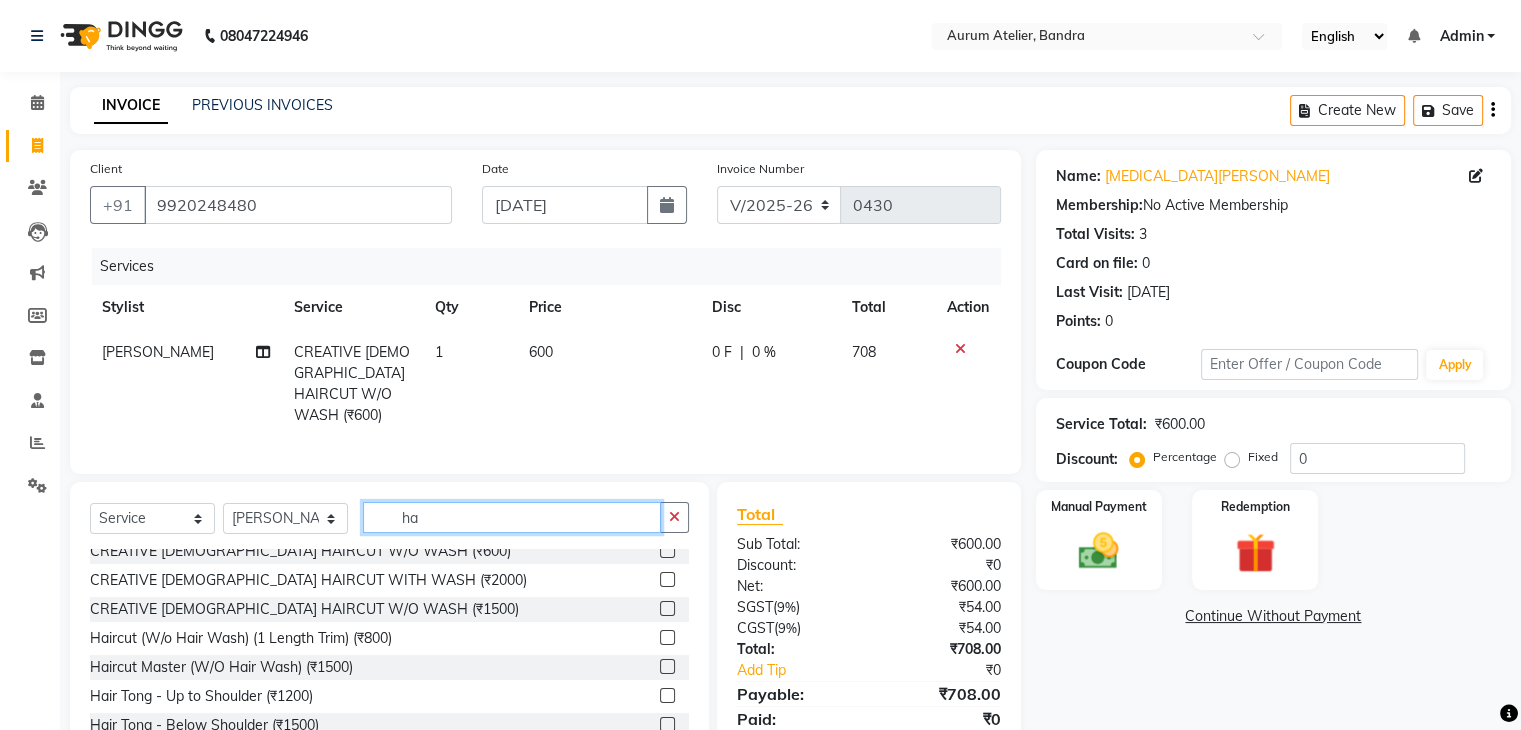 type on "h" 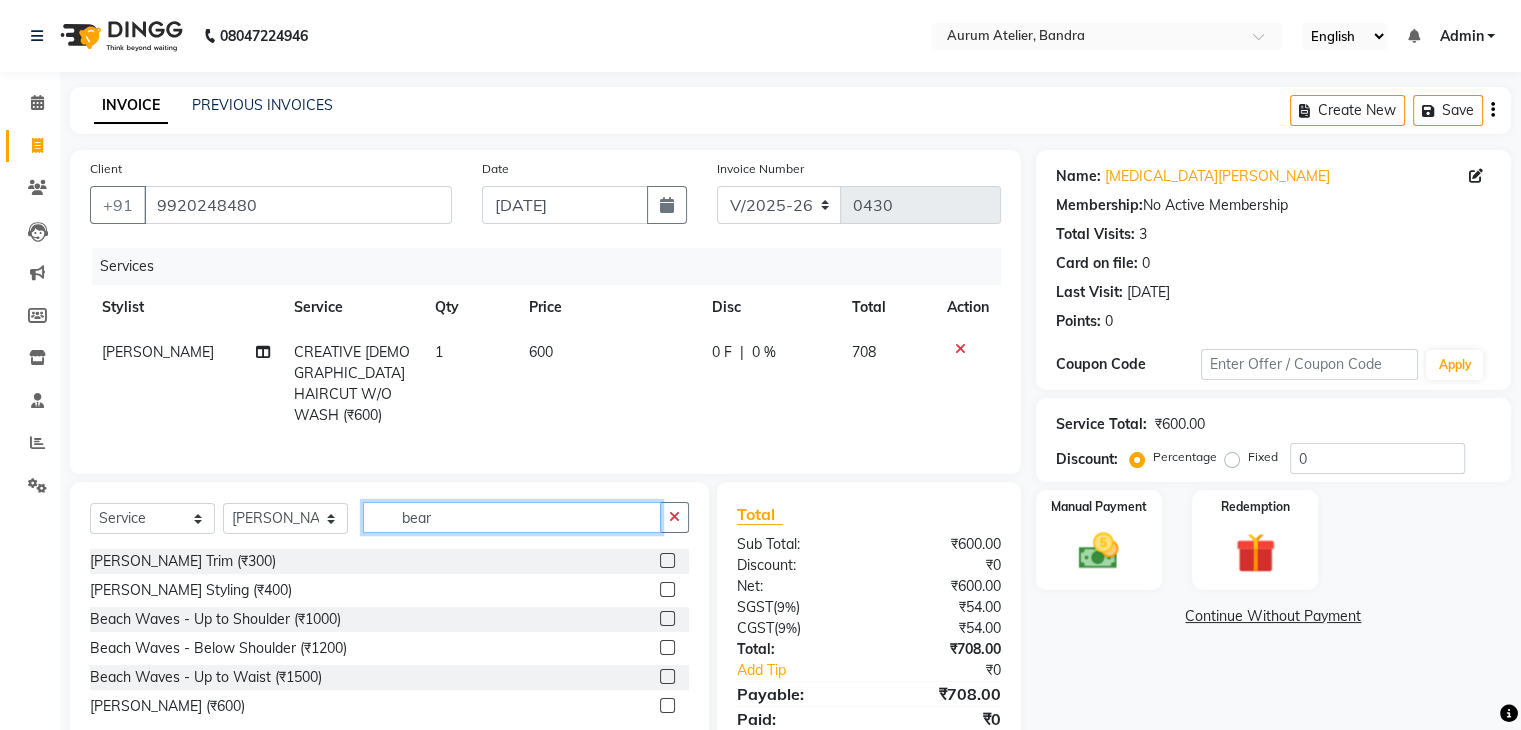 scroll, scrollTop: 0, scrollLeft: 0, axis: both 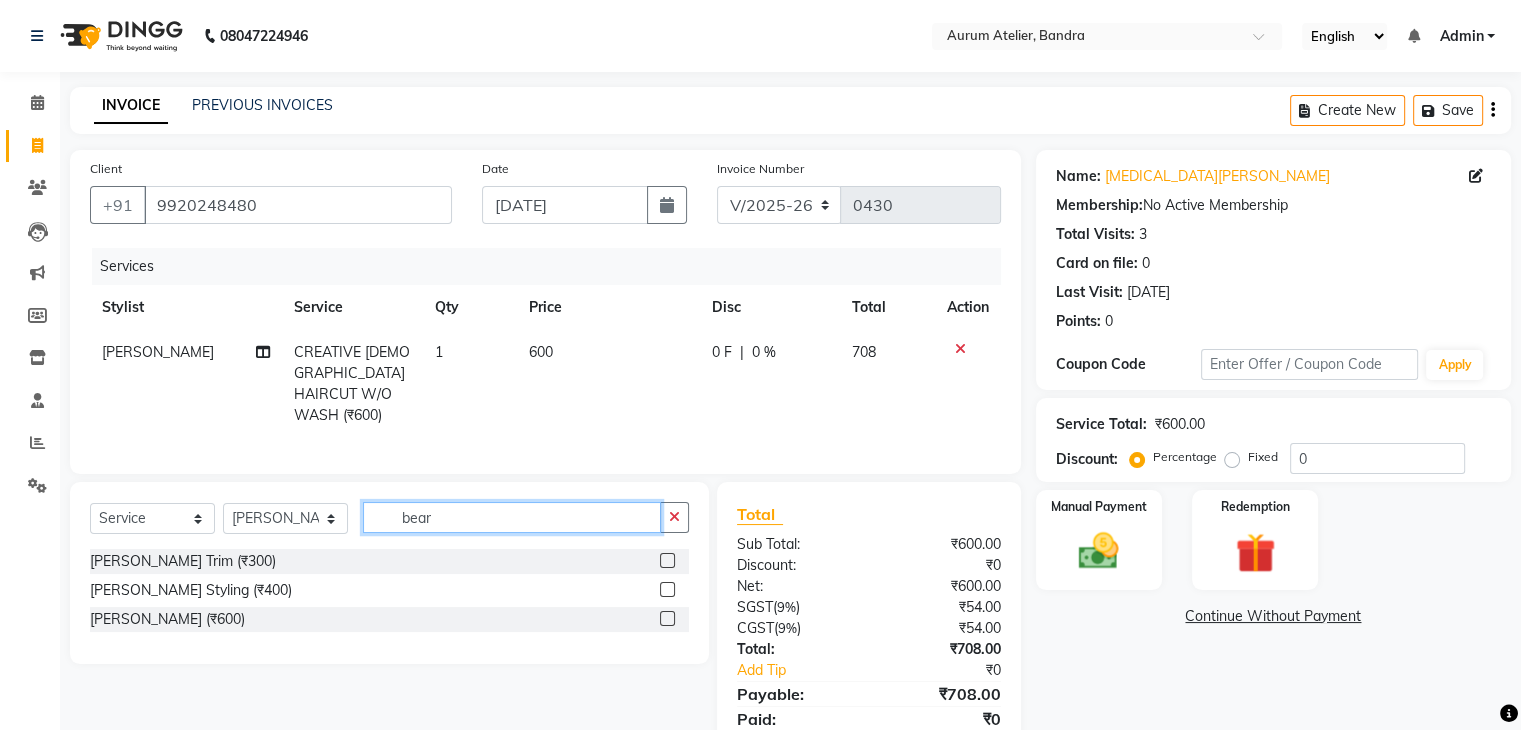 type on "bear" 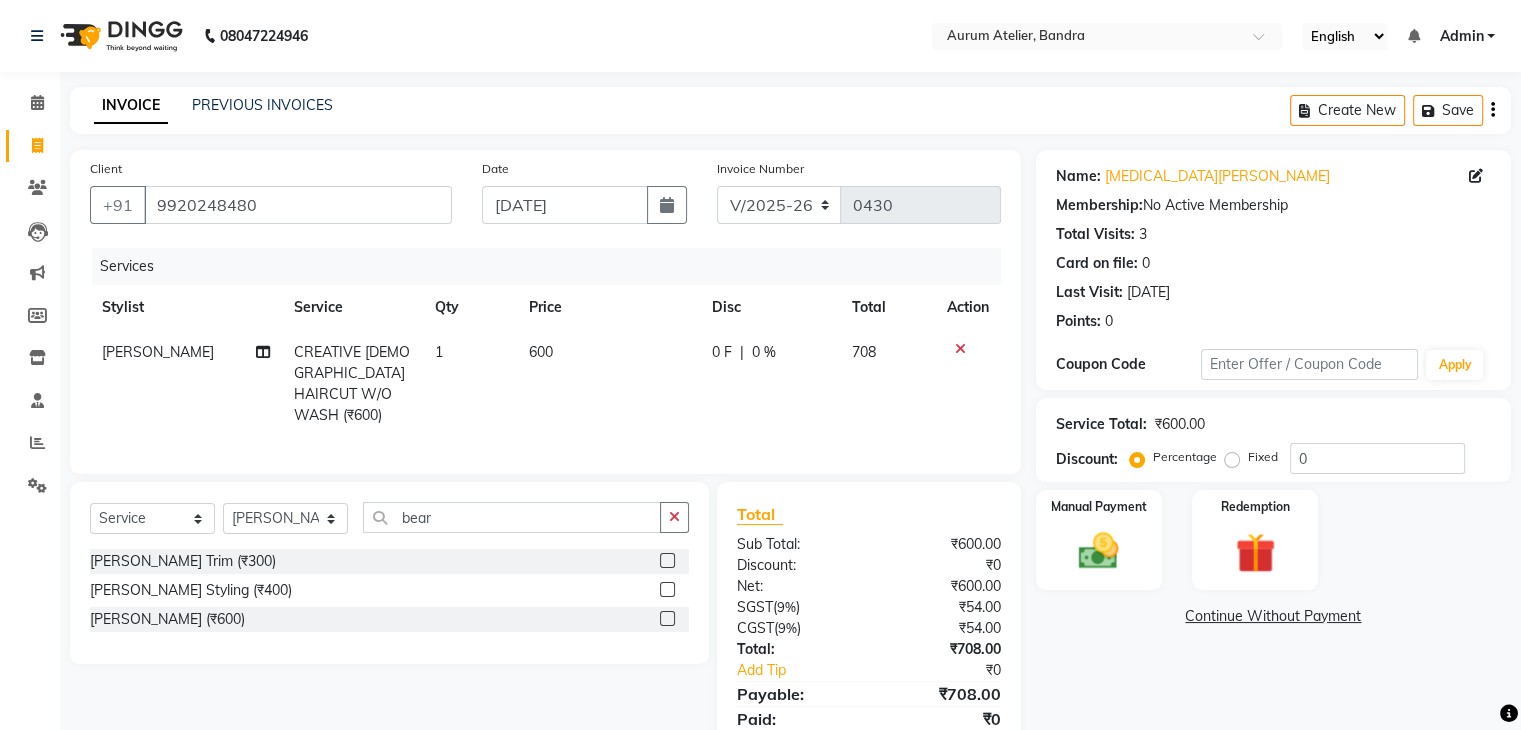click on "[PERSON_NAME] Trim (₹300)" 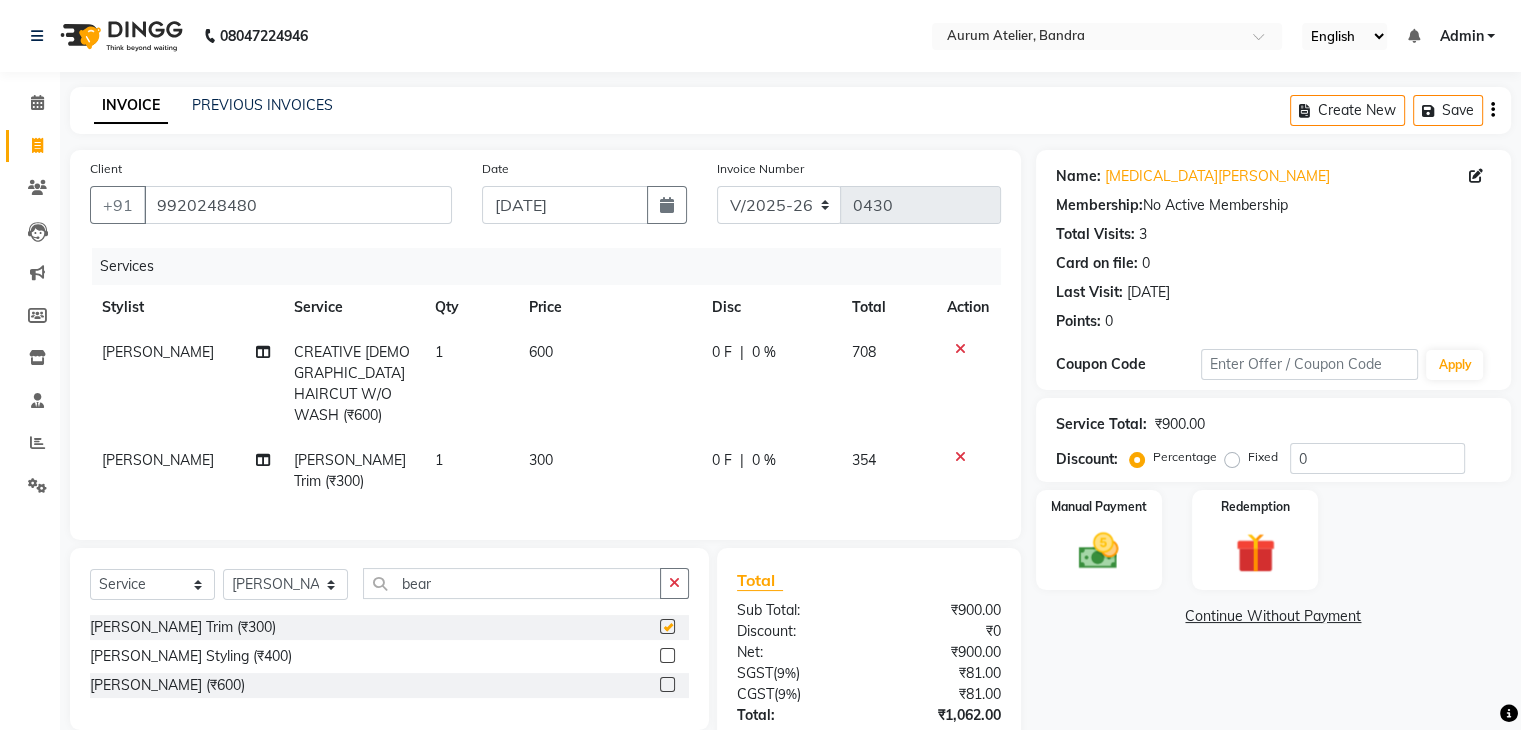checkbox on "false" 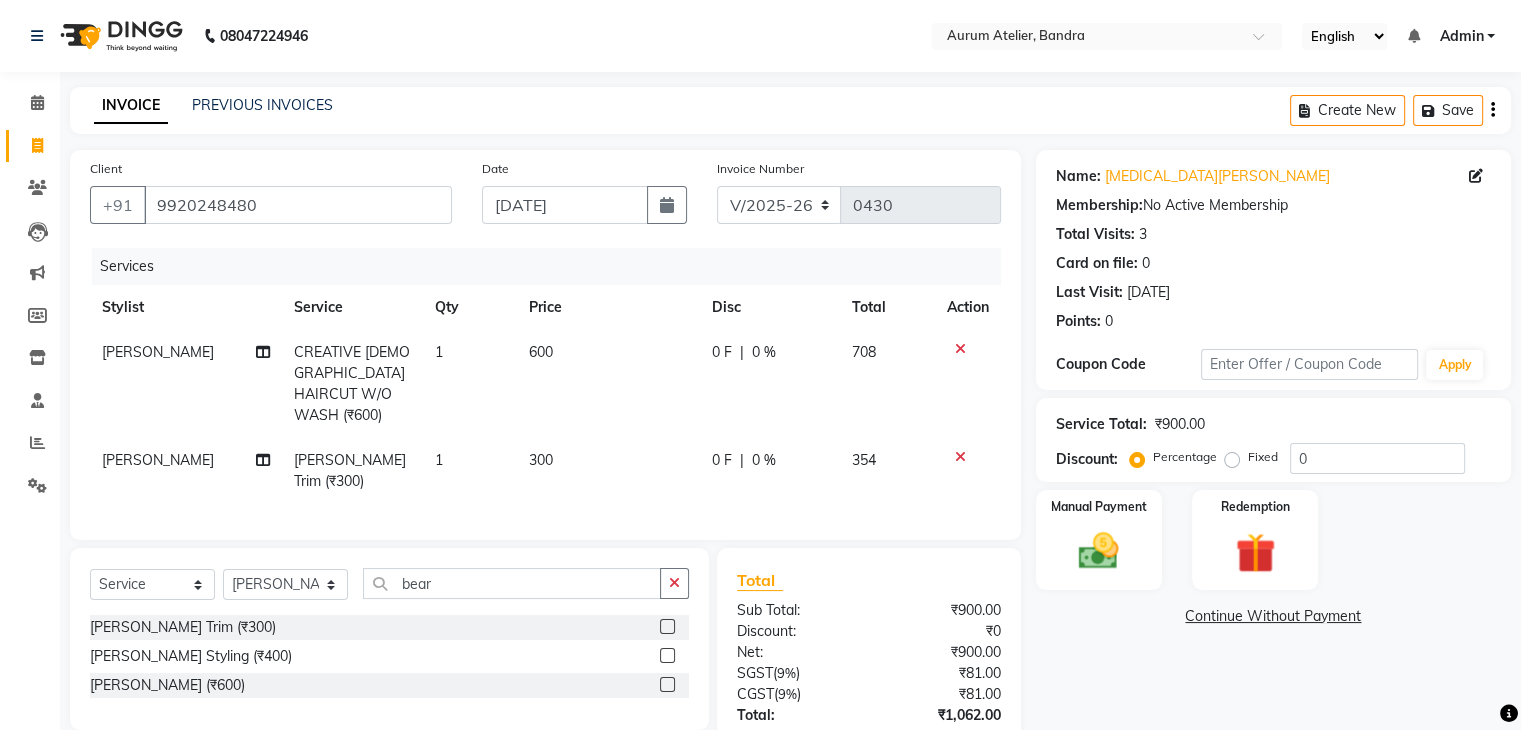 click on "300" 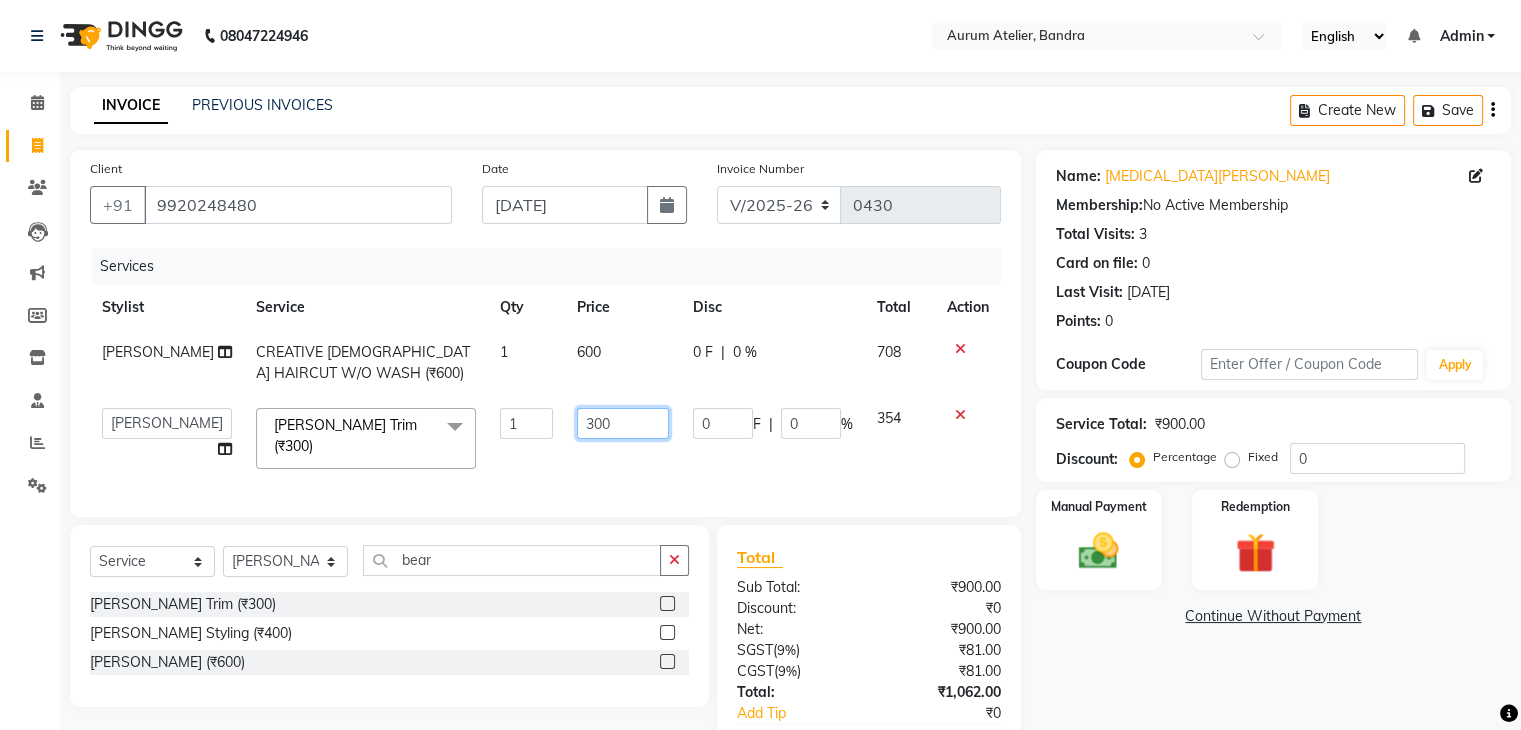 click on "300" 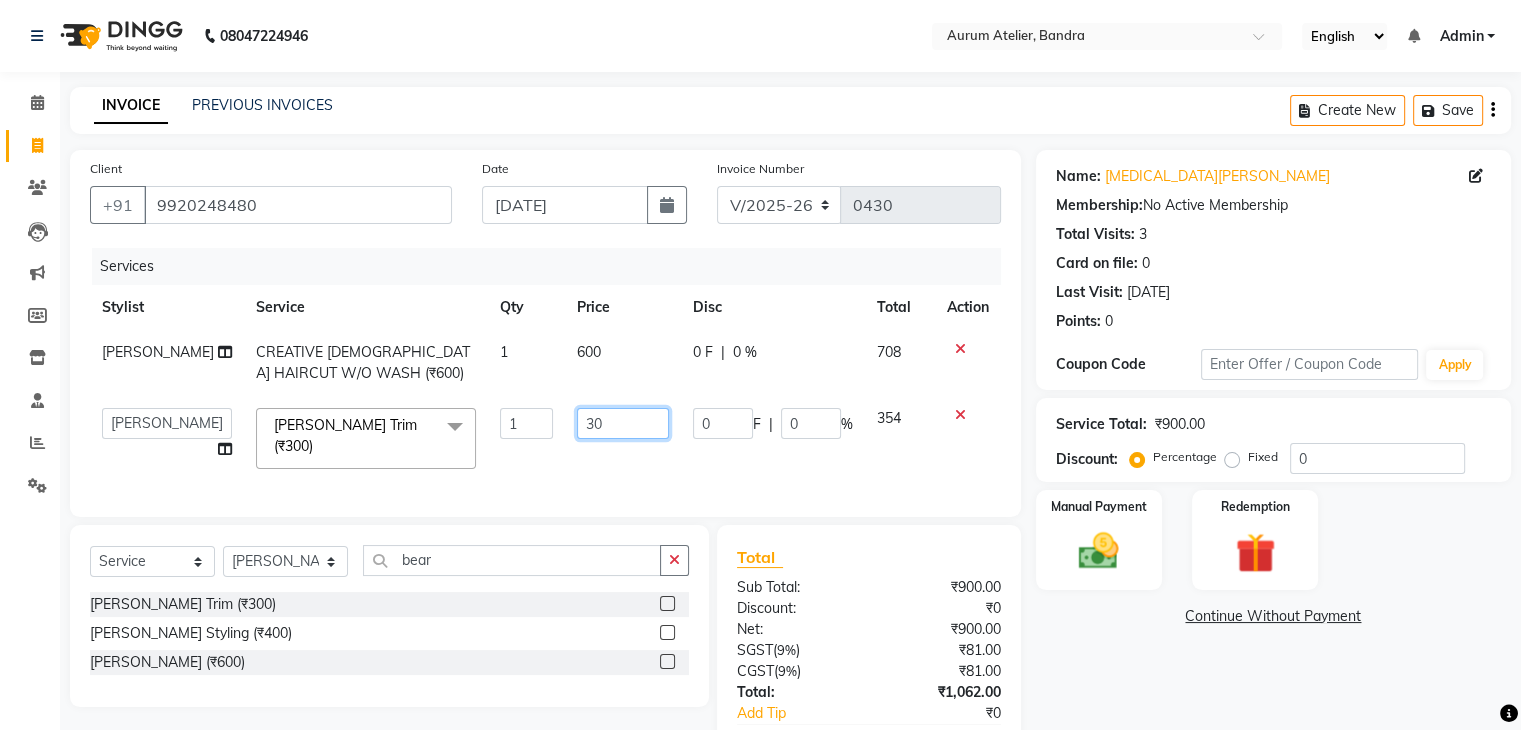 type on "3" 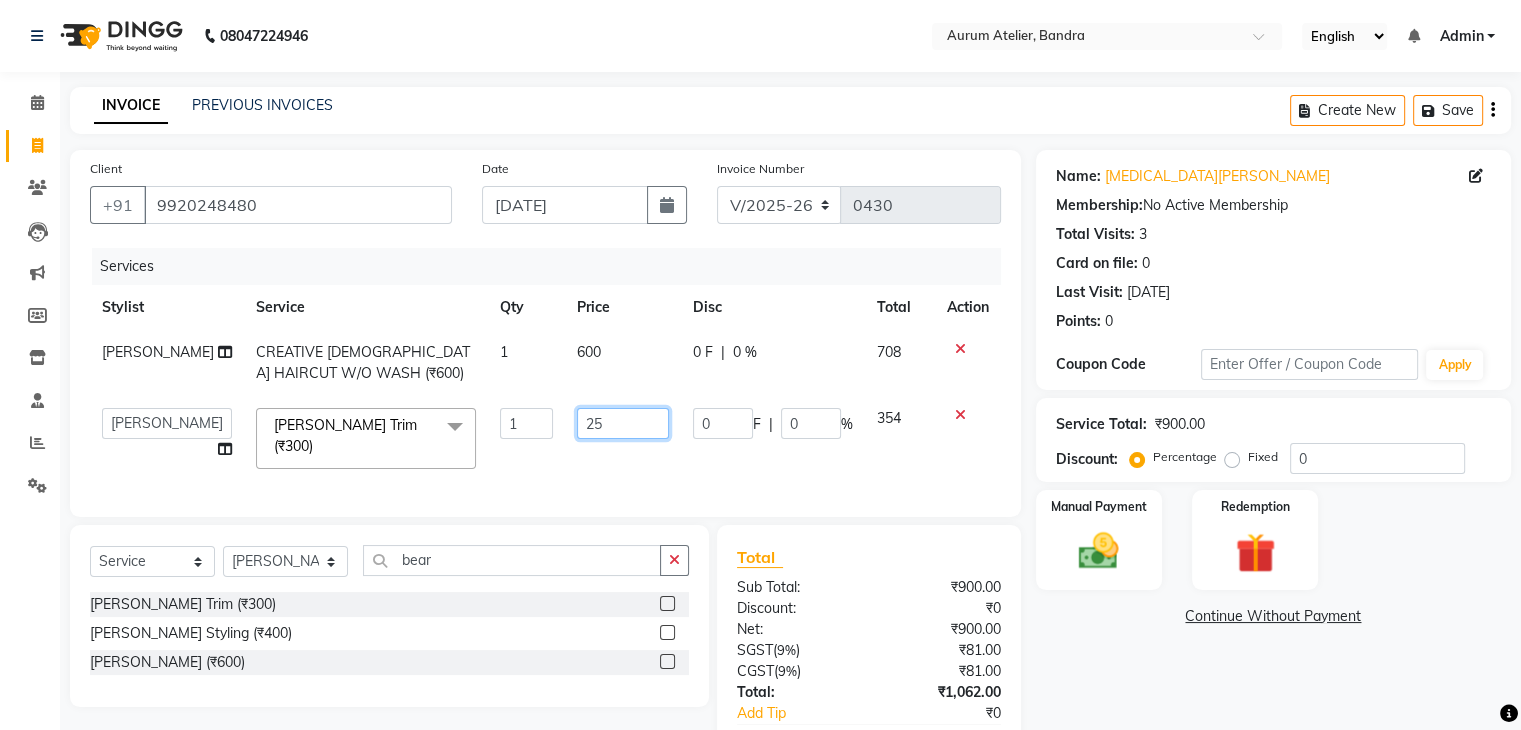 type on "250" 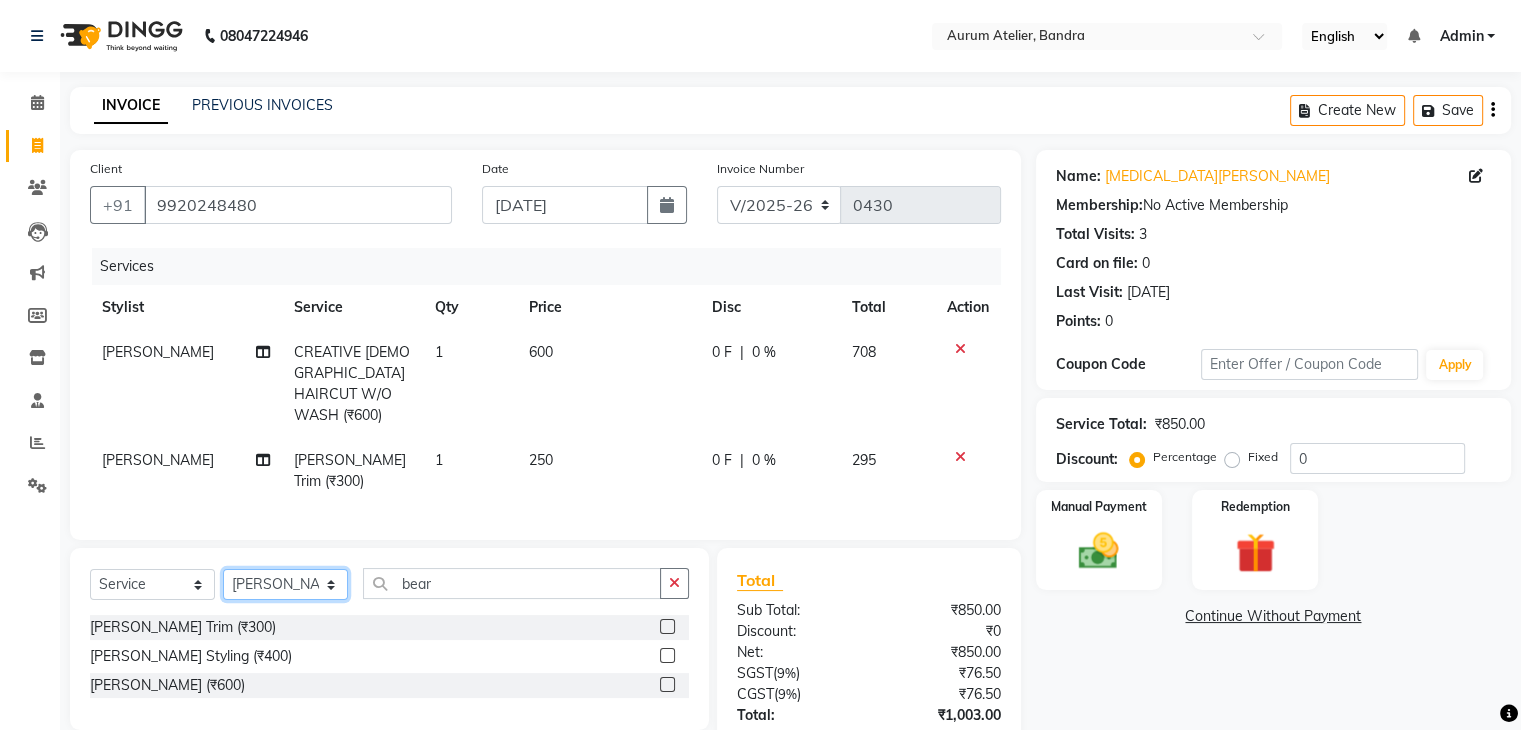click on "Select Stylist [PERSON_NAME] chariya [PERSON_NAME] [PERSON_NAME] [PERSON_NAME] [PERSON_NAME] [PERSON_NAME] [PERSON_NAME]" 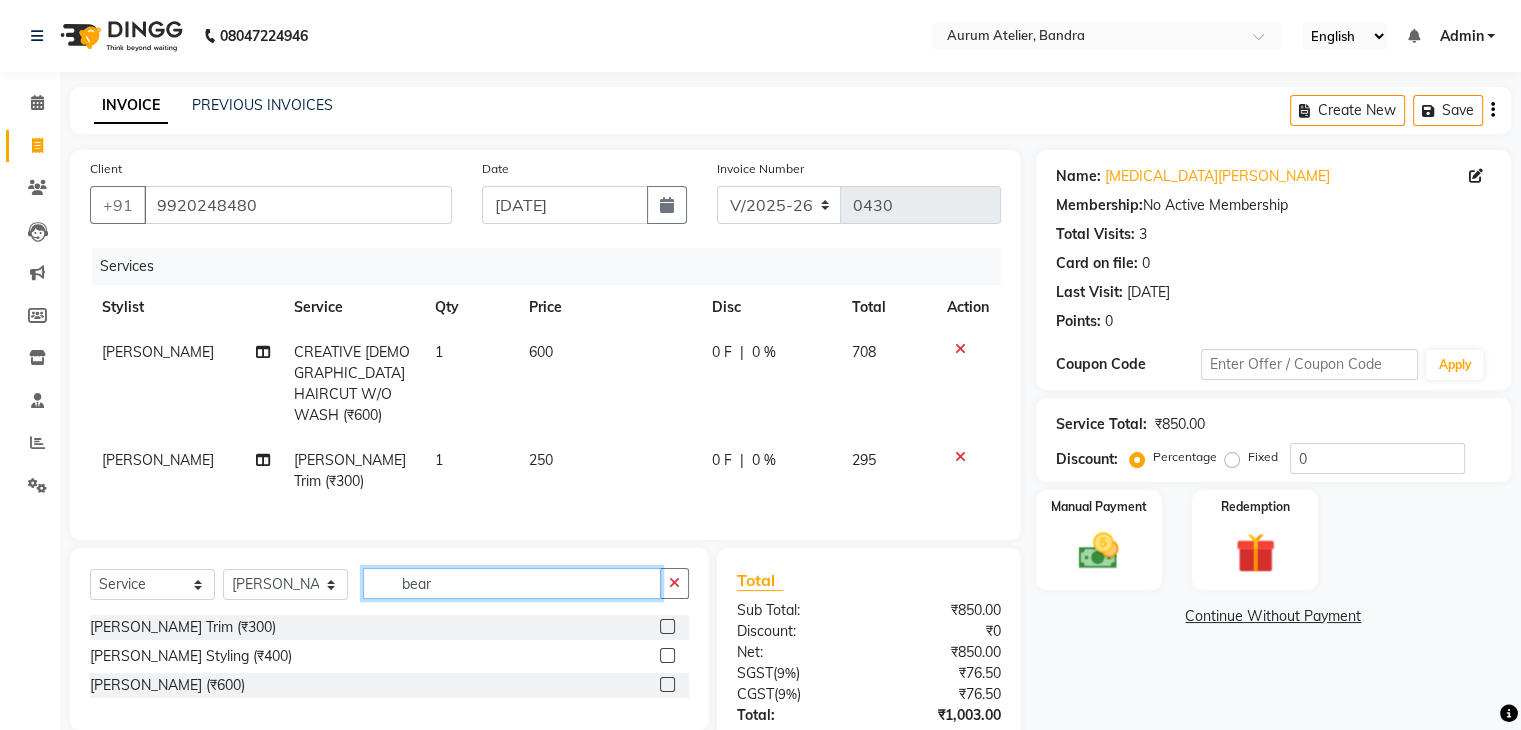 click on "bear" 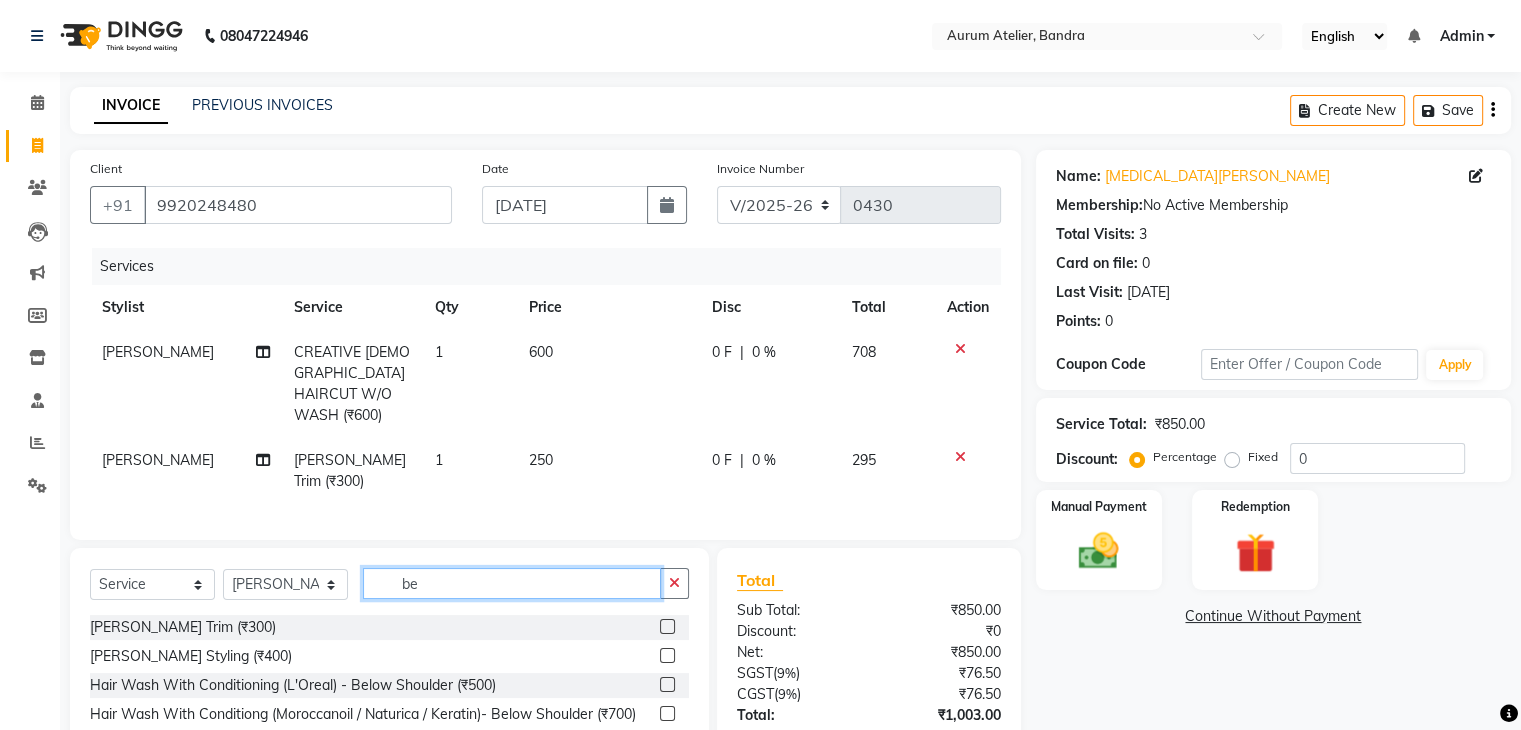type on "b" 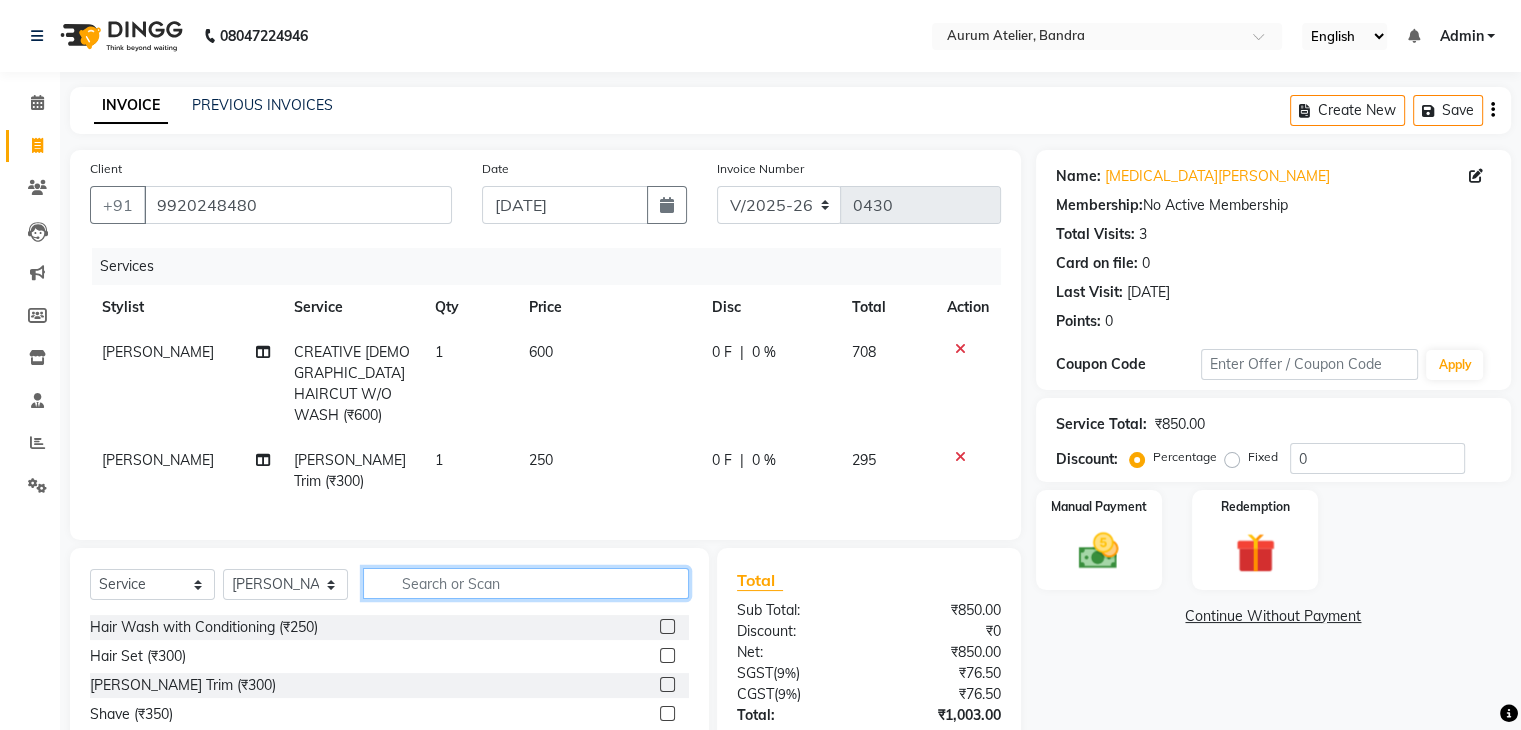 type on "c" 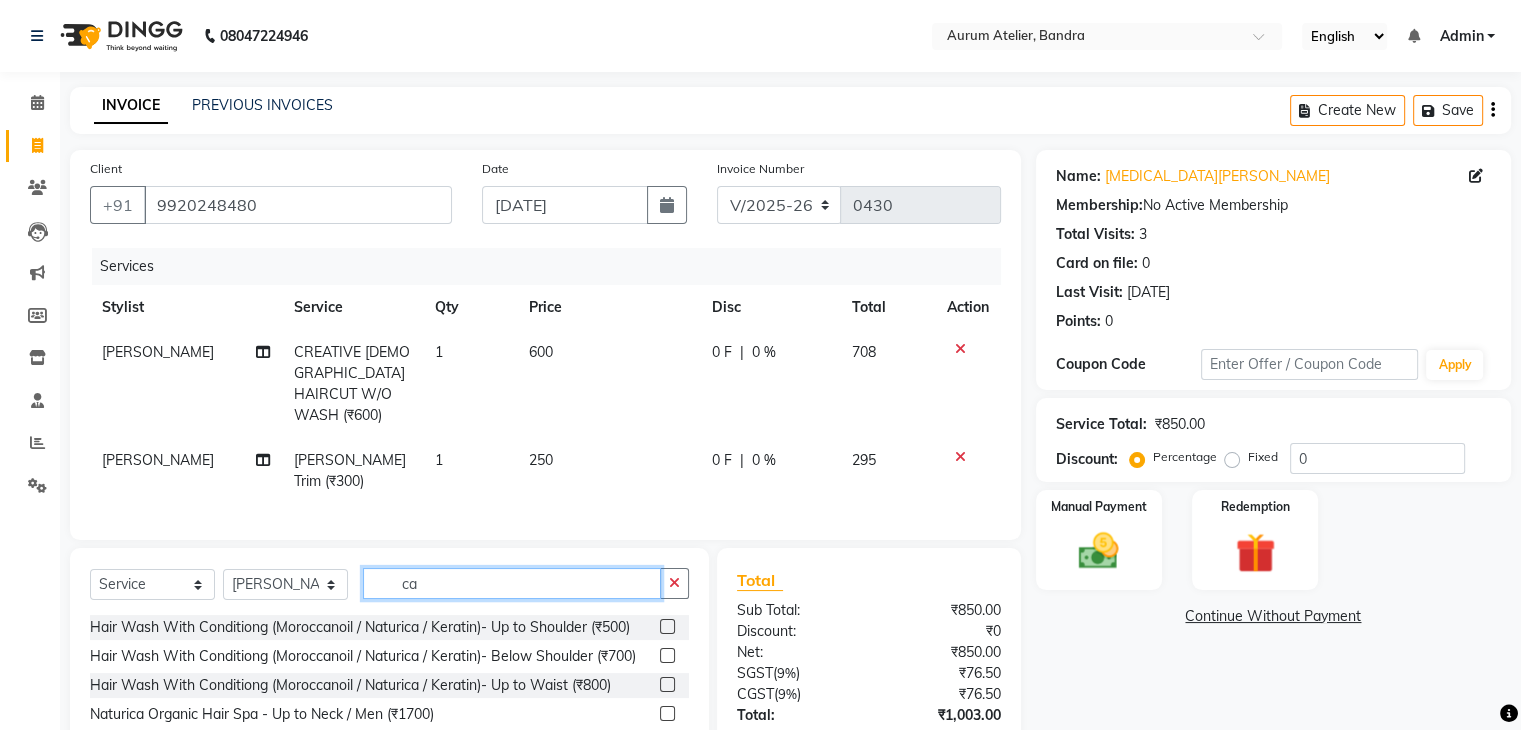 type on "c" 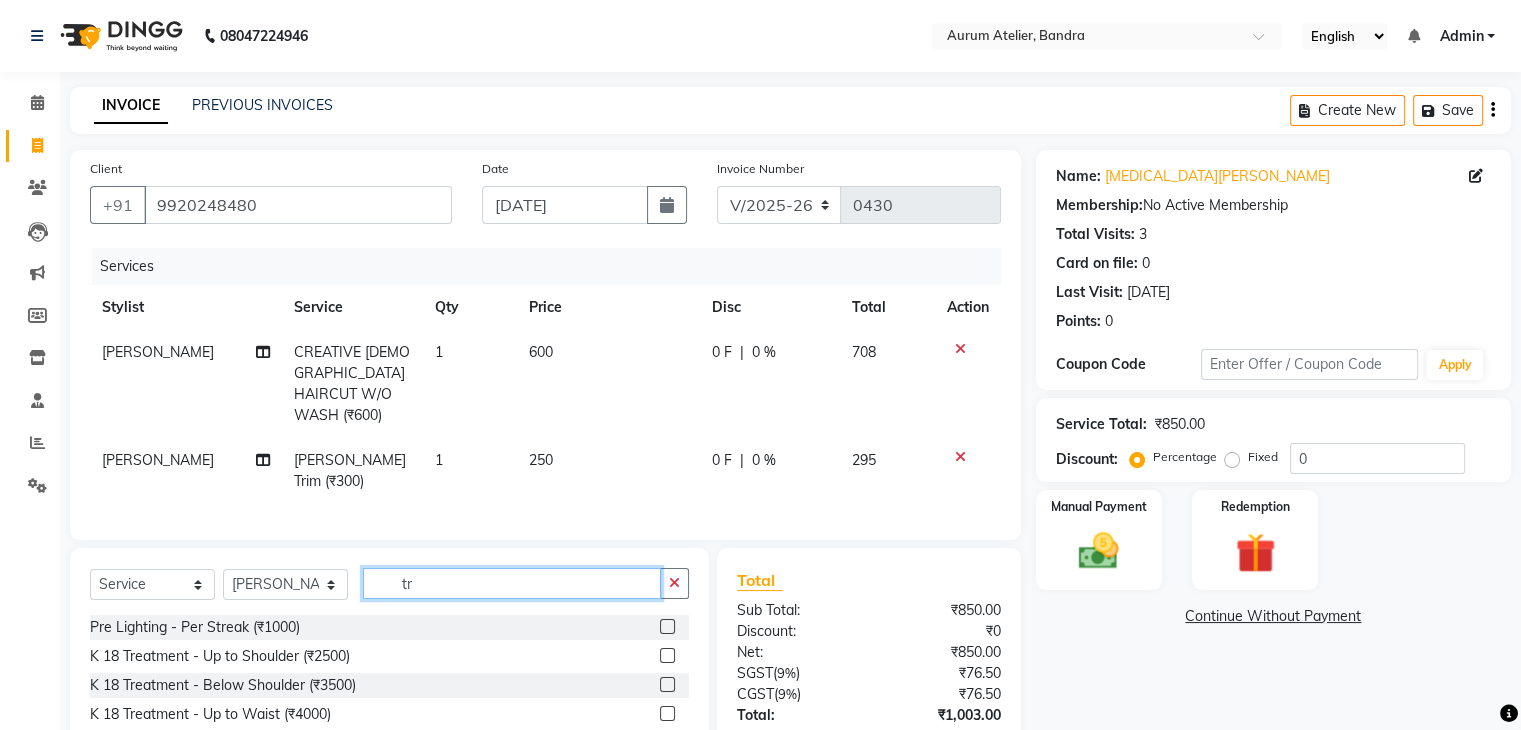 type on "t" 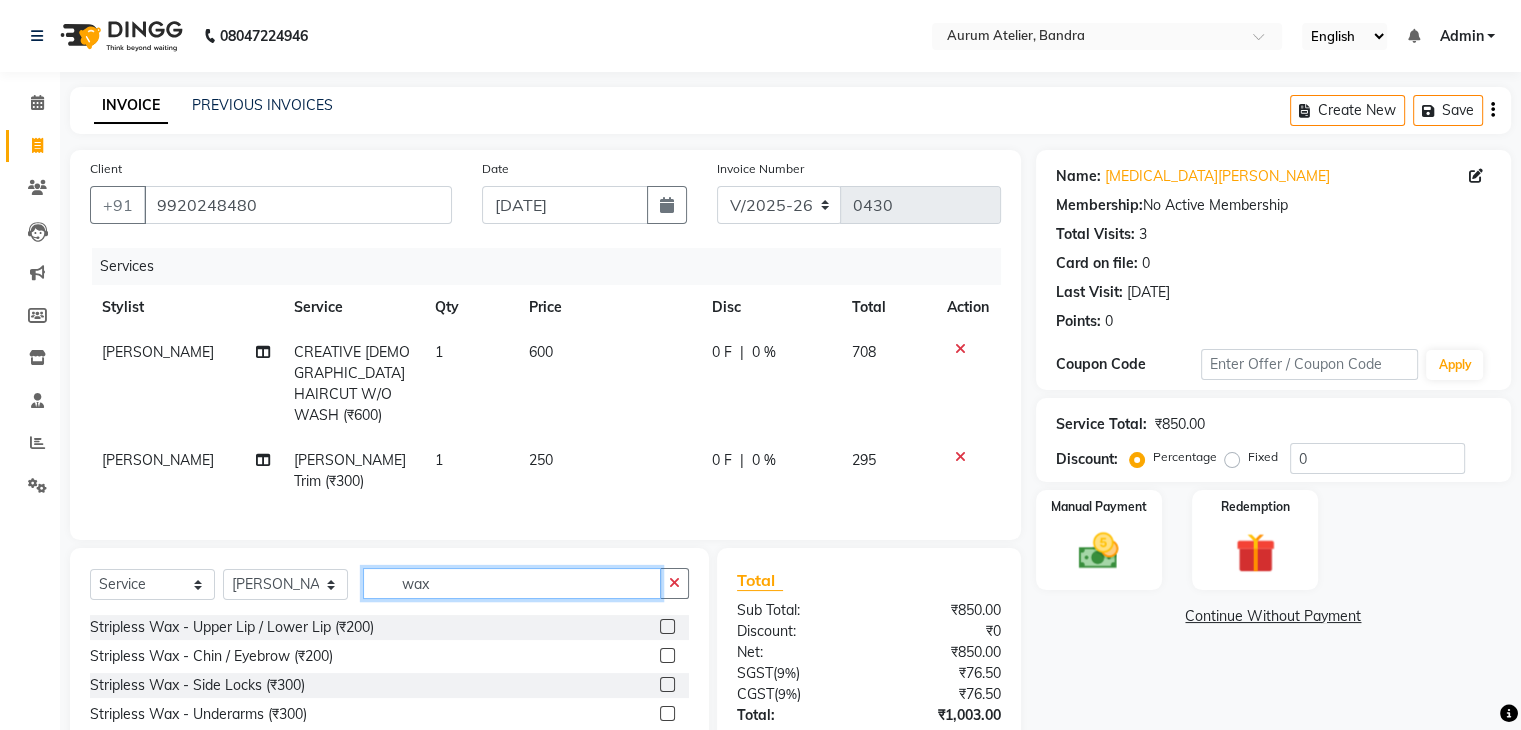 scroll, scrollTop: 100, scrollLeft: 0, axis: vertical 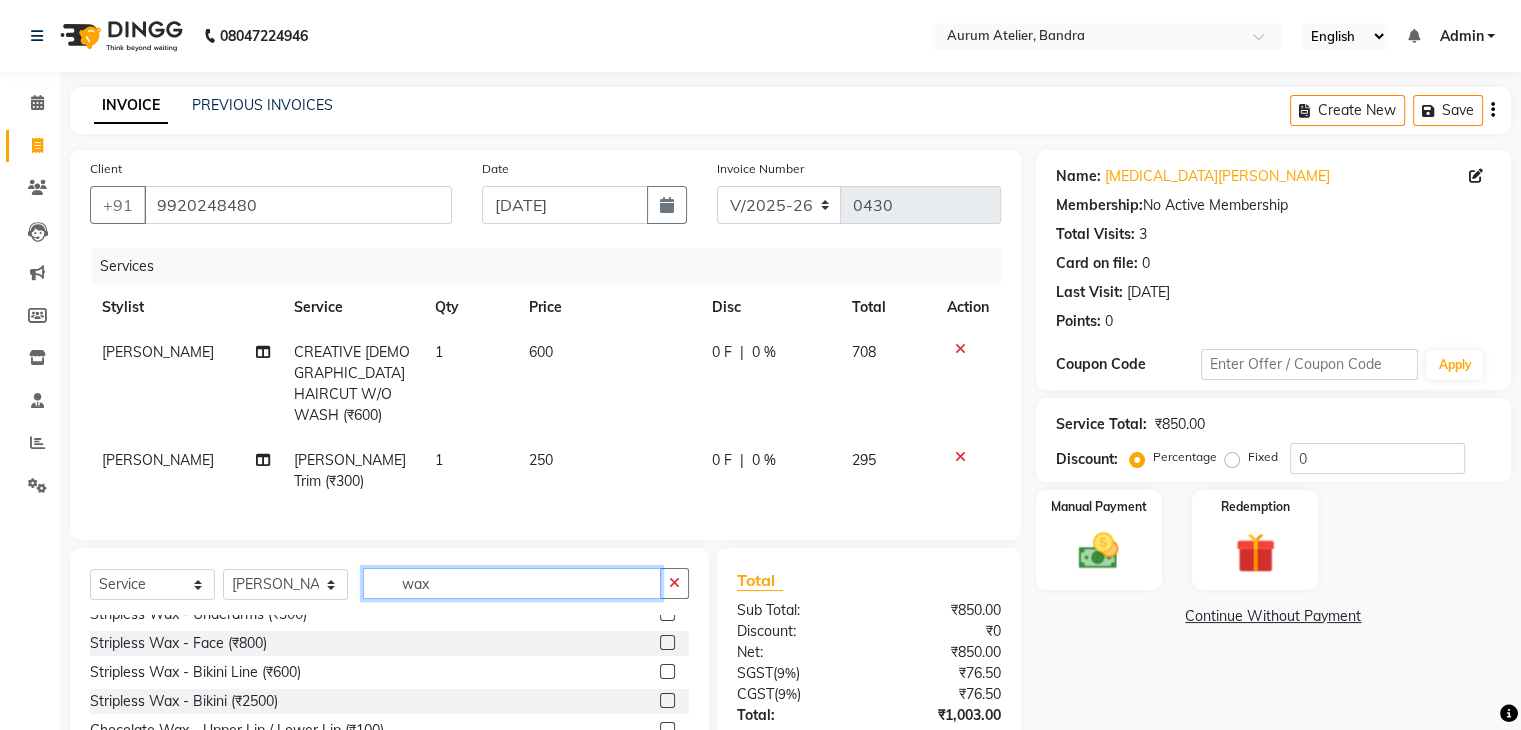 type on "wax" 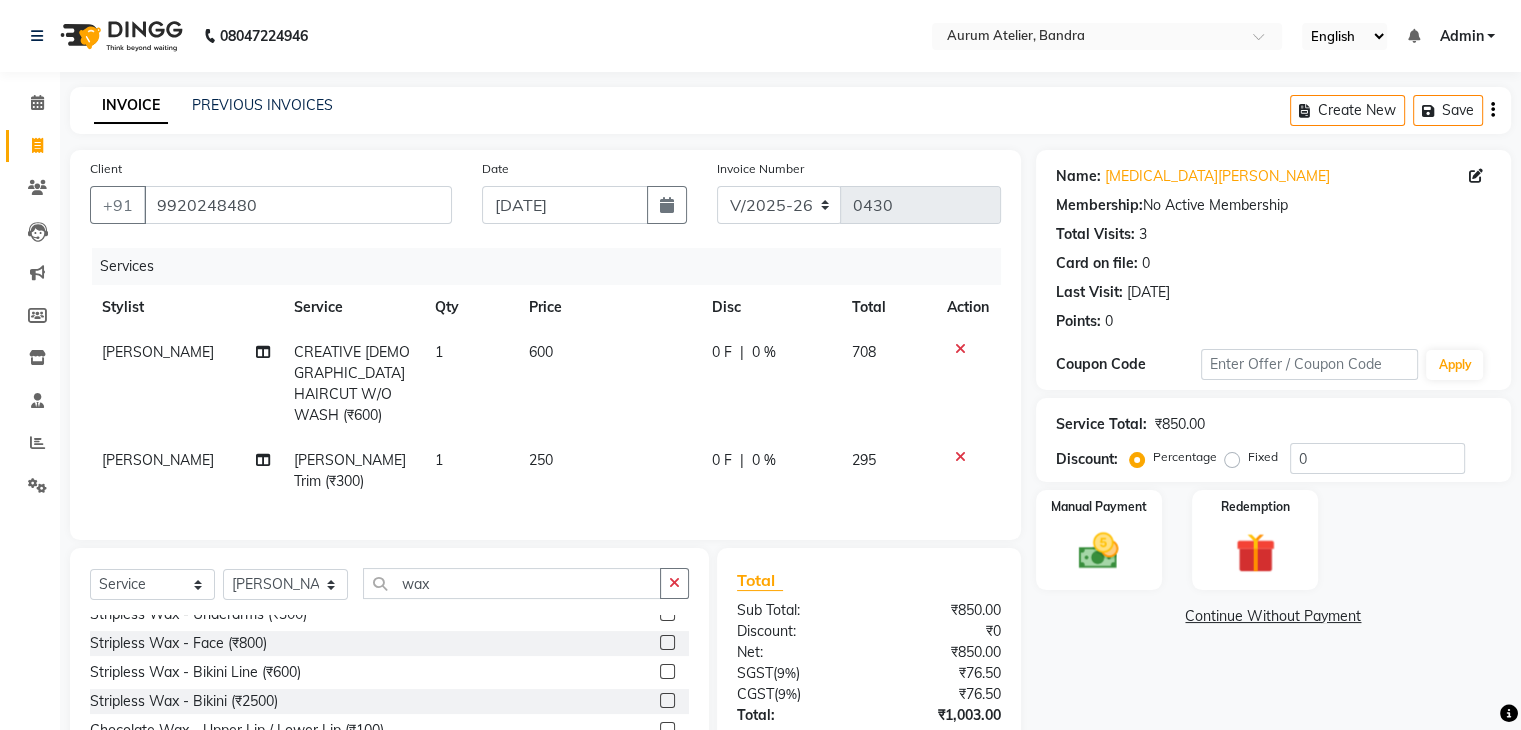 click 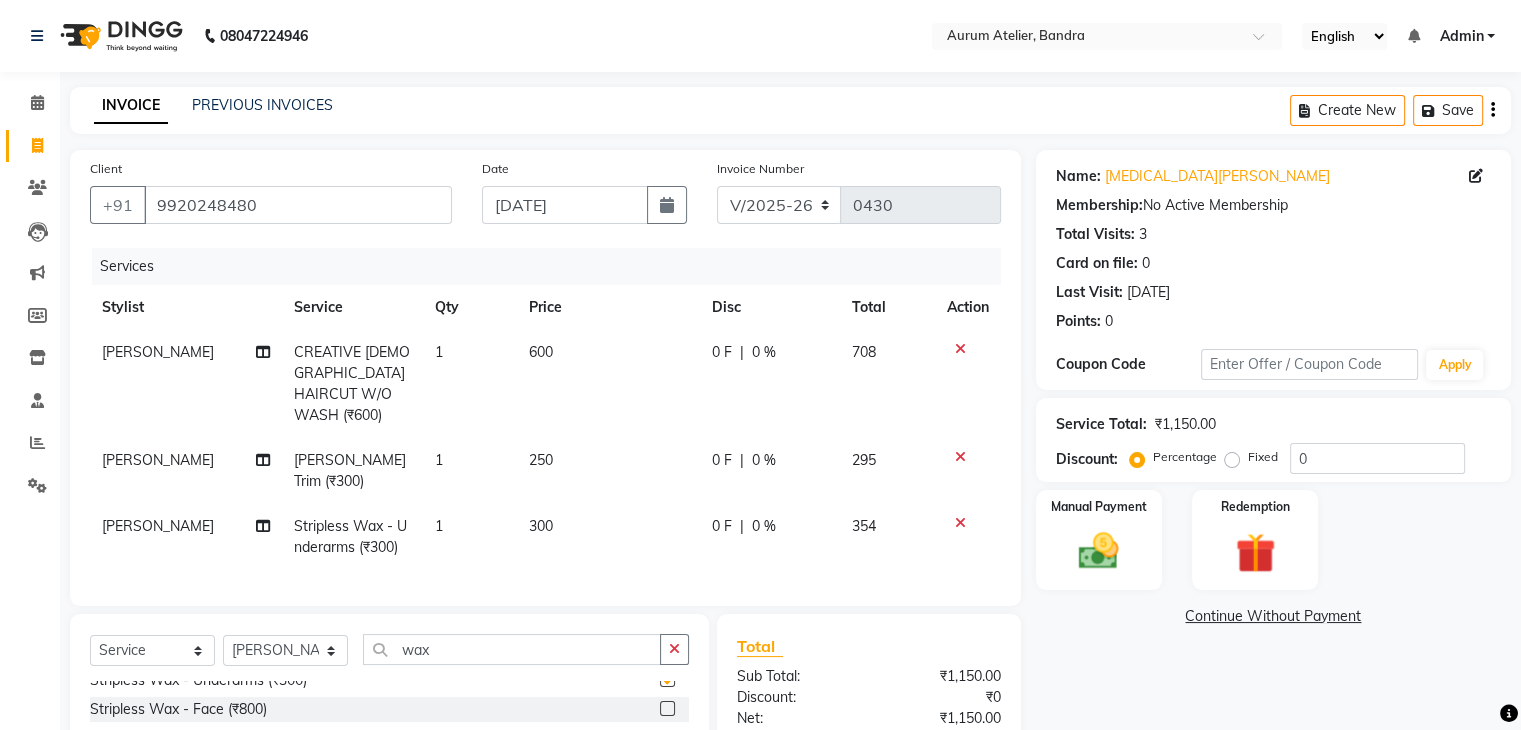 checkbox on "false" 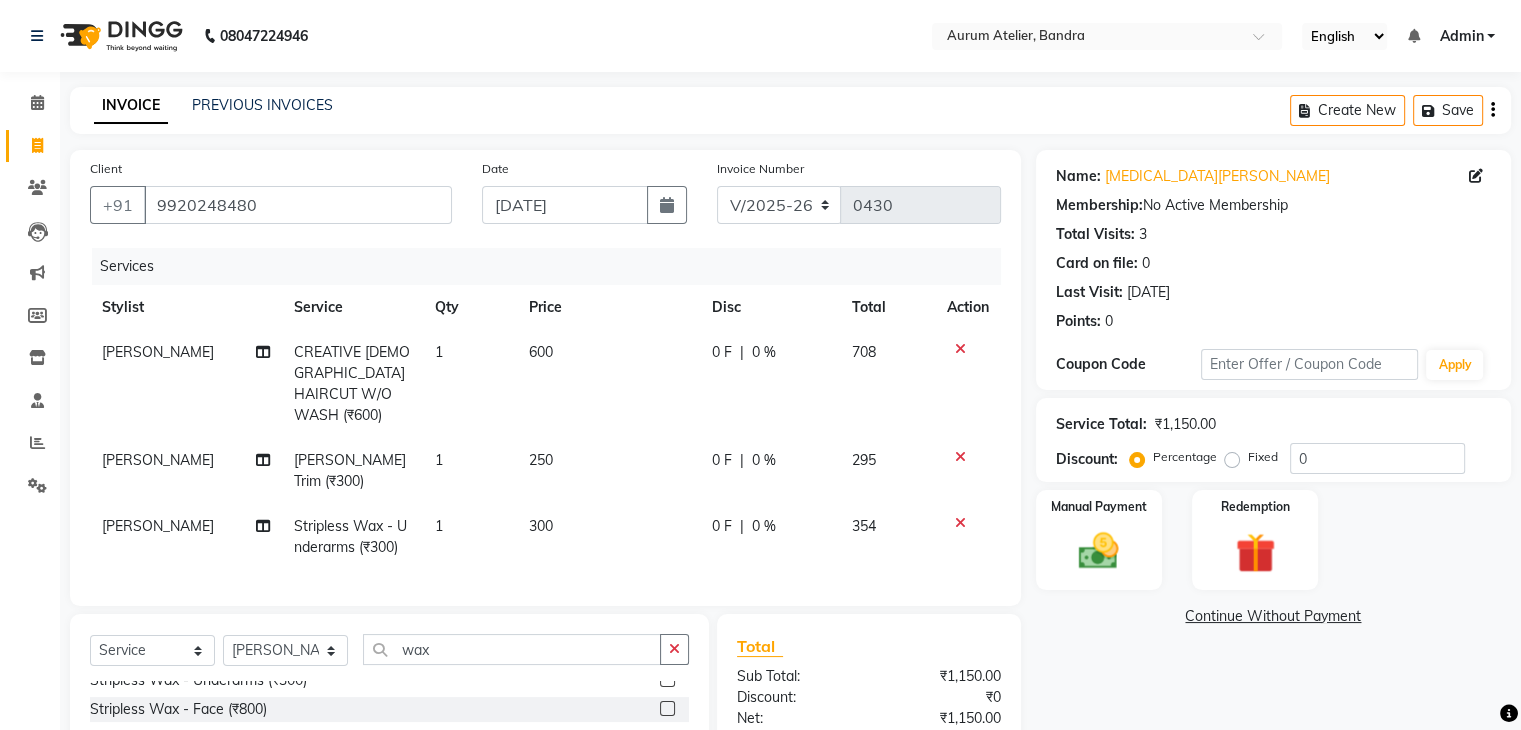 click on "300" 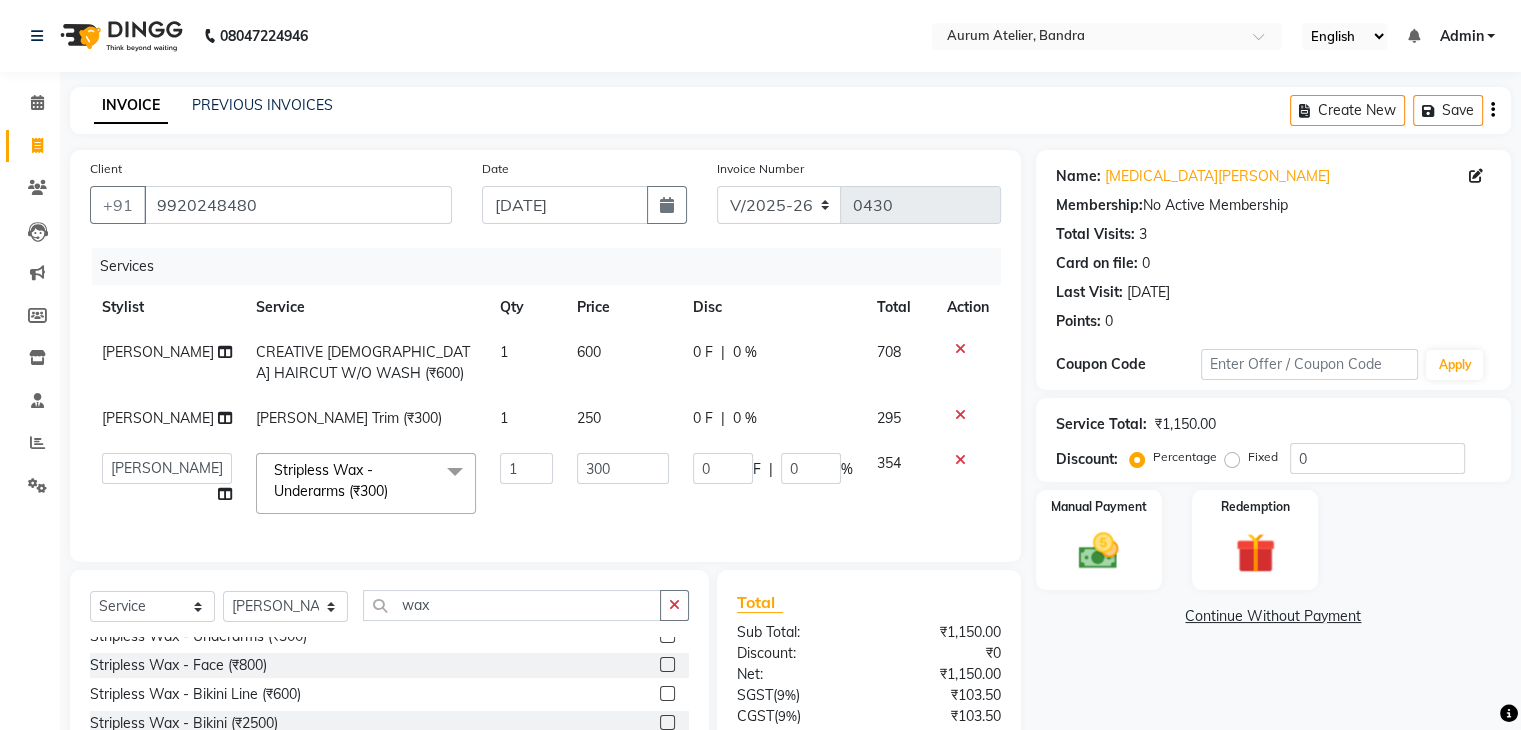 click on "300" 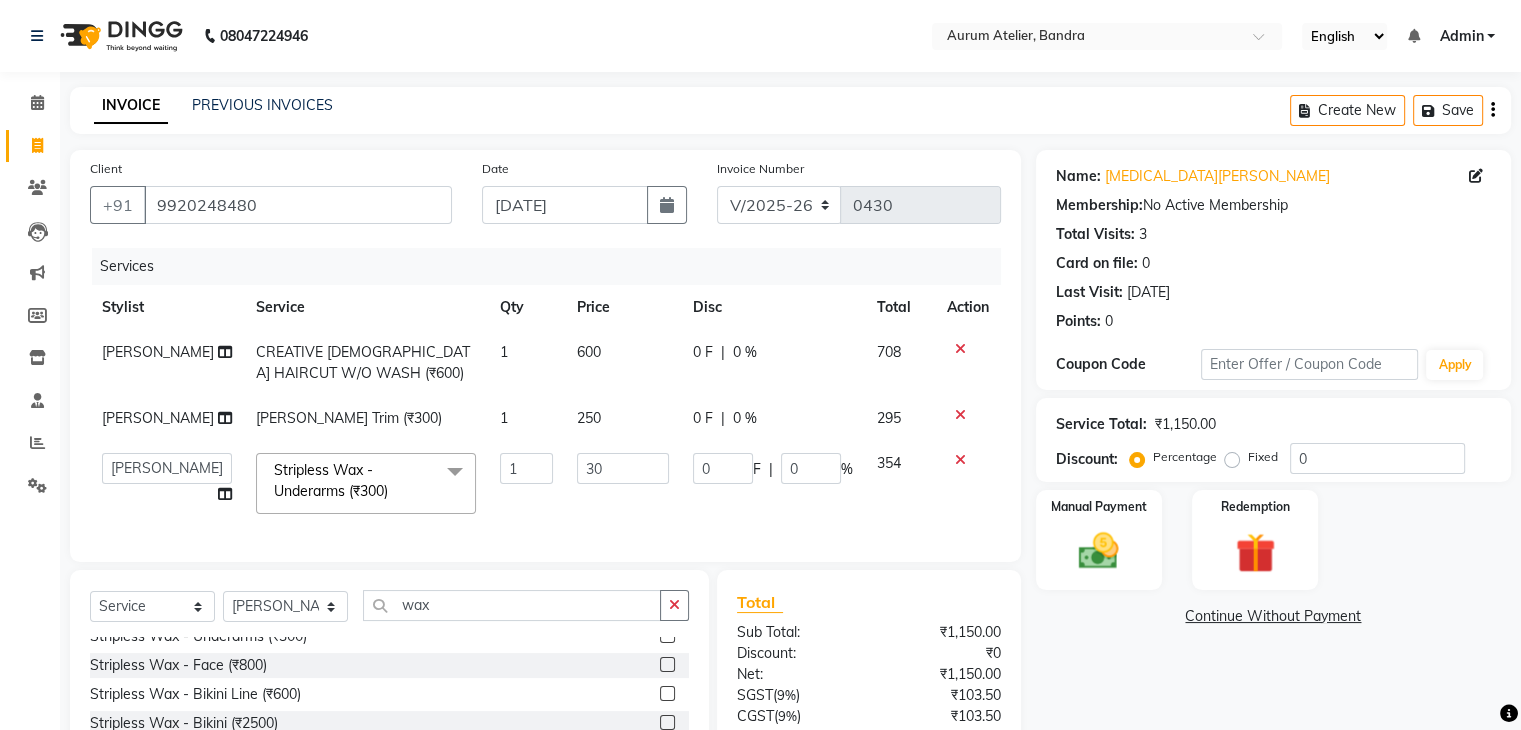 type on "3" 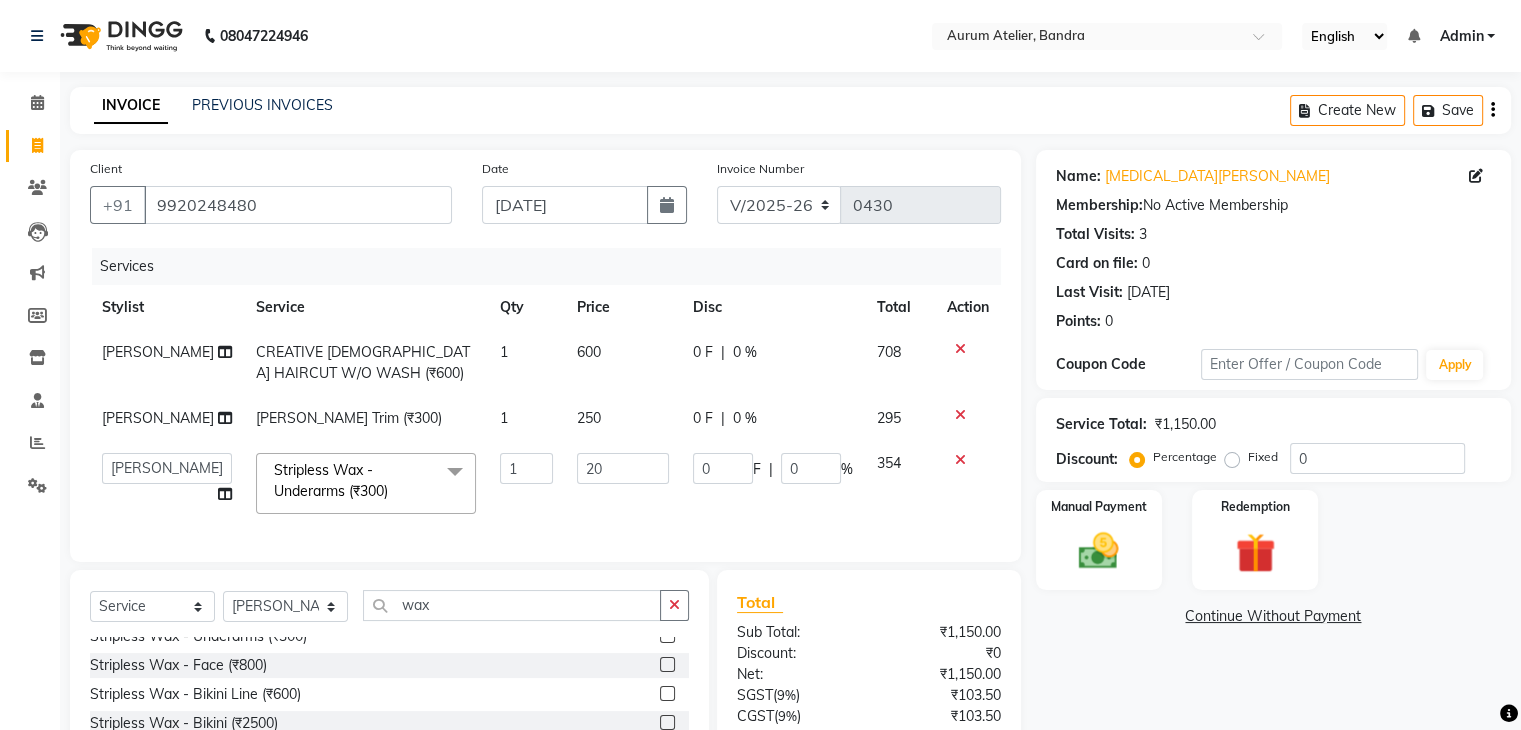 type on "200" 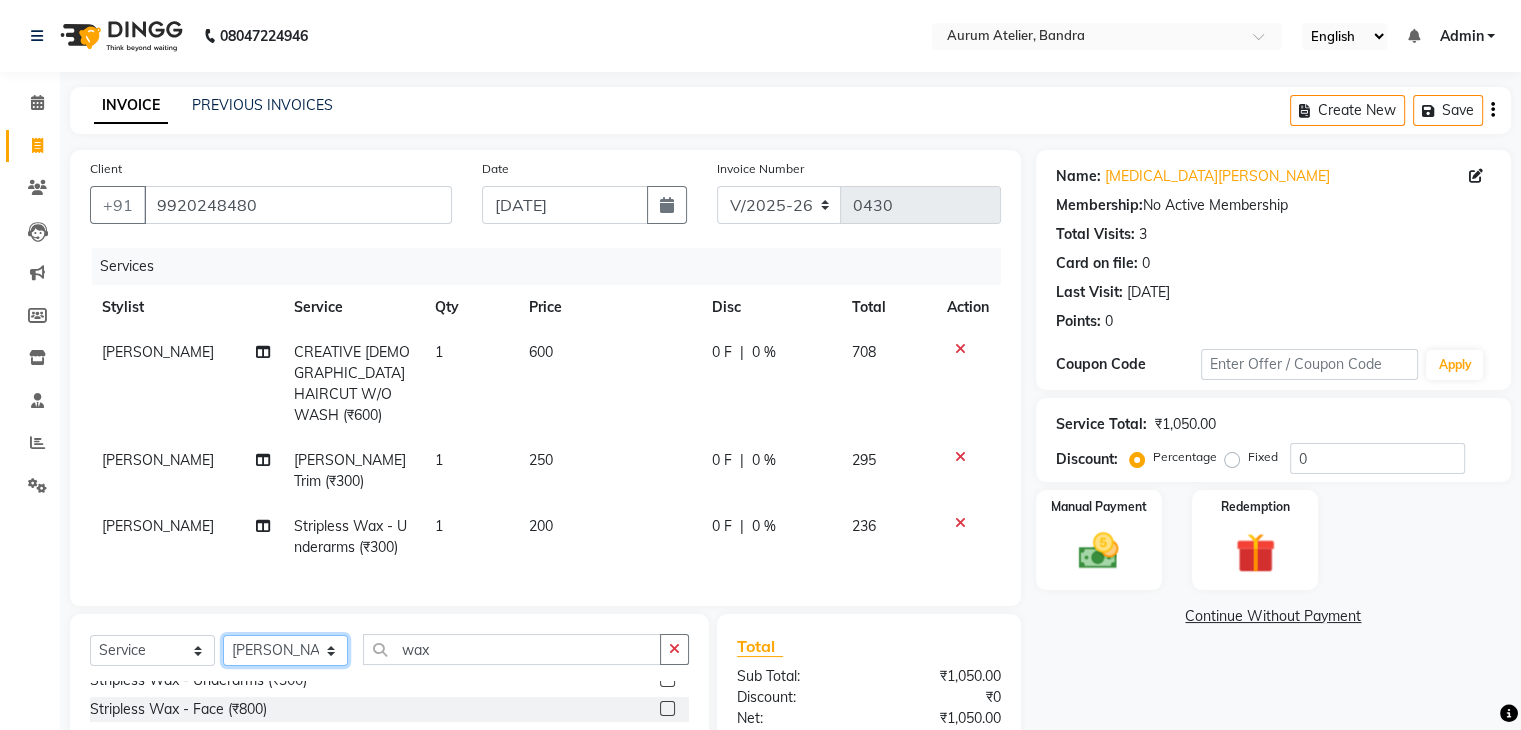 click on "Select  Service  Product  Membership  Package Voucher Prepaid Gift Card  Select Stylist [PERSON_NAME] chariya [PERSON_NAME] [PERSON_NAME] [PERSON_NAME] [PERSON_NAME] [PERSON_NAME] [PERSON_NAME] wax" 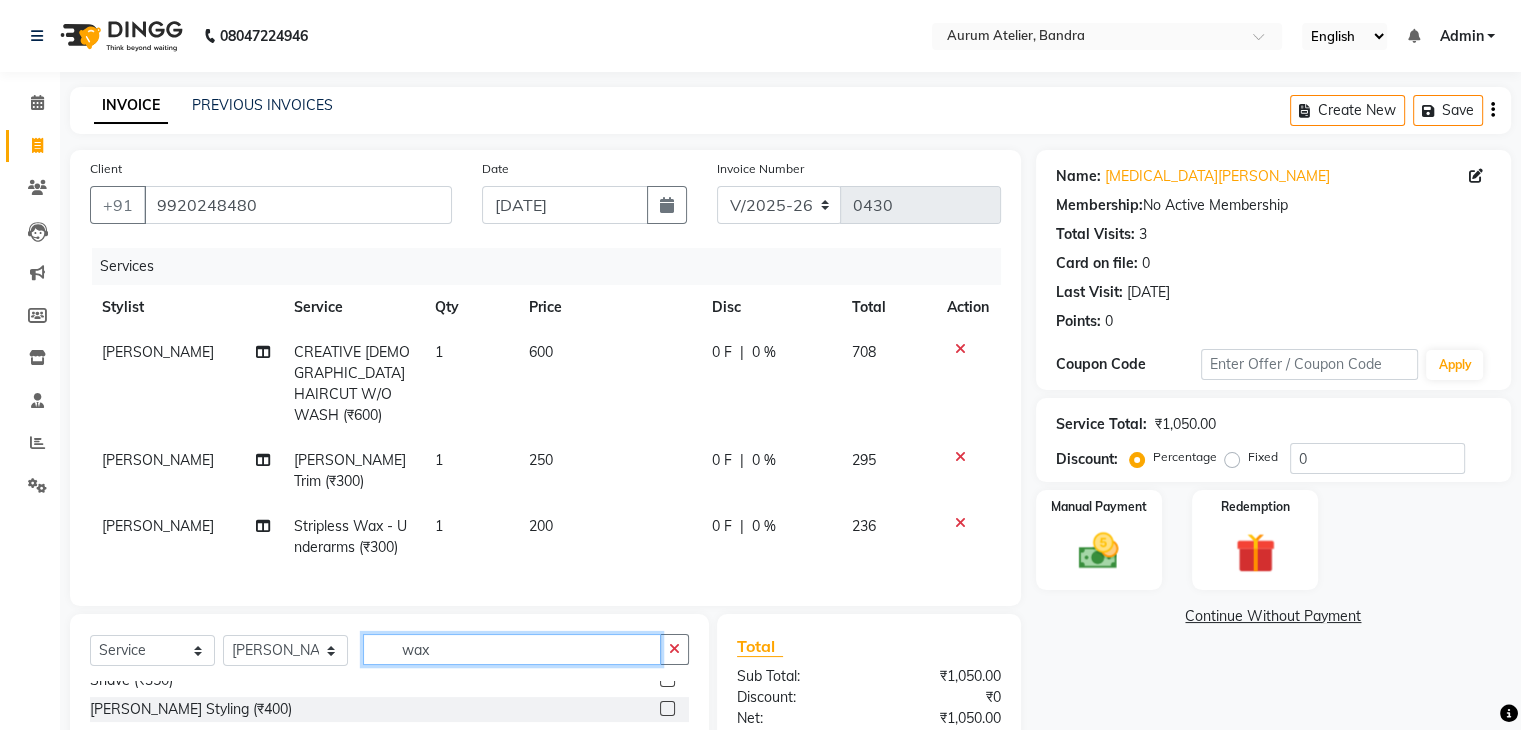 click on "wax" 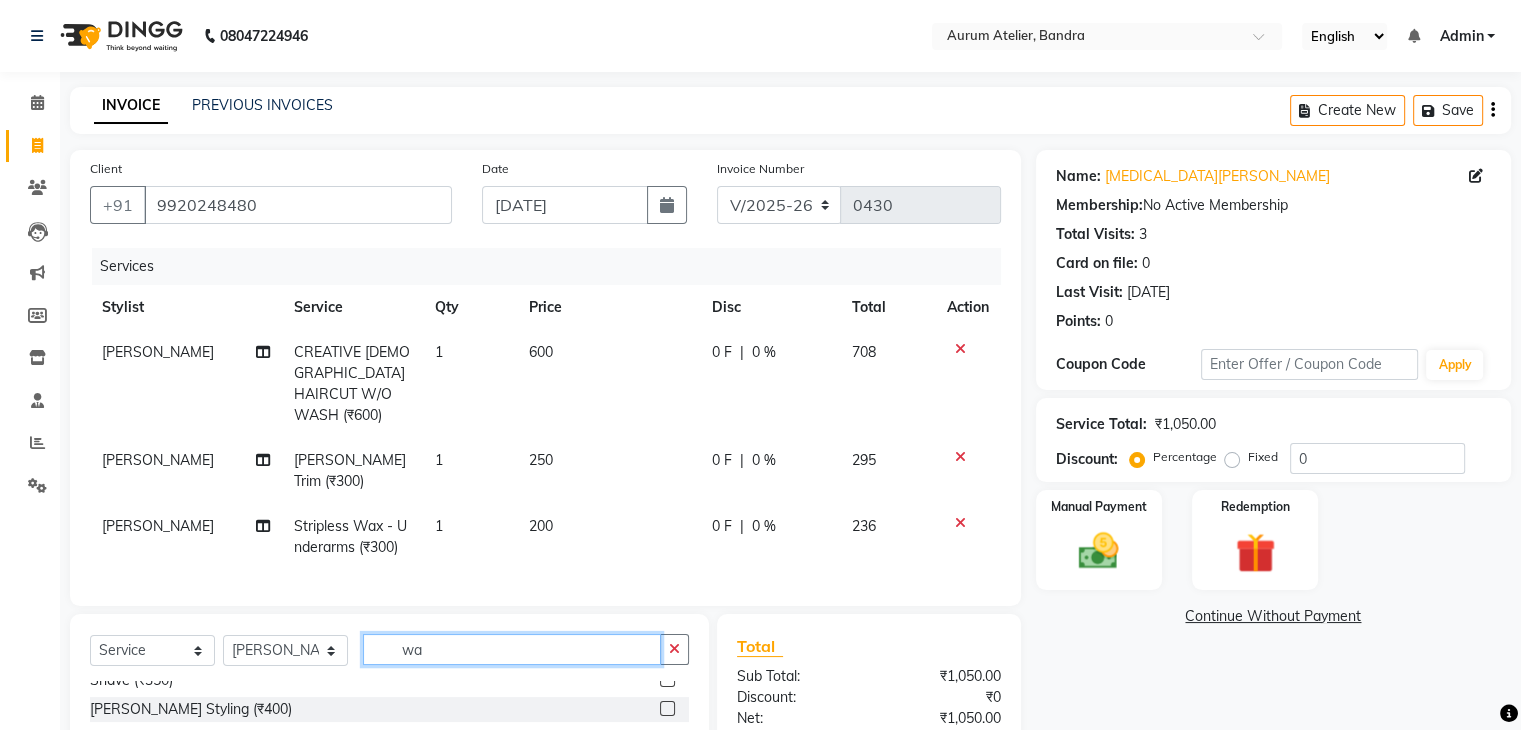 type on "w" 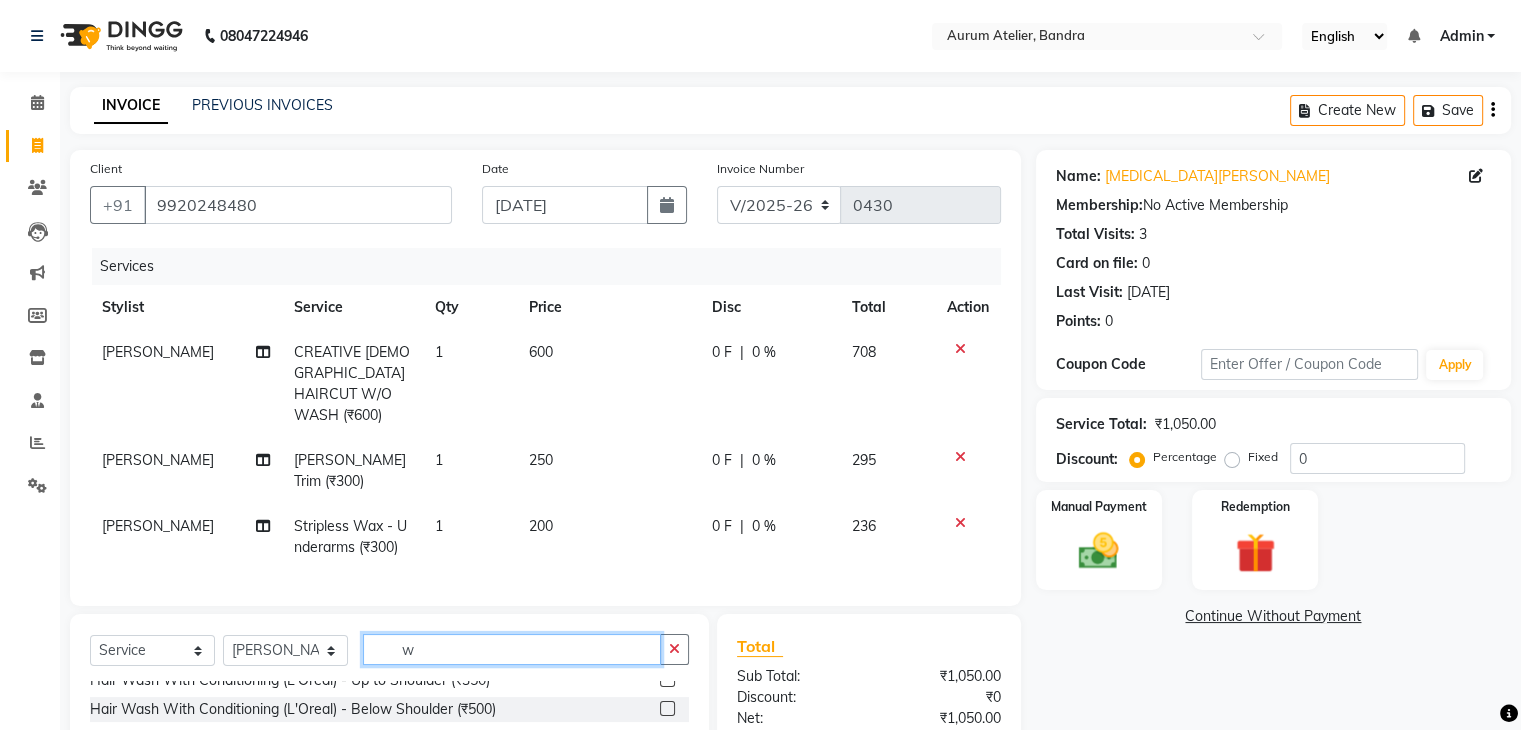 scroll, scrollTop: 0, scrollLeft: 0, axis: both 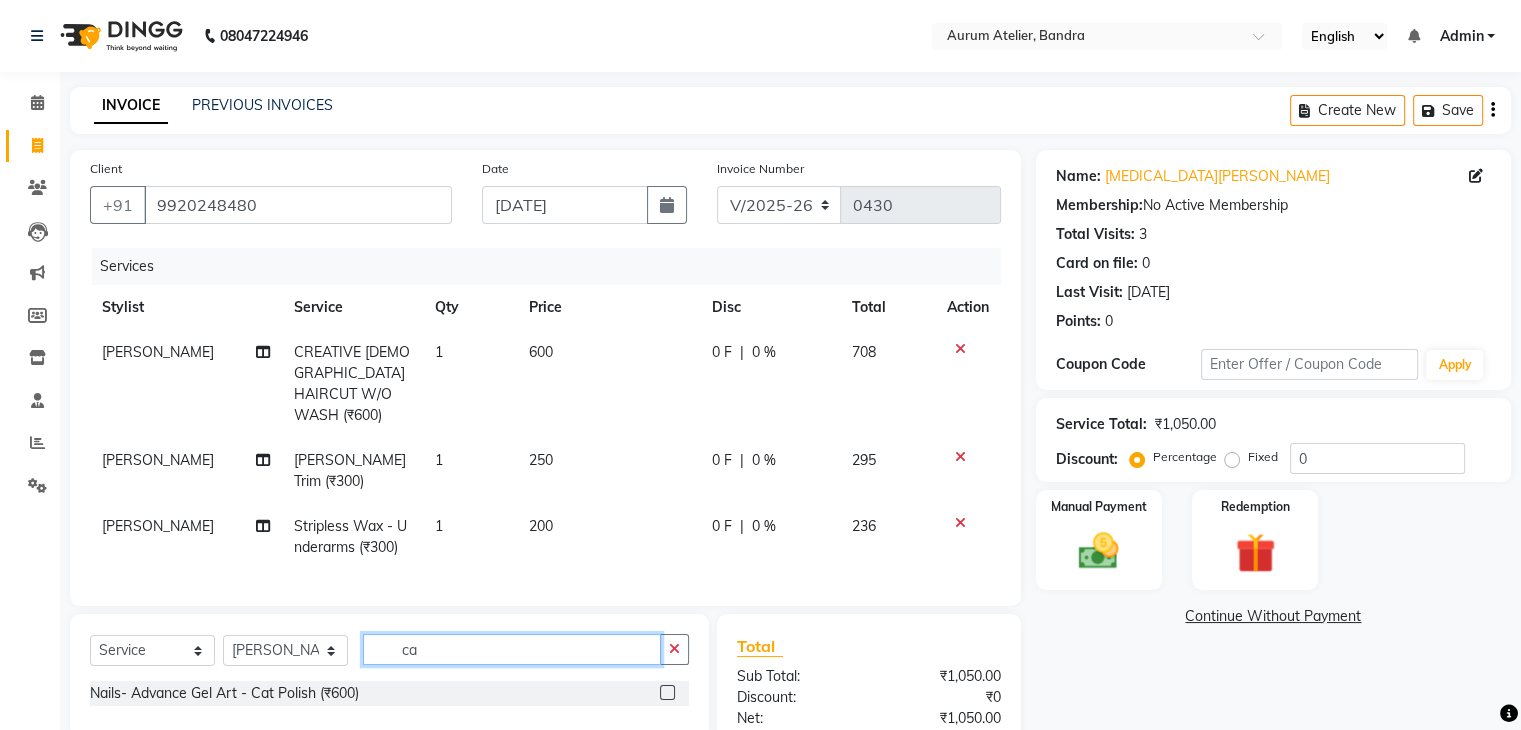 type on "c" 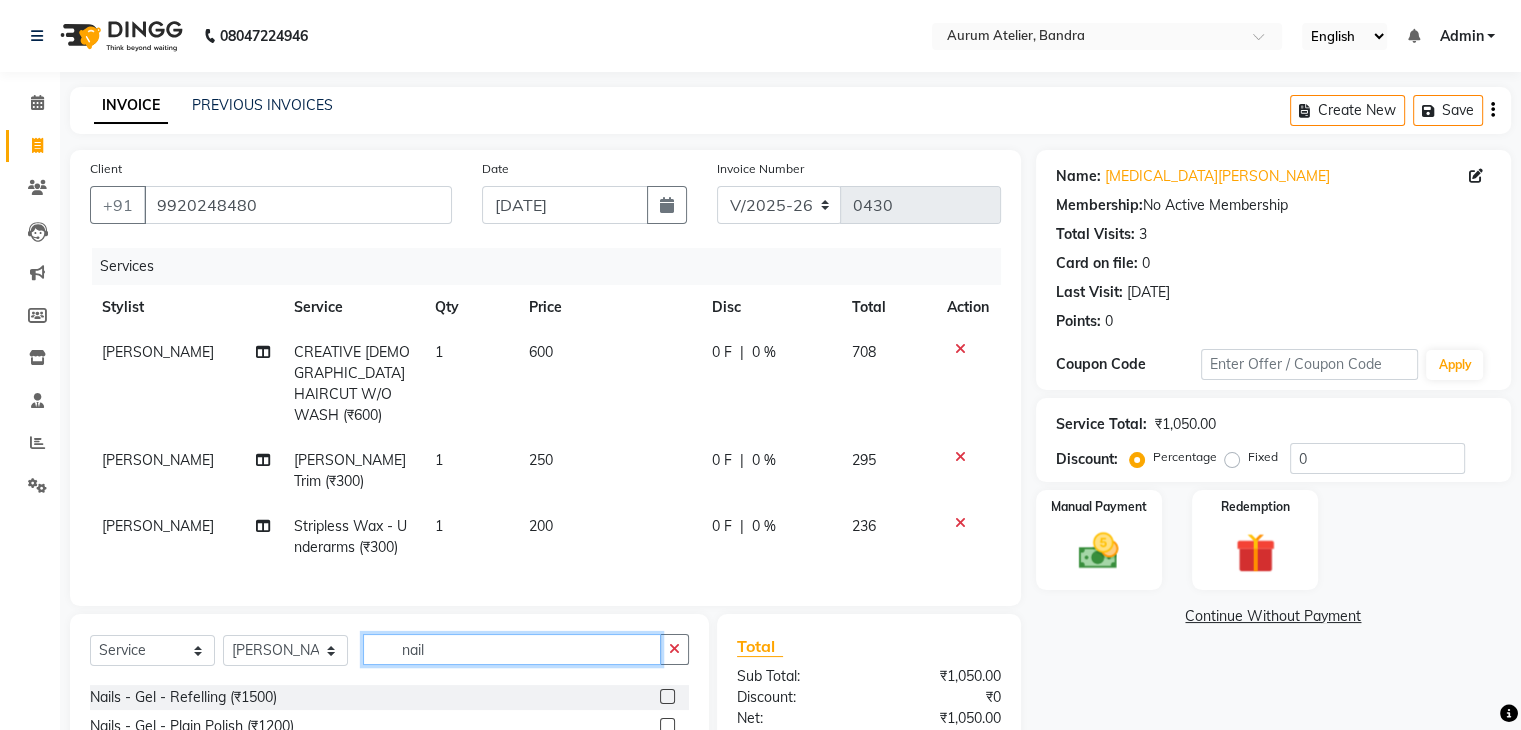 scroll, scrollTop: 1133, scrollLeft: 0, axis: vertical 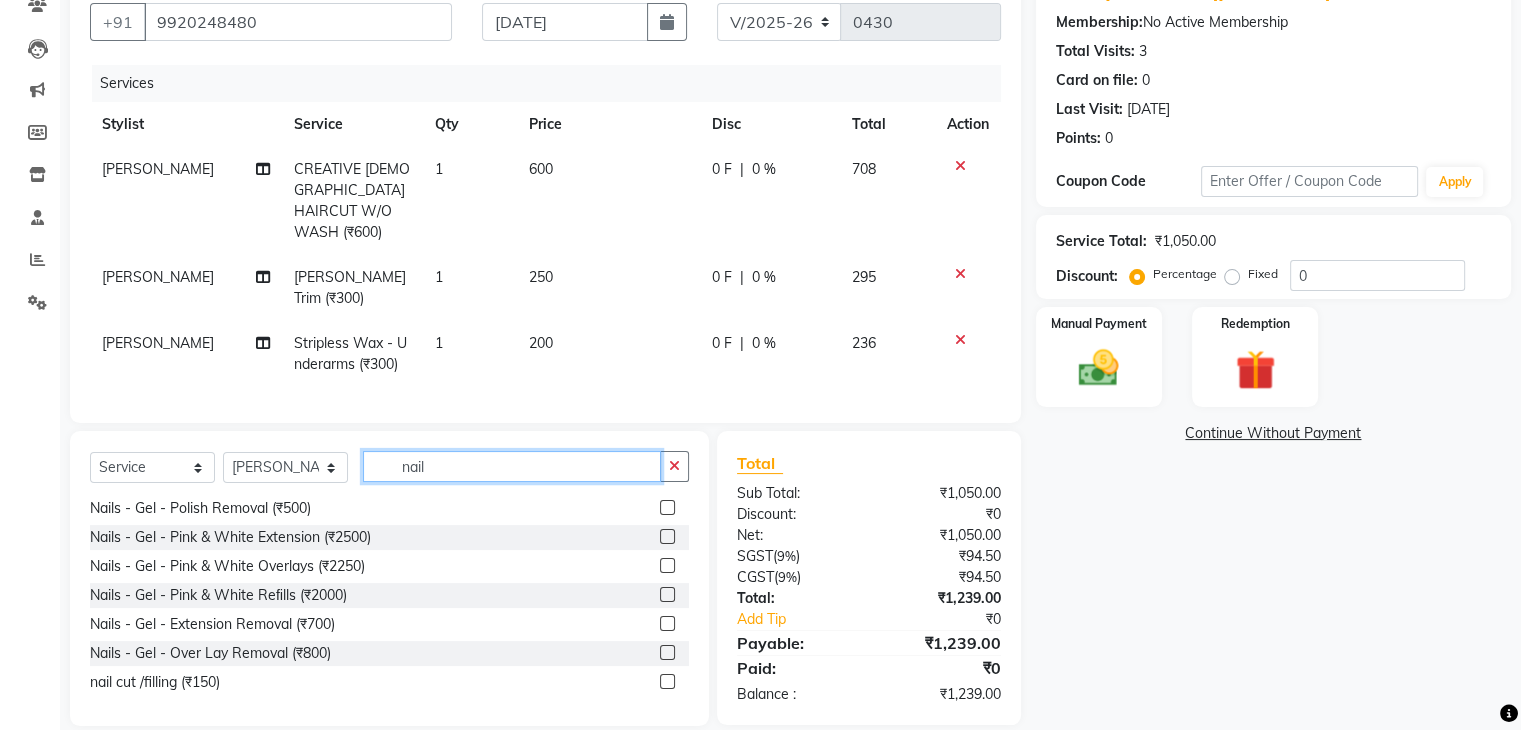 type on "nail" 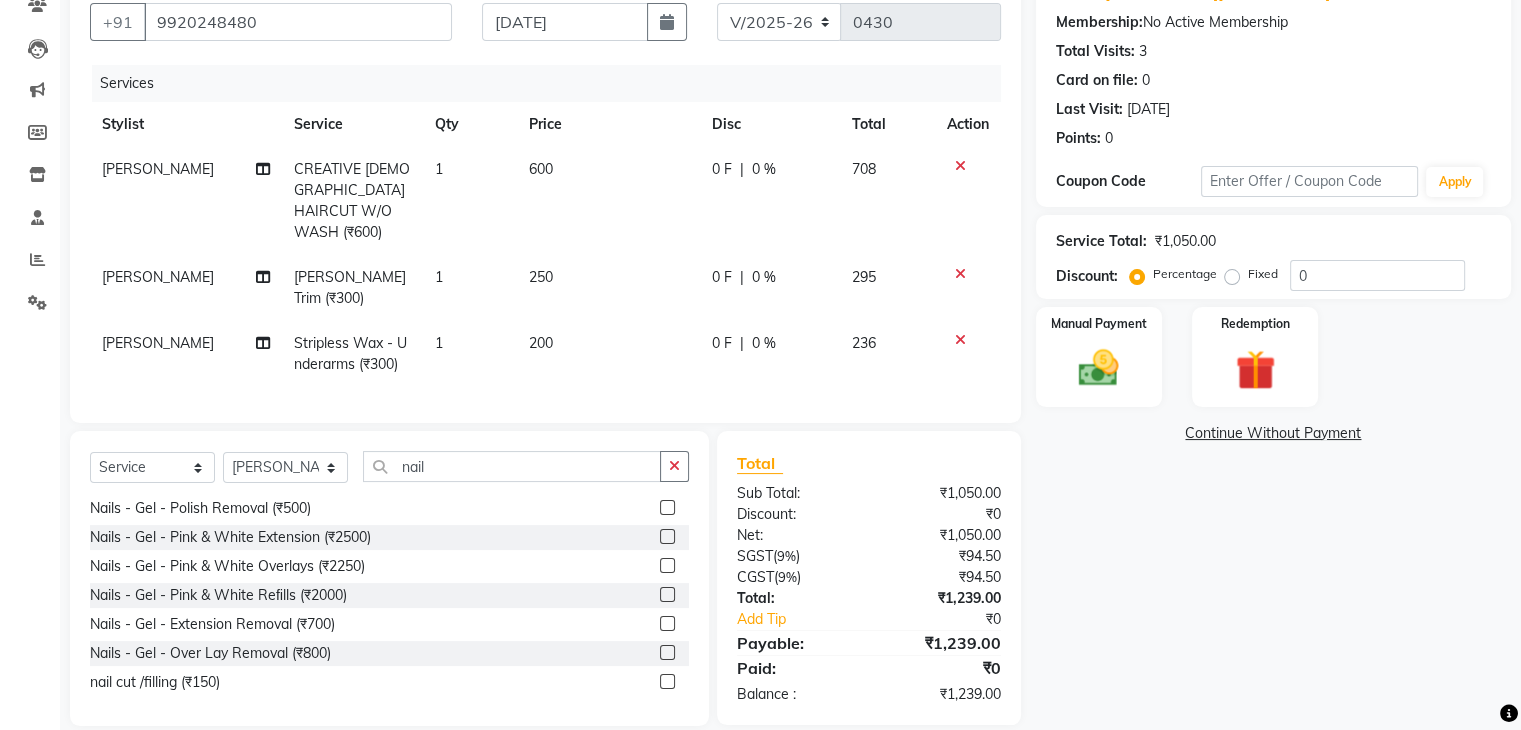 click 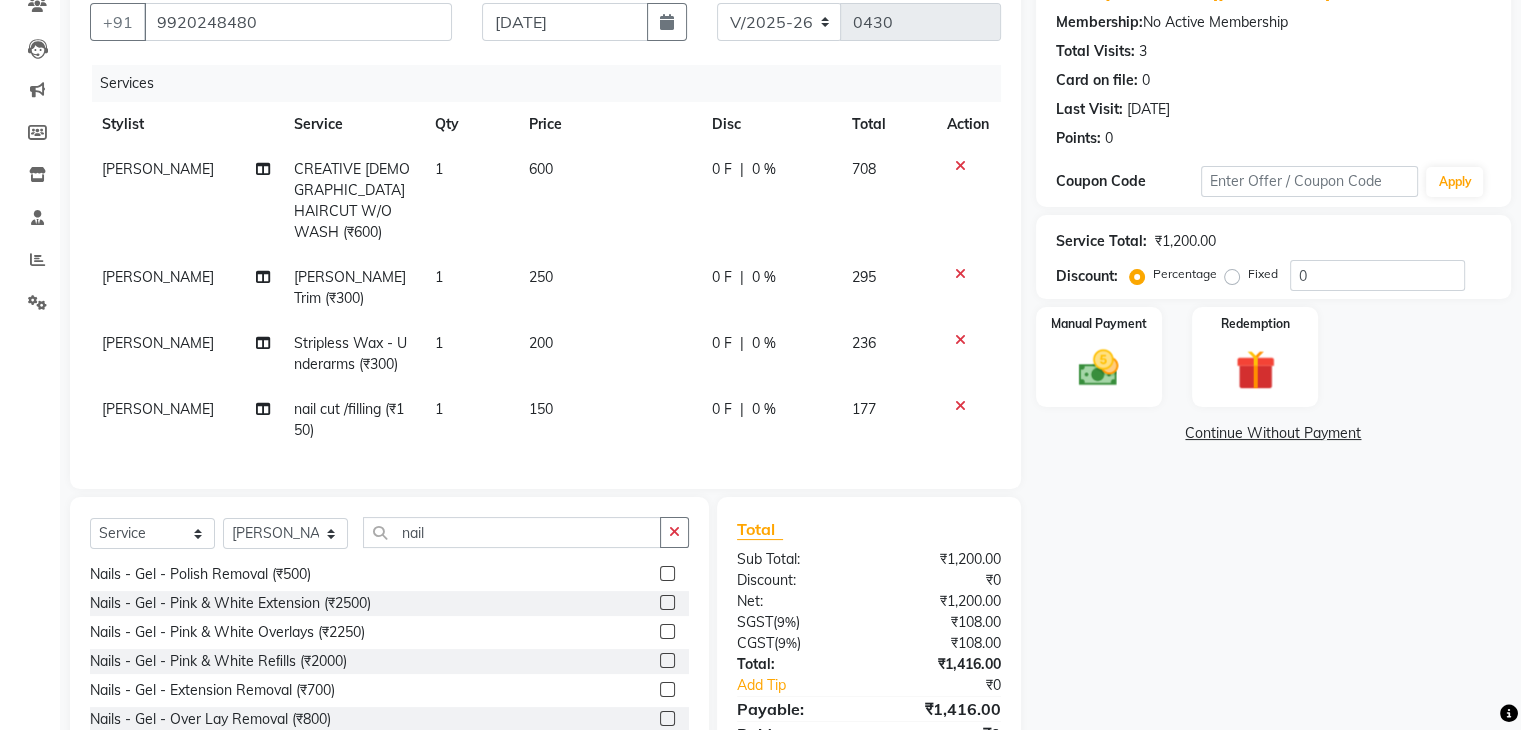 checkbox on "false" 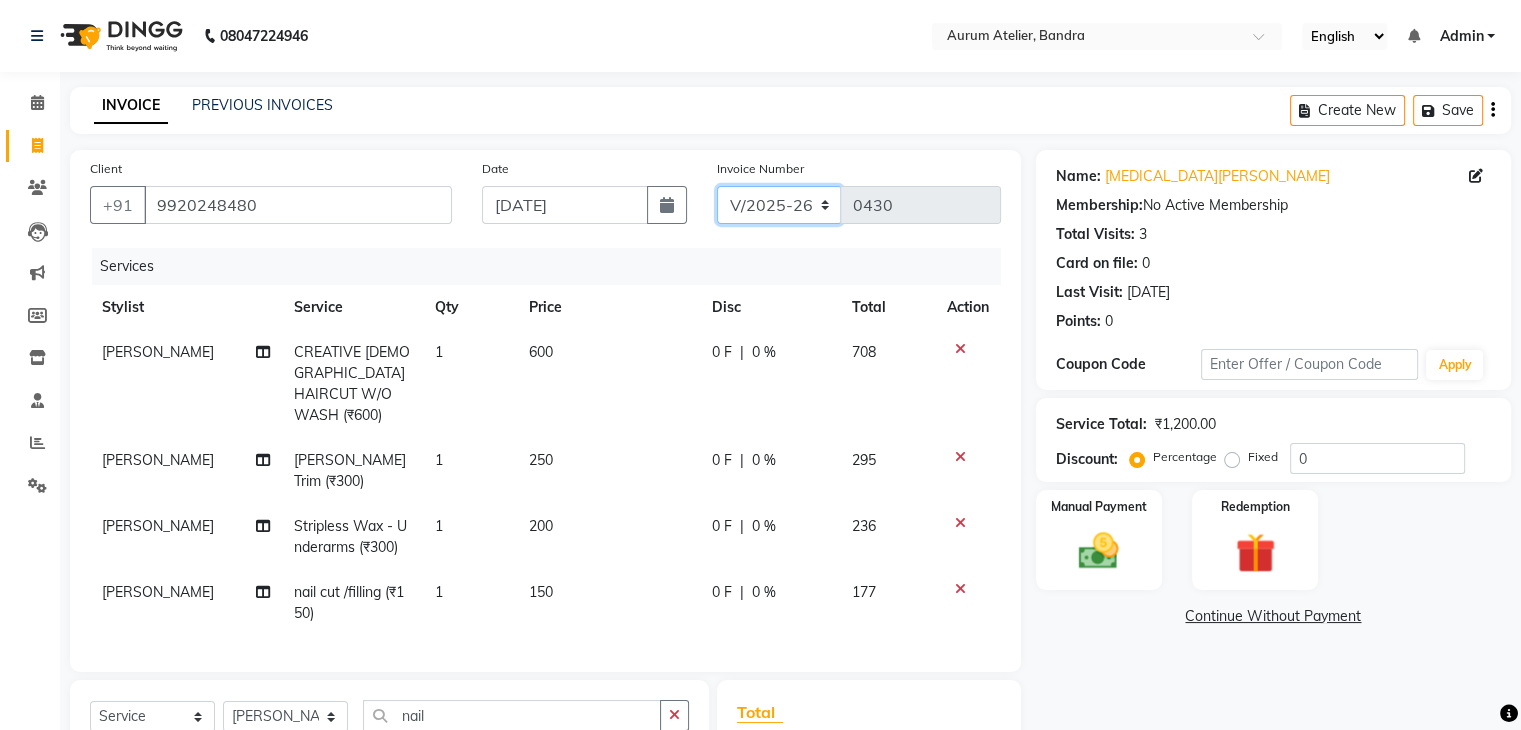 click on "C/2025-26 V/2025 V/2025-26" 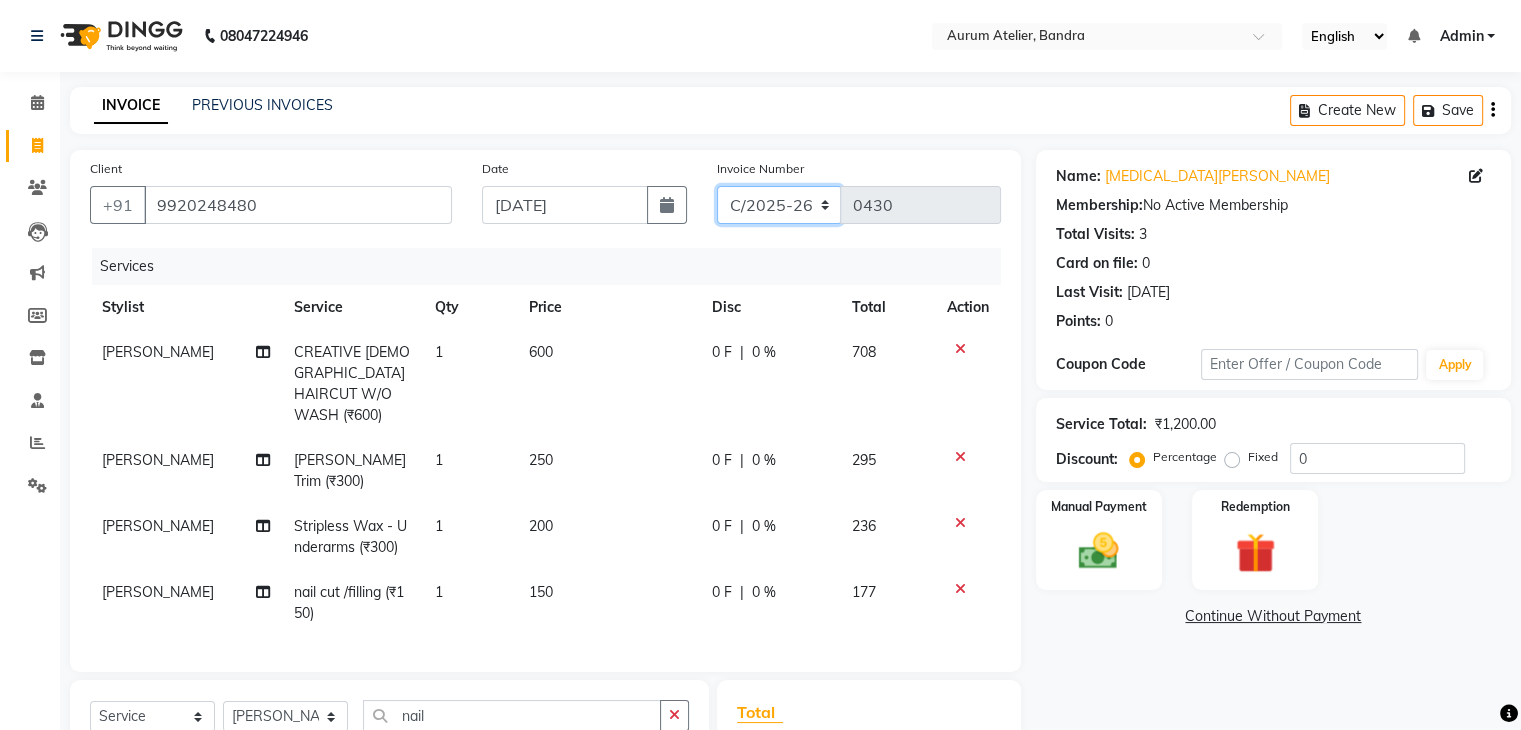 click on "C/2025-26 V/2025 V/2025-26" 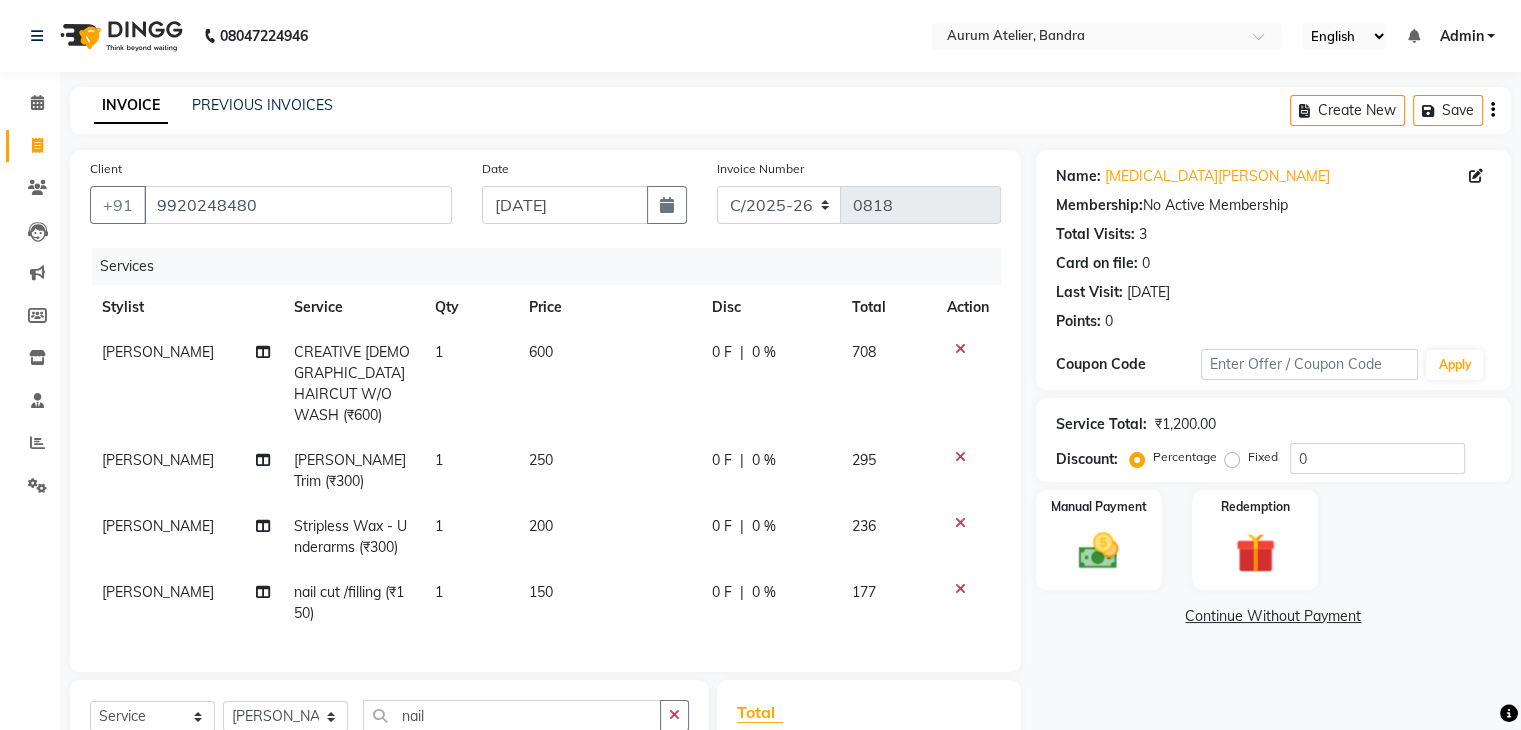 click on "Create New   Save" 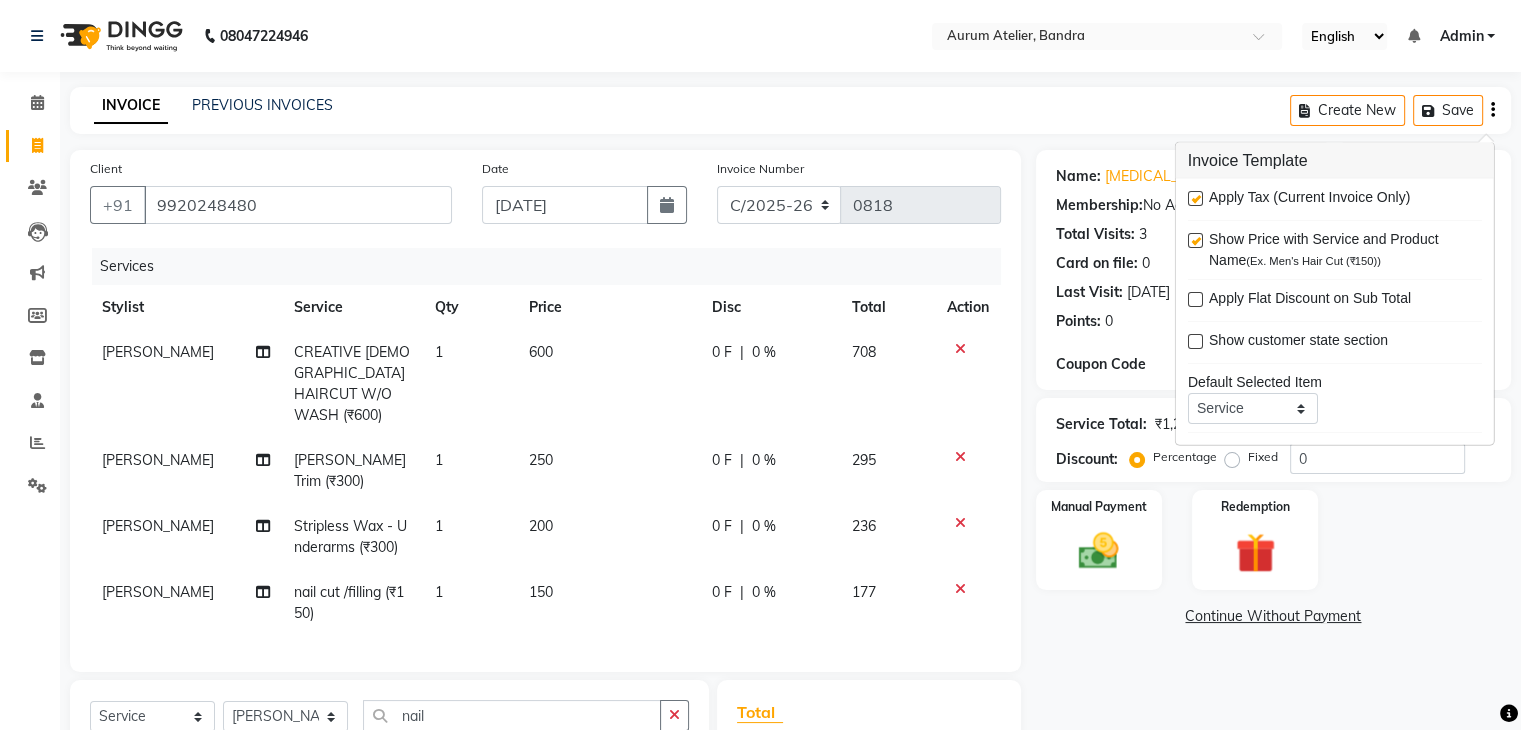 click at bounding box center (1195, 198) 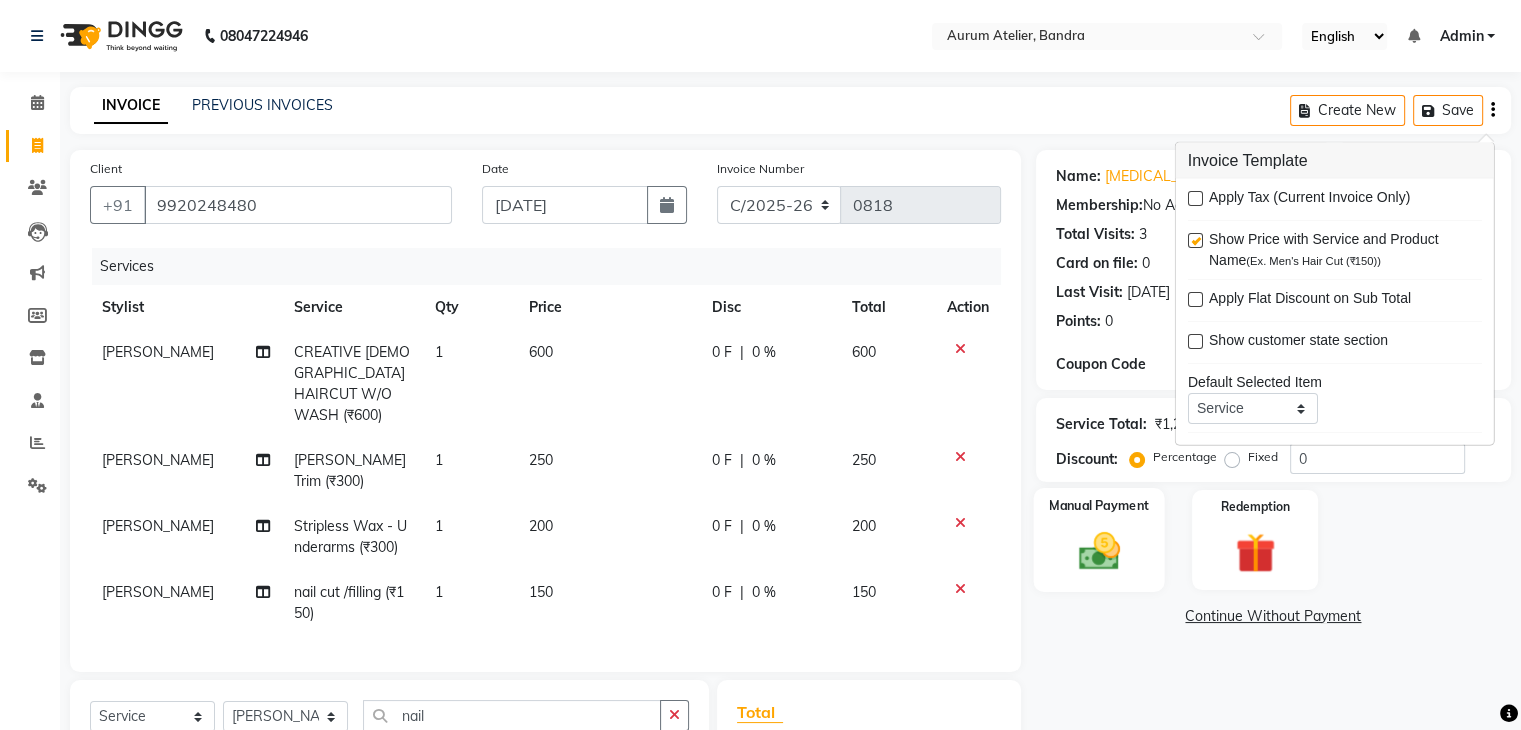 click on "Manual Payment" 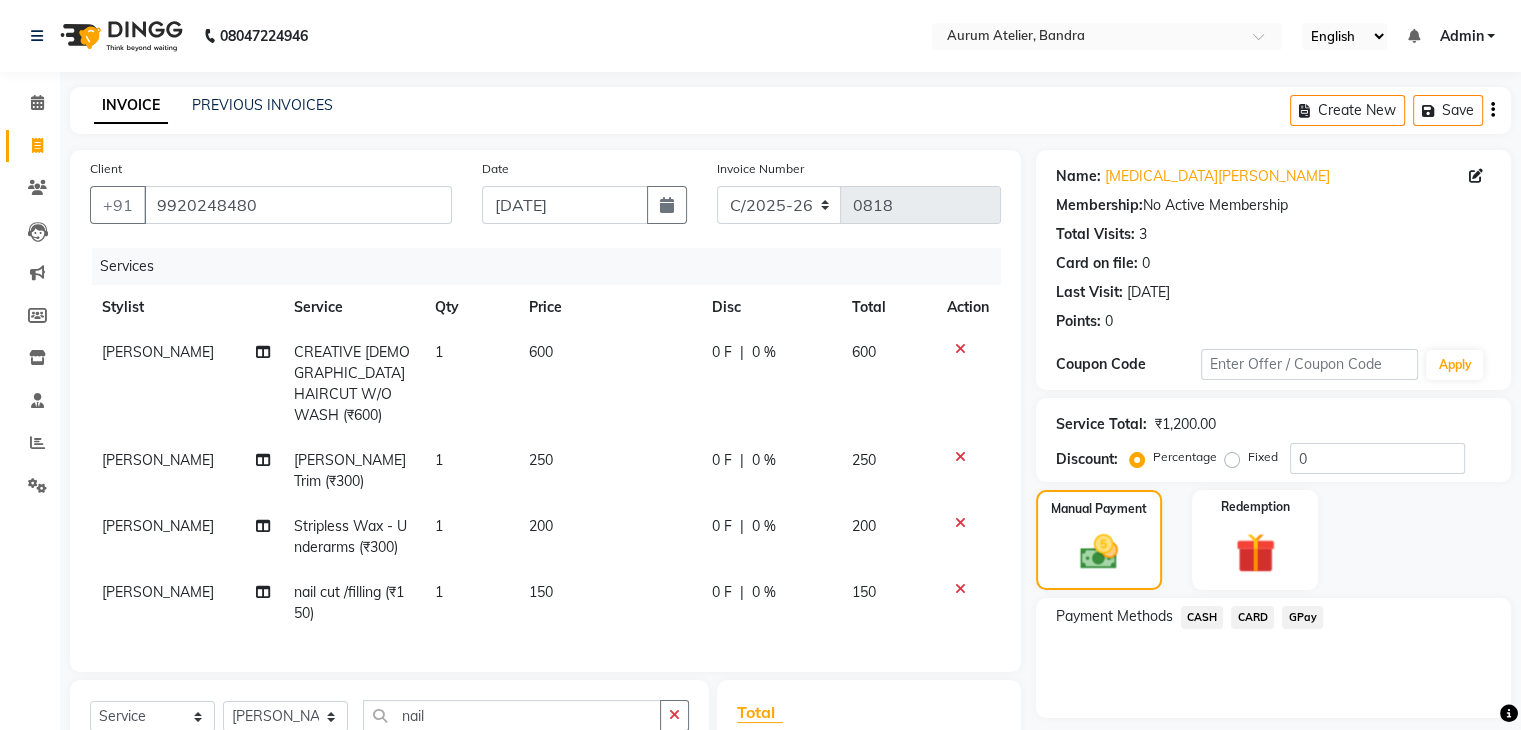 click on "CASH" 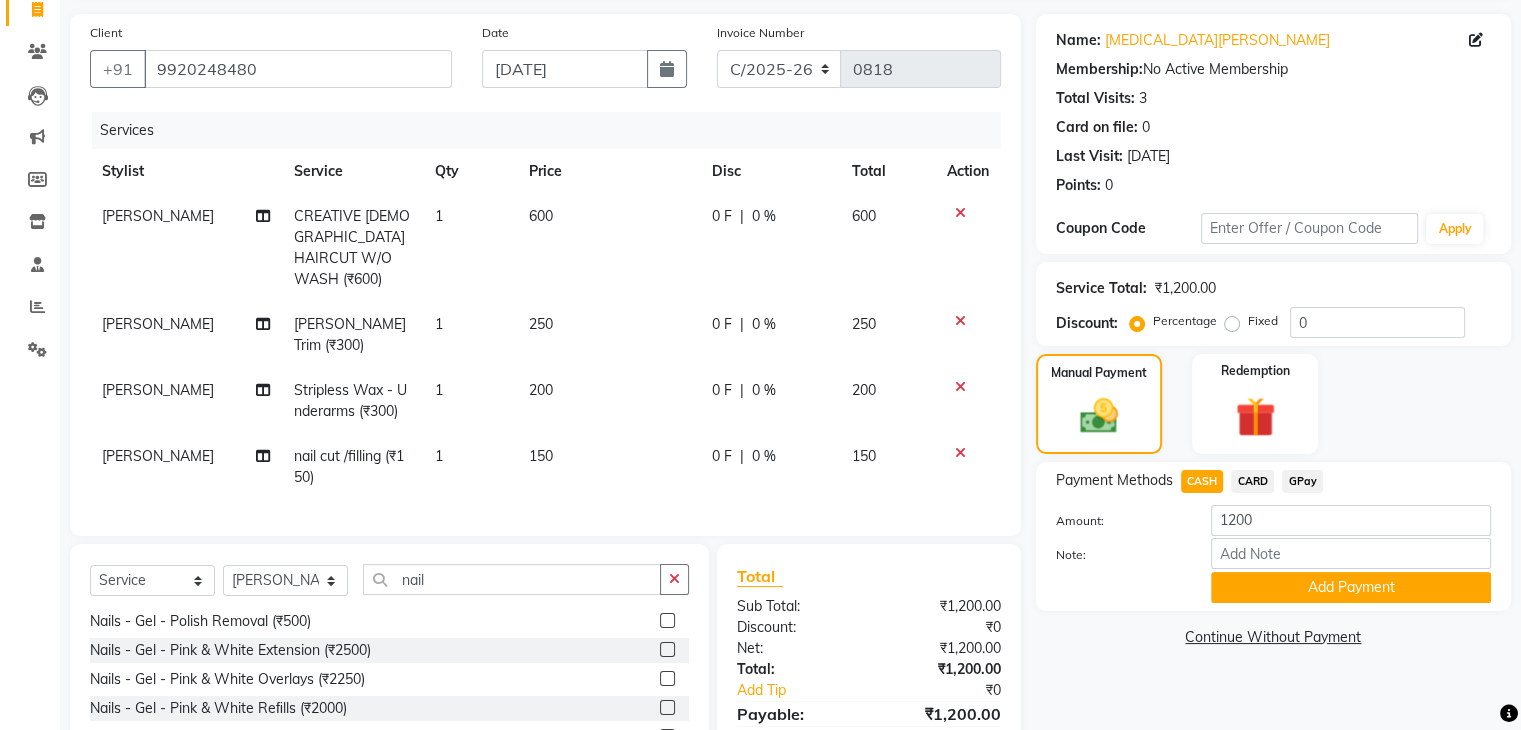 scroll, scrollTop: 249, scrollLeft: 0, axis: vertical 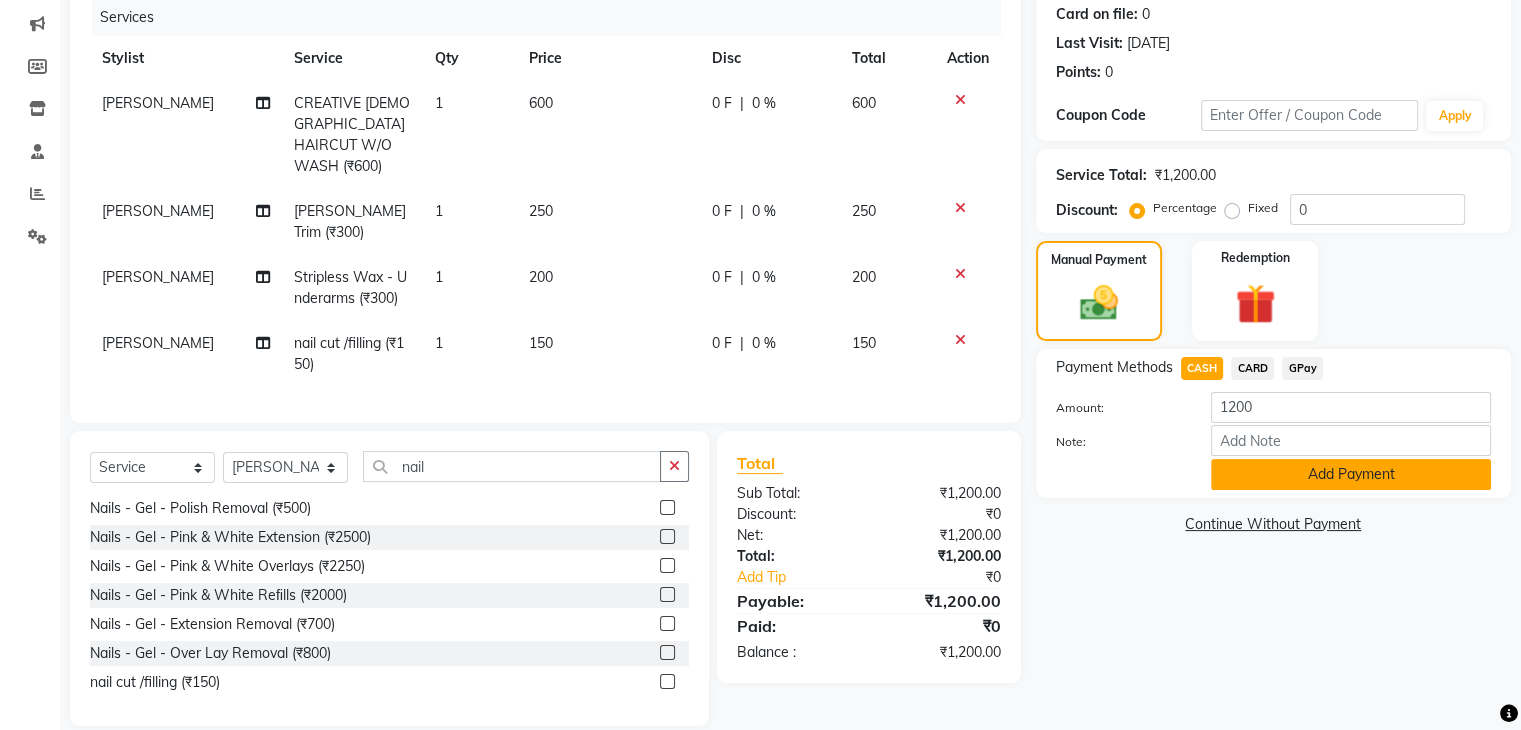 click on "Add Payment" 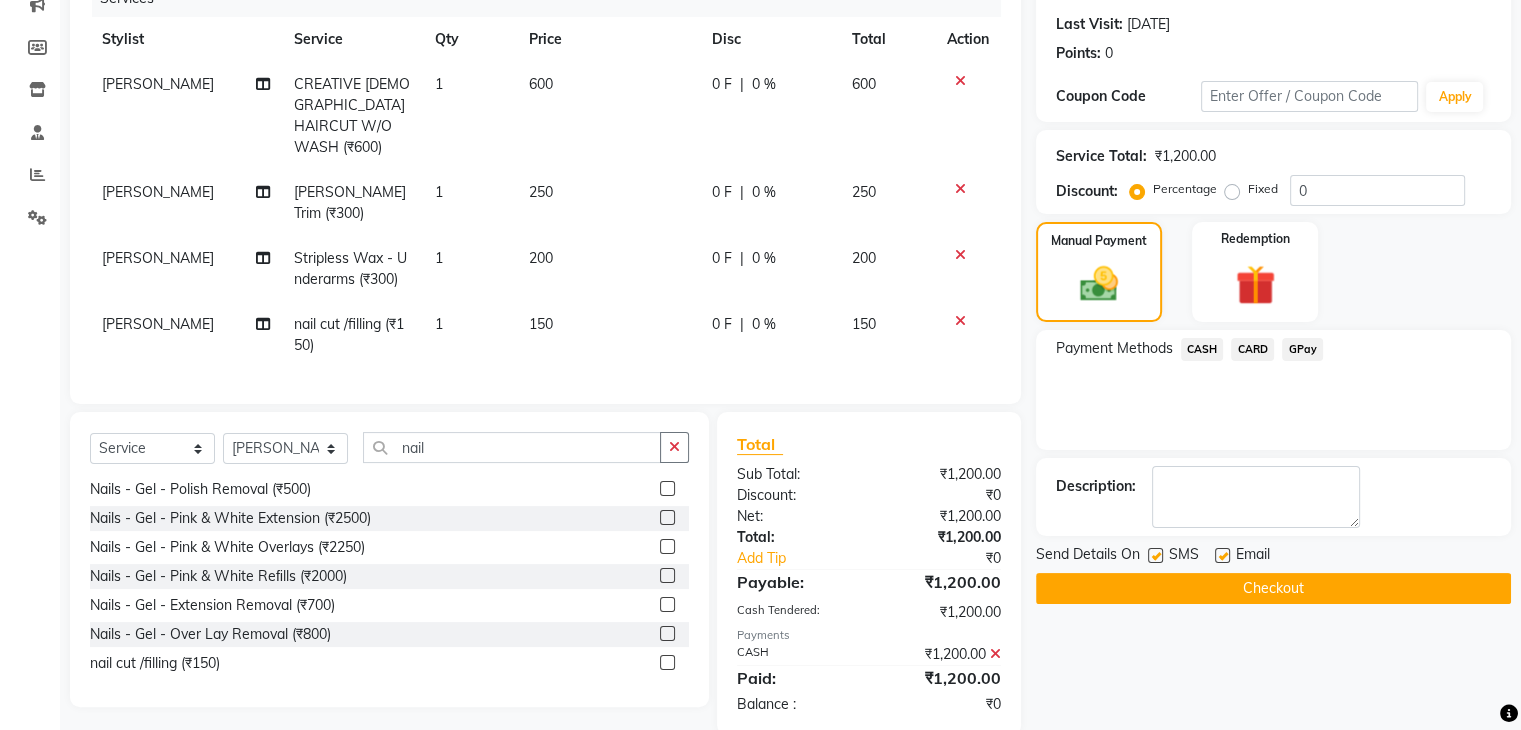 scroll, scrollTop: 276, scrollLeft: 0, axis: vertical 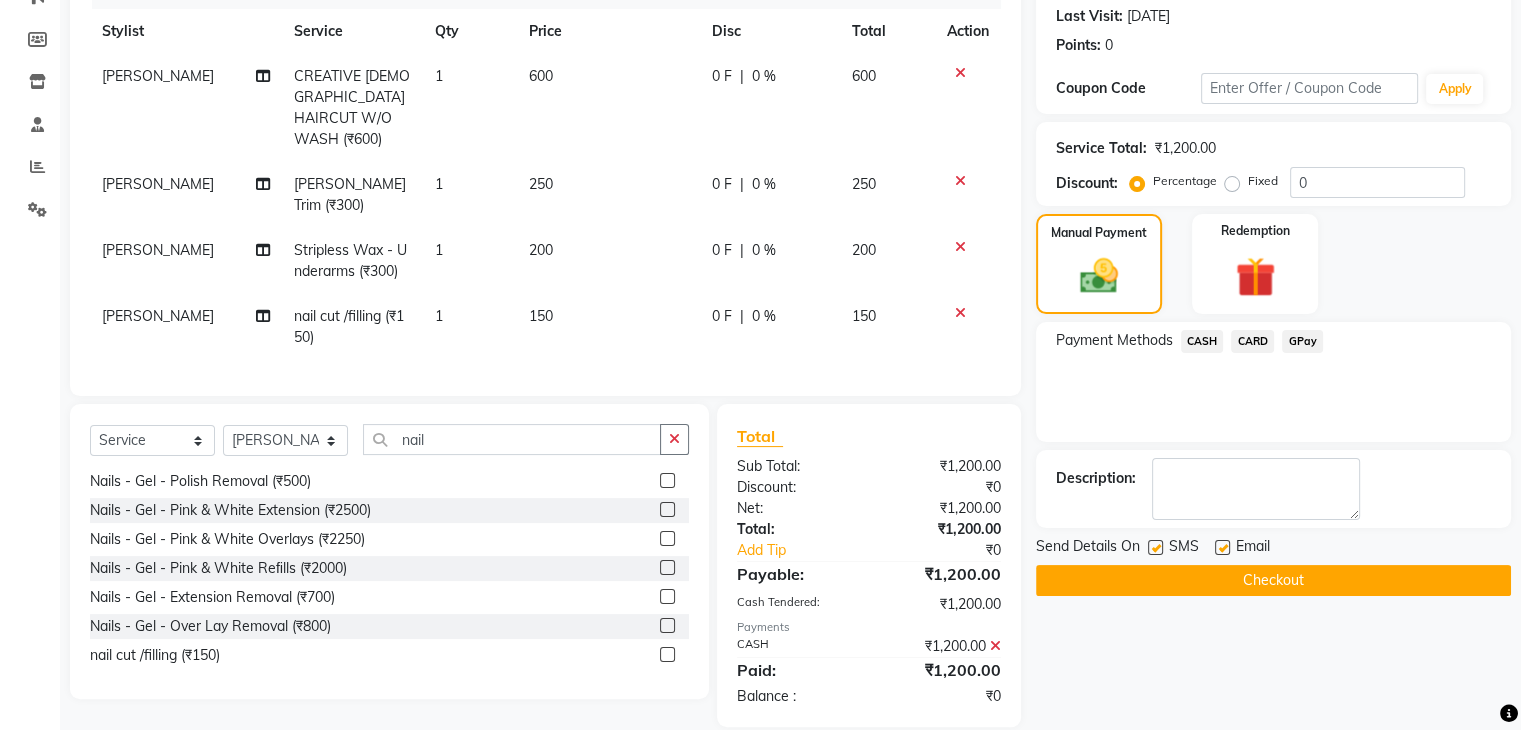 click on "Checkout" 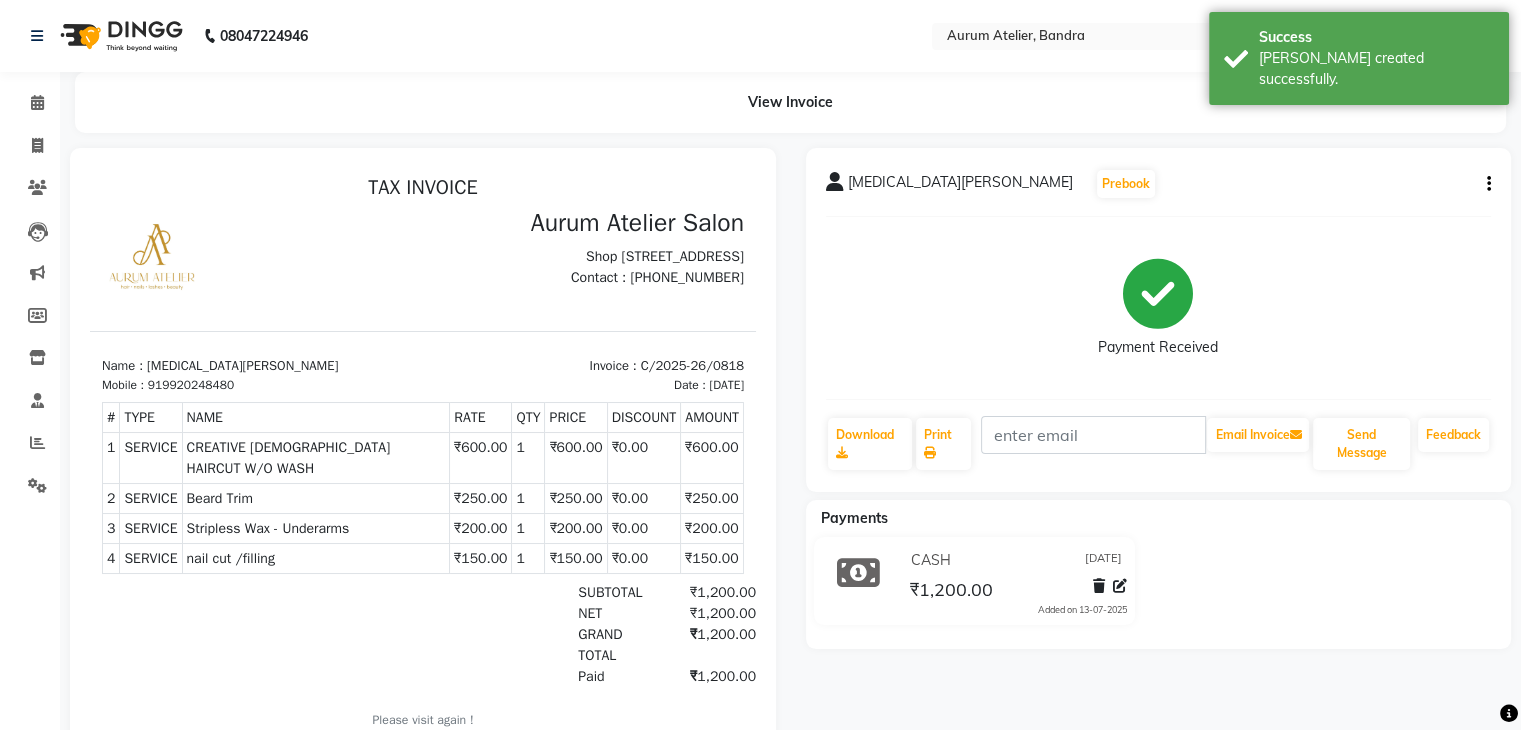 scroll, scrollTop: 88, scrollLeft: 0, axis: vertical 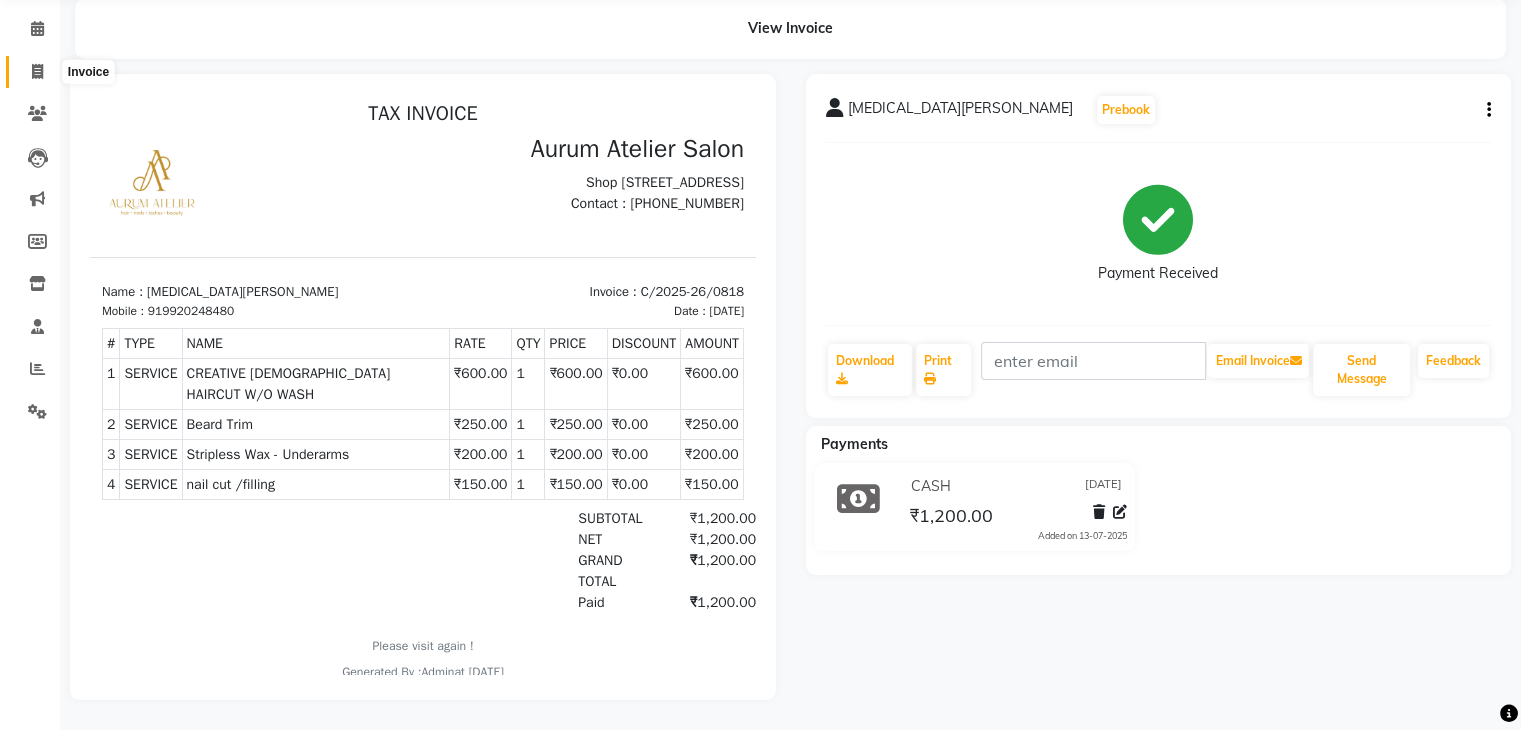 click 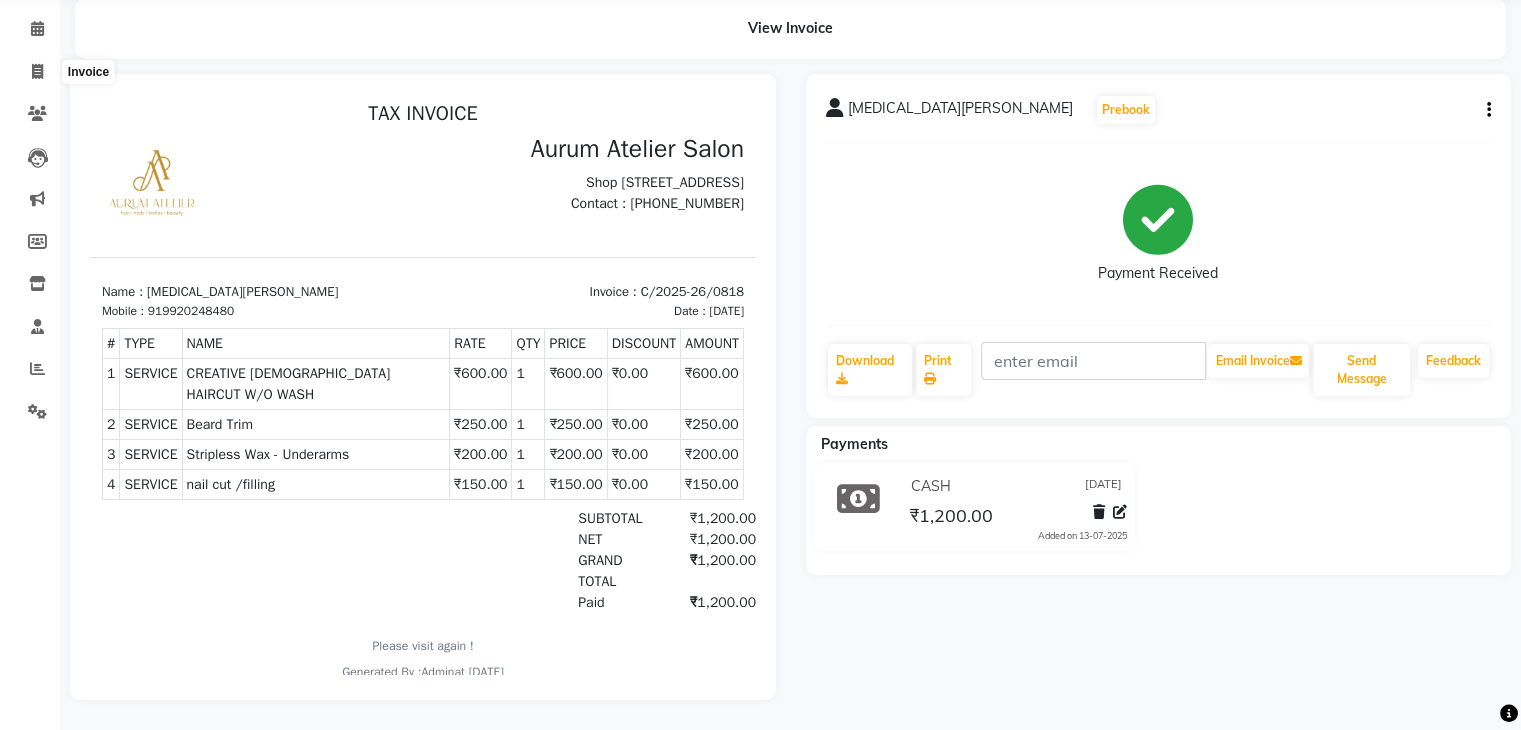 select on "service" 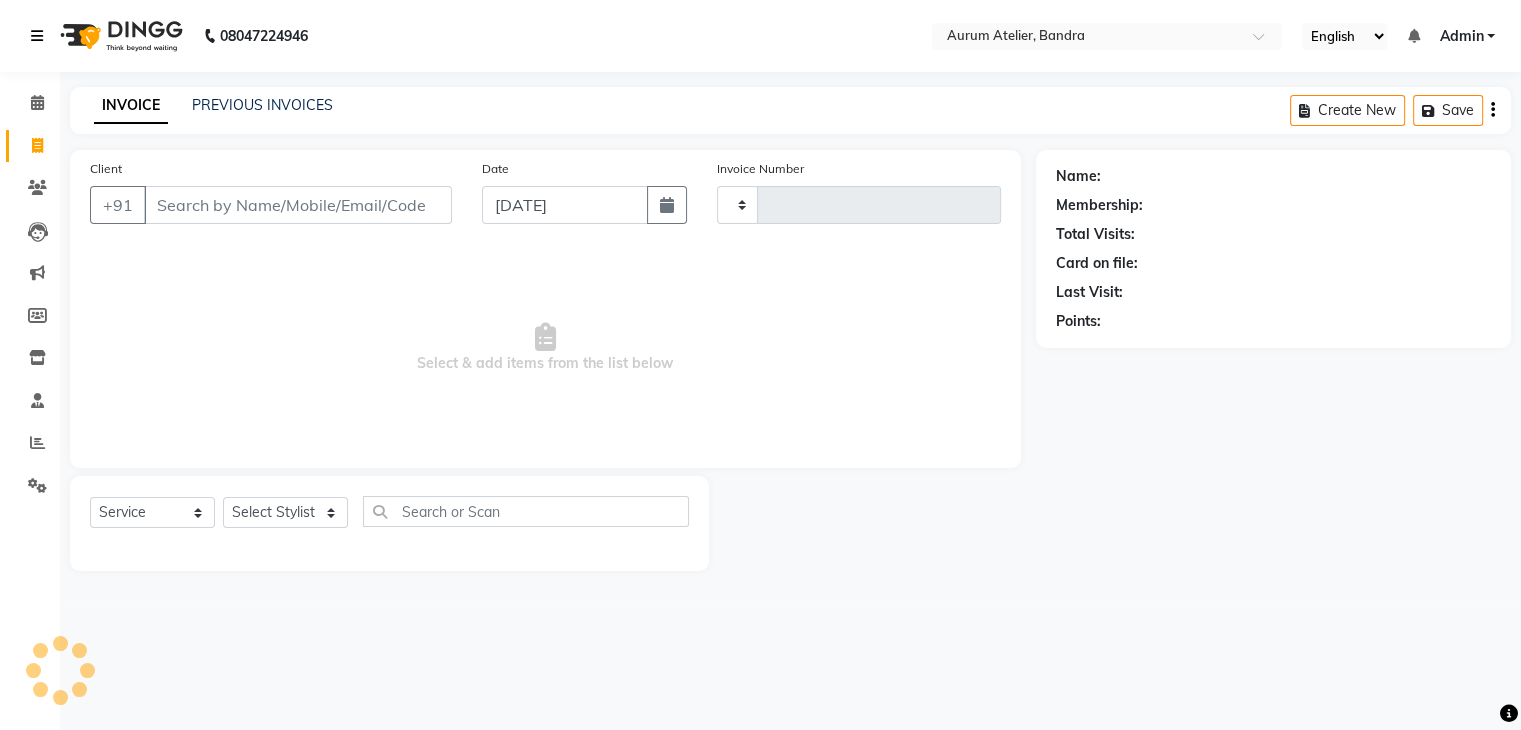 type on "0430" 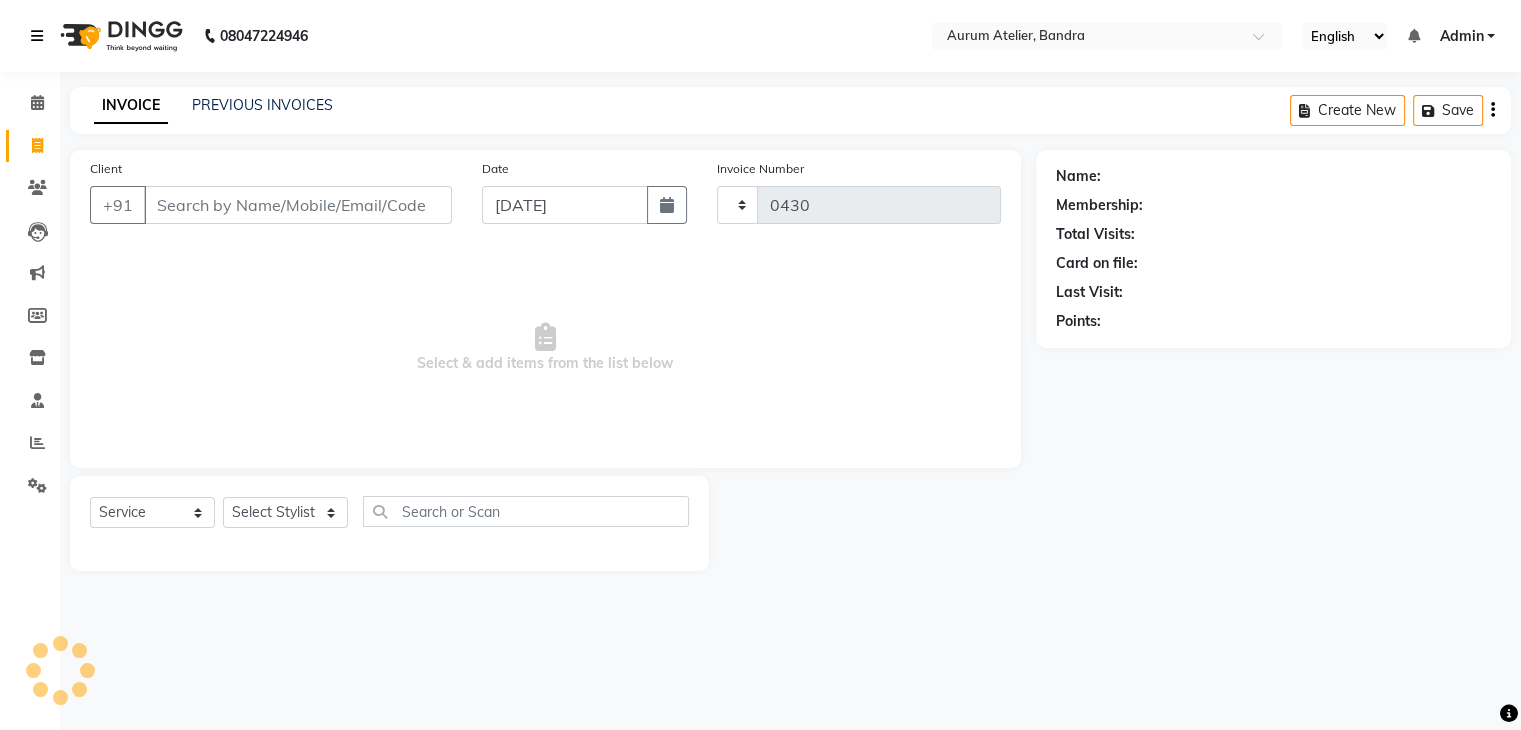 scroll, scrollTop: 0, scrollLeft: 0, axis: both 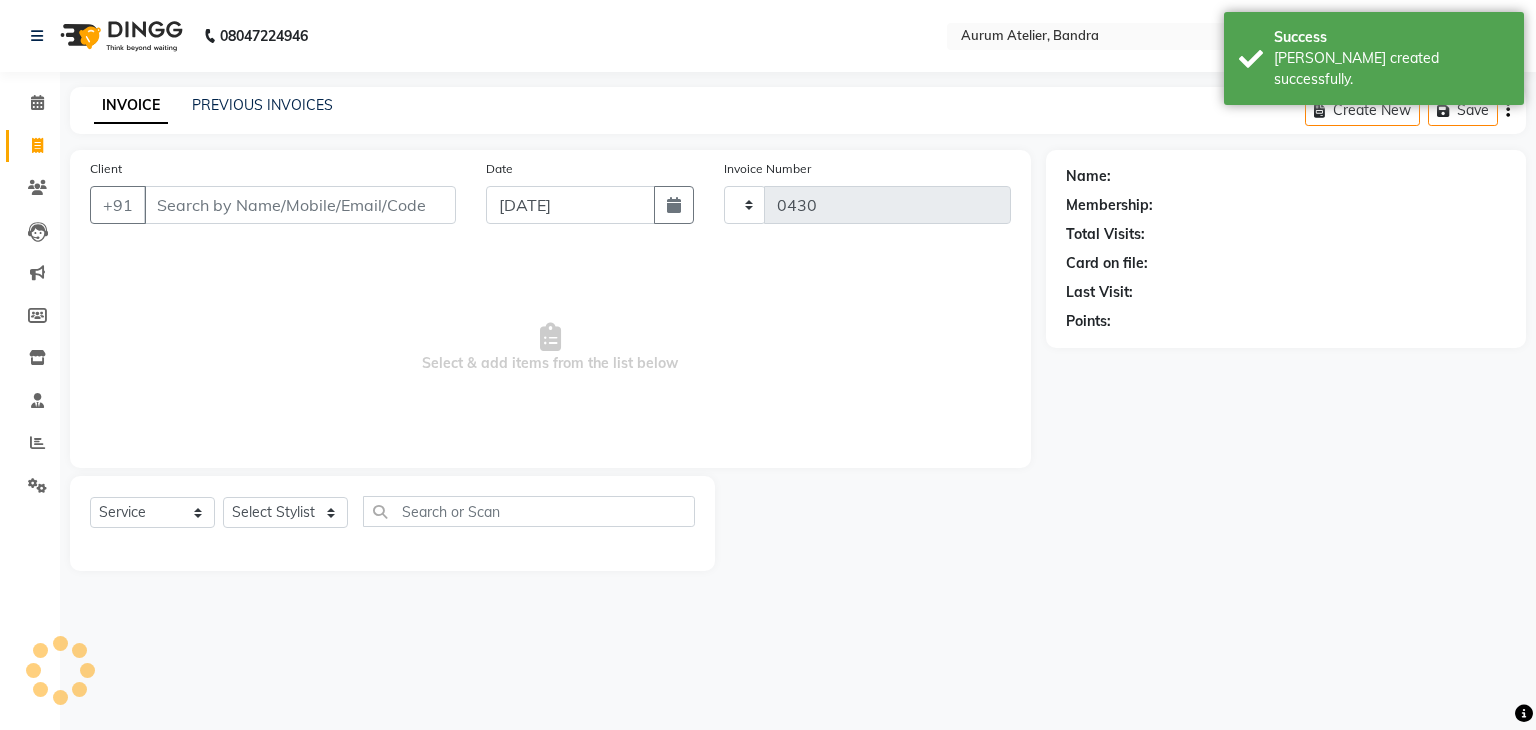 select on "7410" 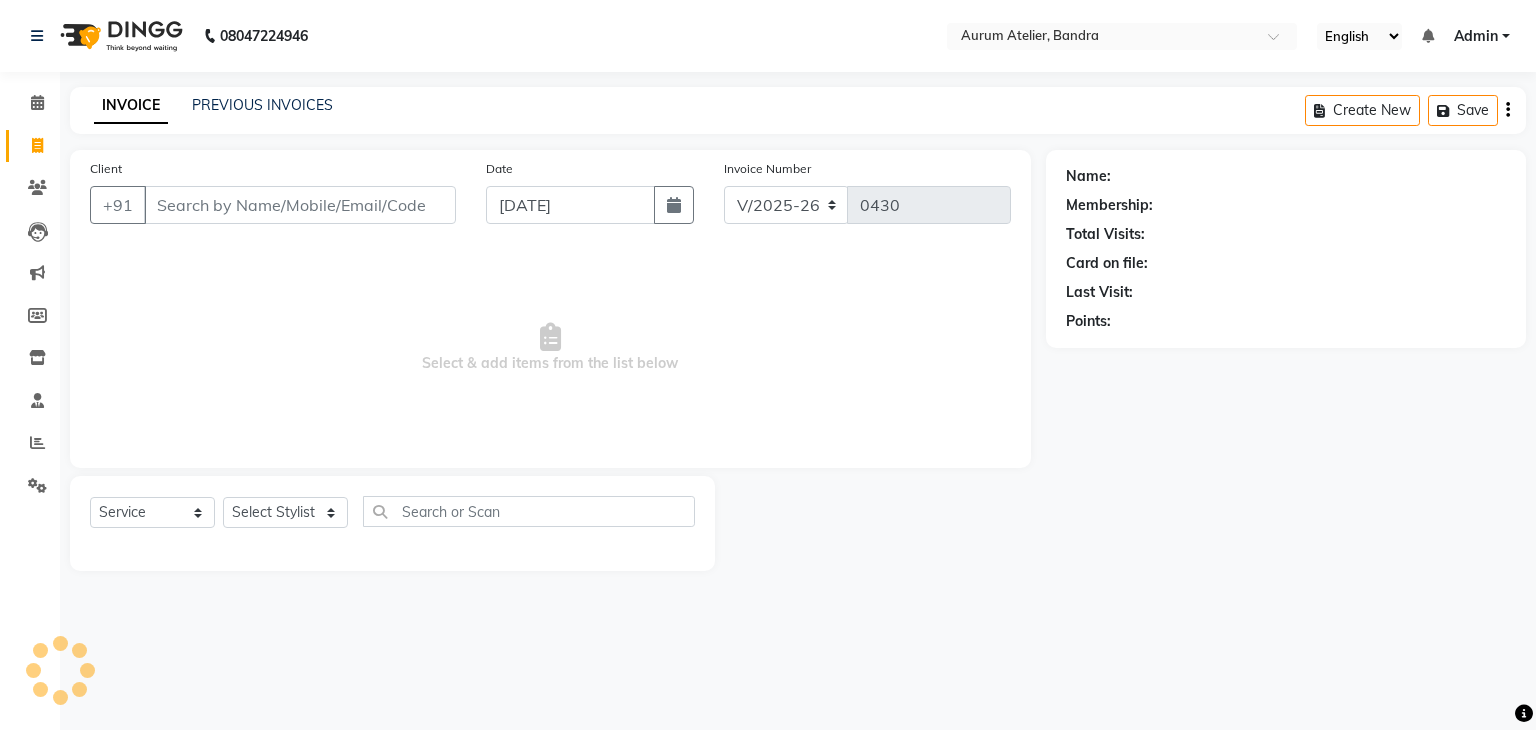 click on "Client" at bounding box center (300, 205) 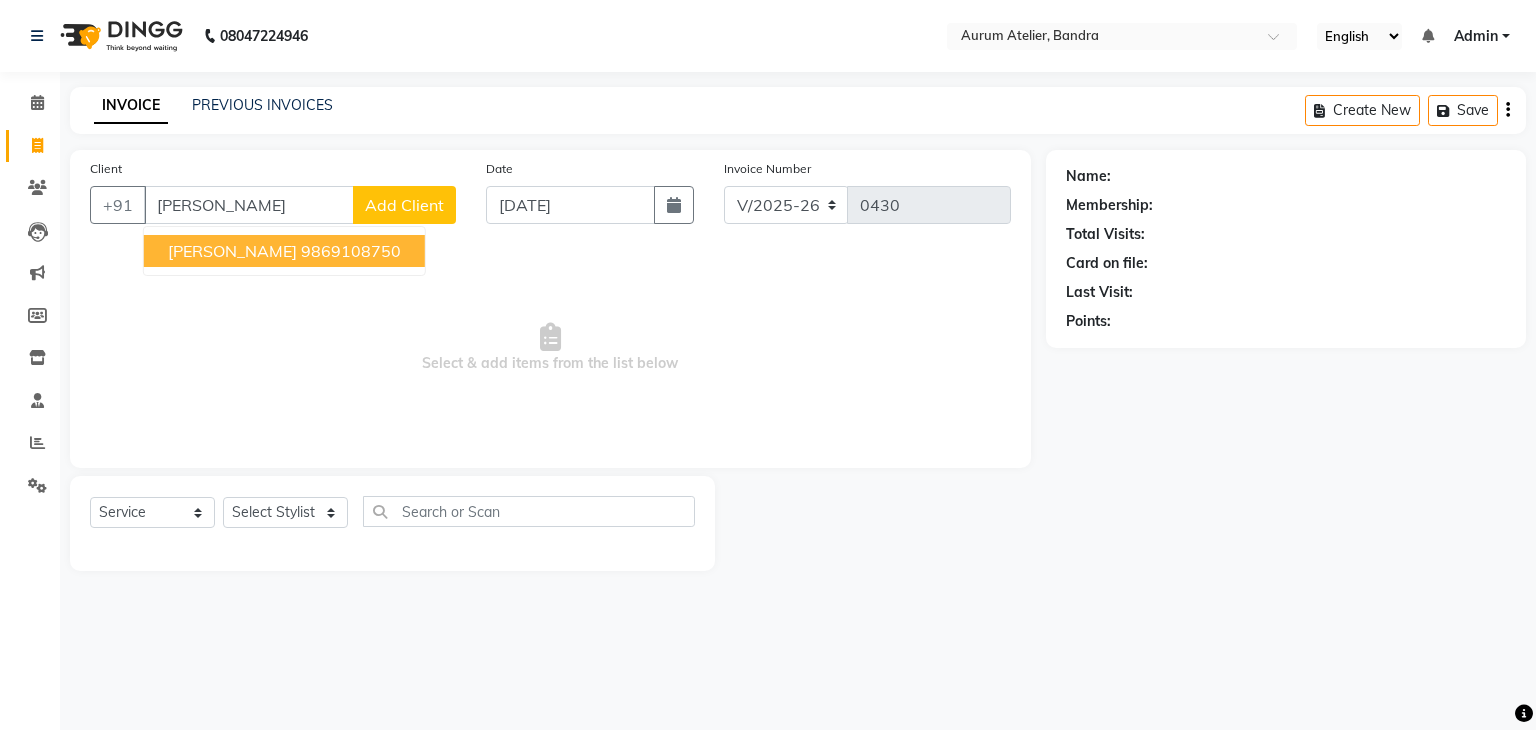 click on "[PERSON_NAME]" at bounding box center [232, 251] 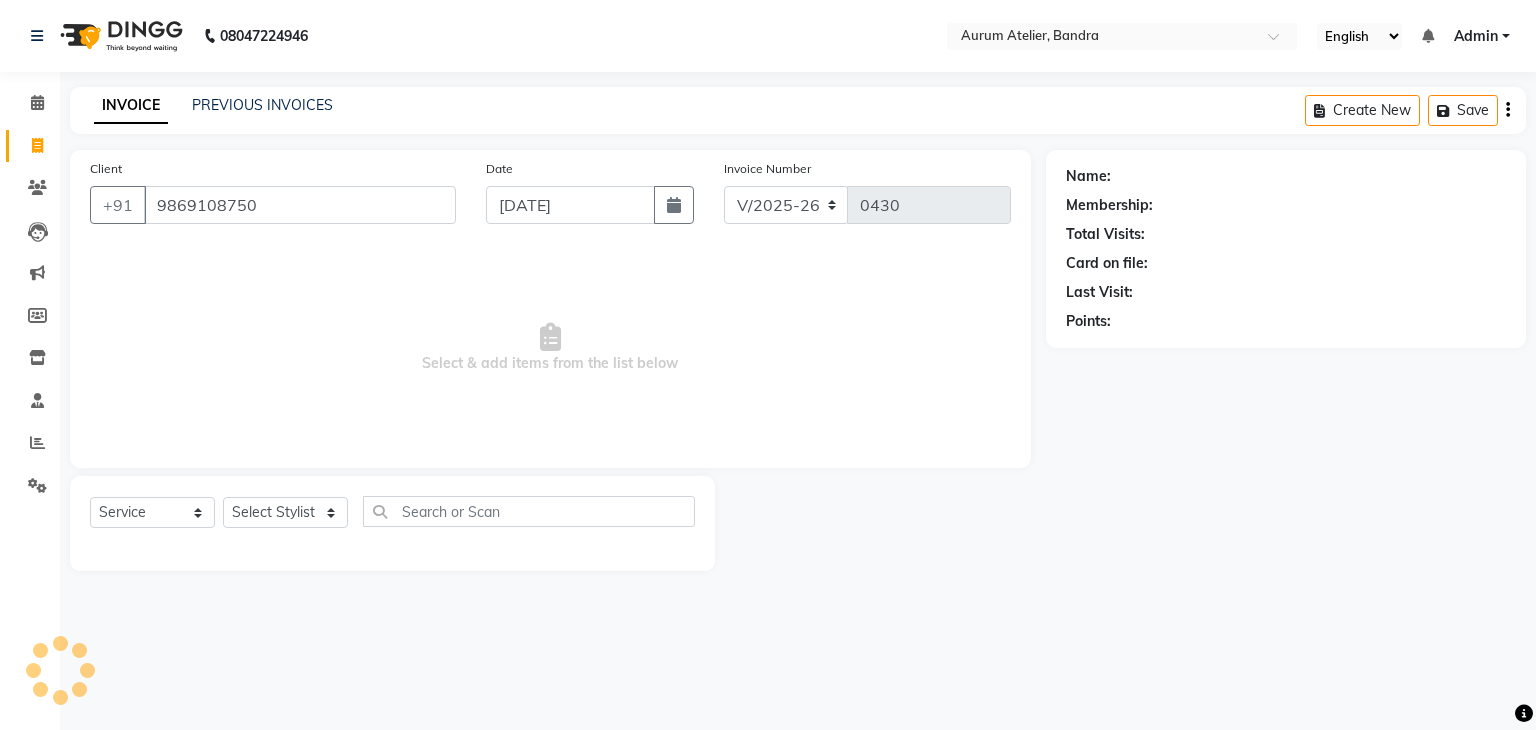 type on "9869108750" 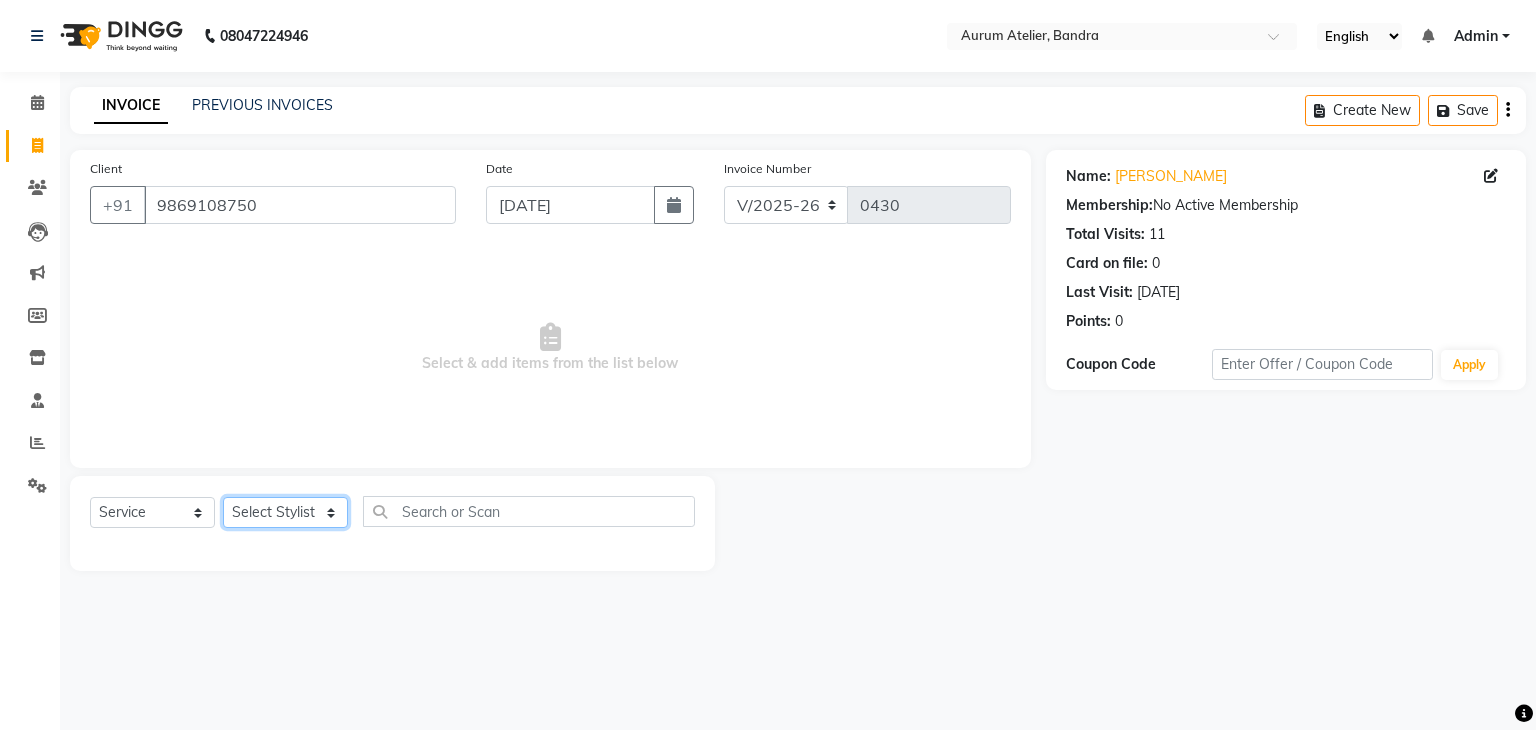 click on "Select Stylist [PERSON_NAME] chariya [PERSON_NAME] [PERSON_NAME] [PERSON_NAME] [PERSON_NAME] [PERSON_NAME] [PERSON_NAME]" 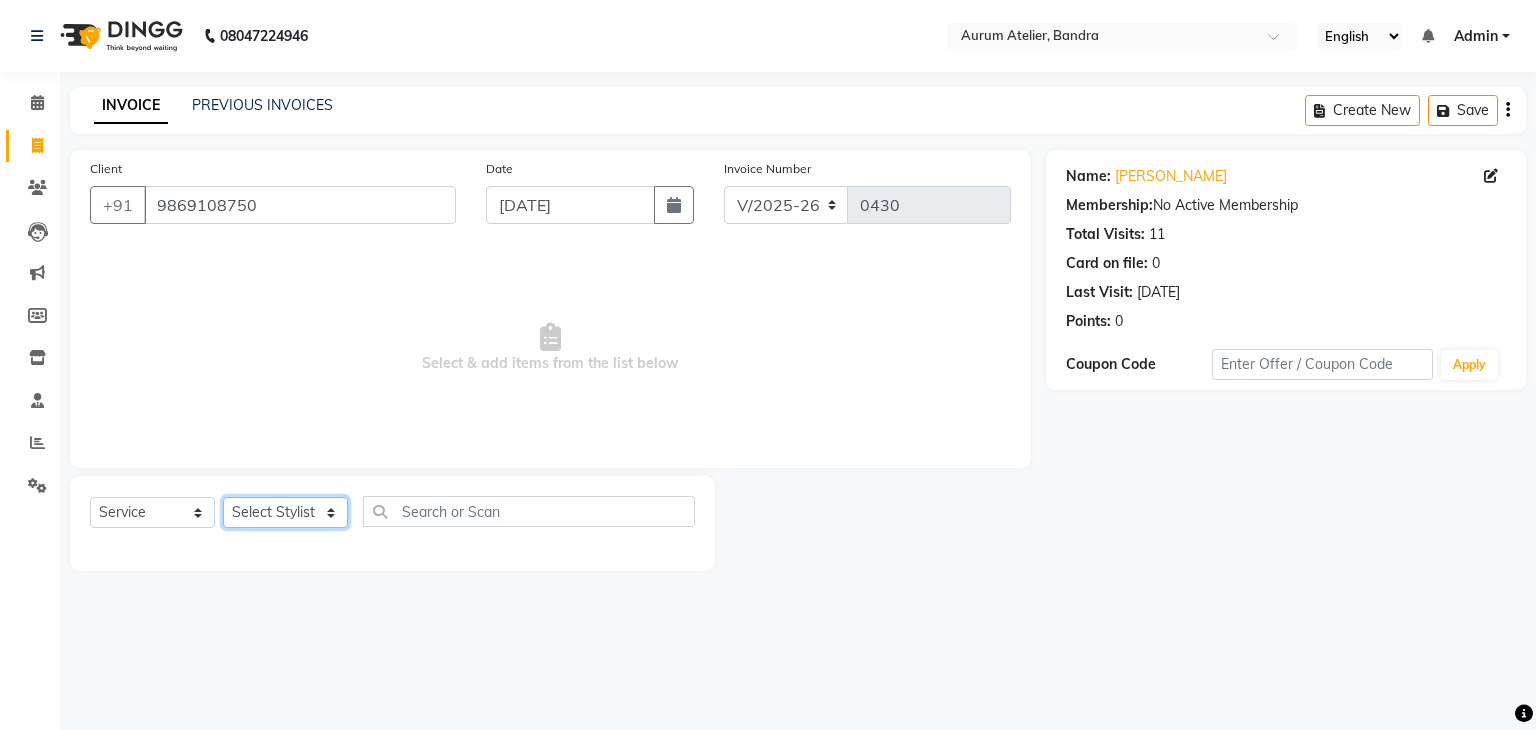 select on "84233" 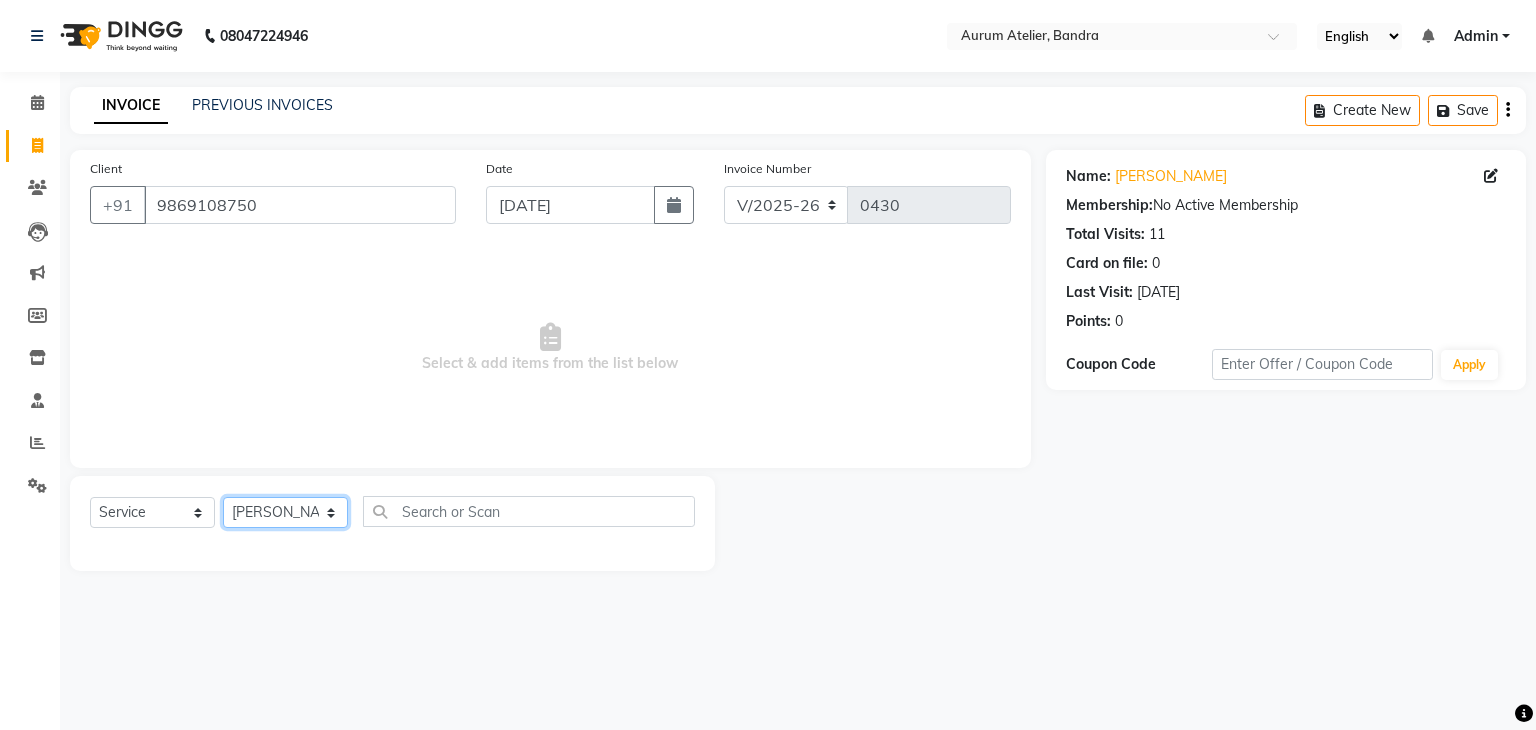 click on "Select Stylist [PERSON_NAME] chariya [PERSON_NAME] [PERSON_NAME] [PERSON_NAME] [PERSON_NAME] [PERSON_NAME] [PERSON_NAME]" 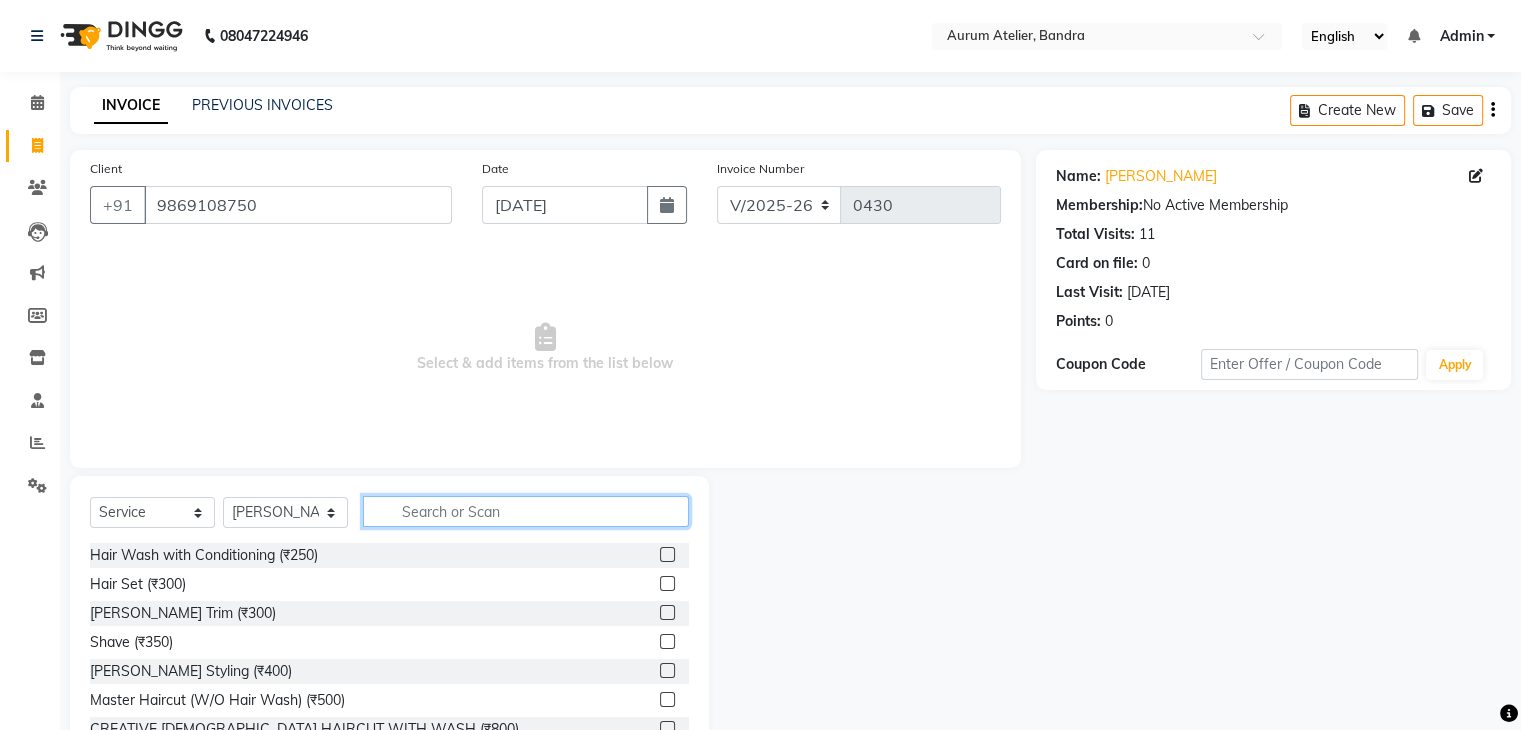 click 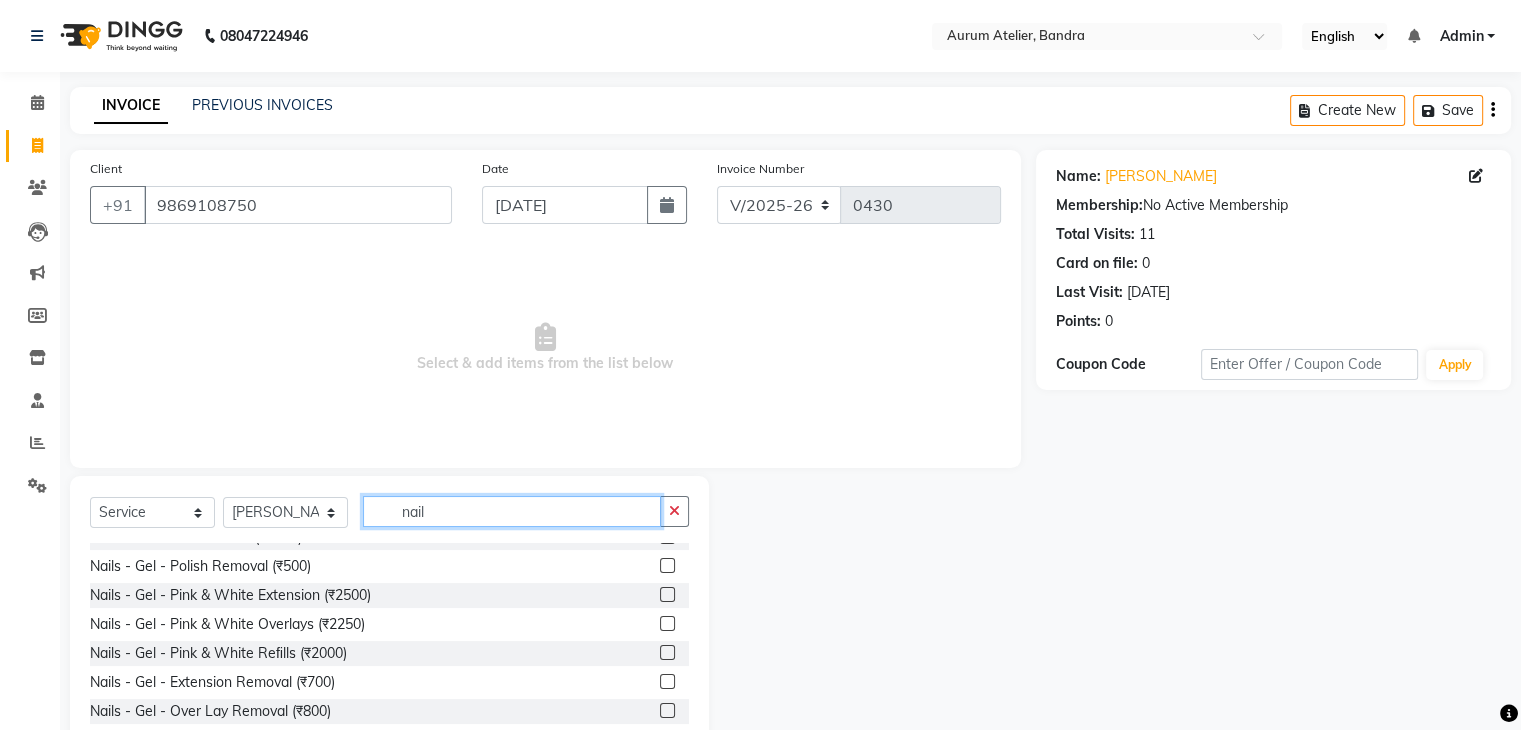 scroll, scrollTop: 1133, scrollLeft: 0, axis: vertical 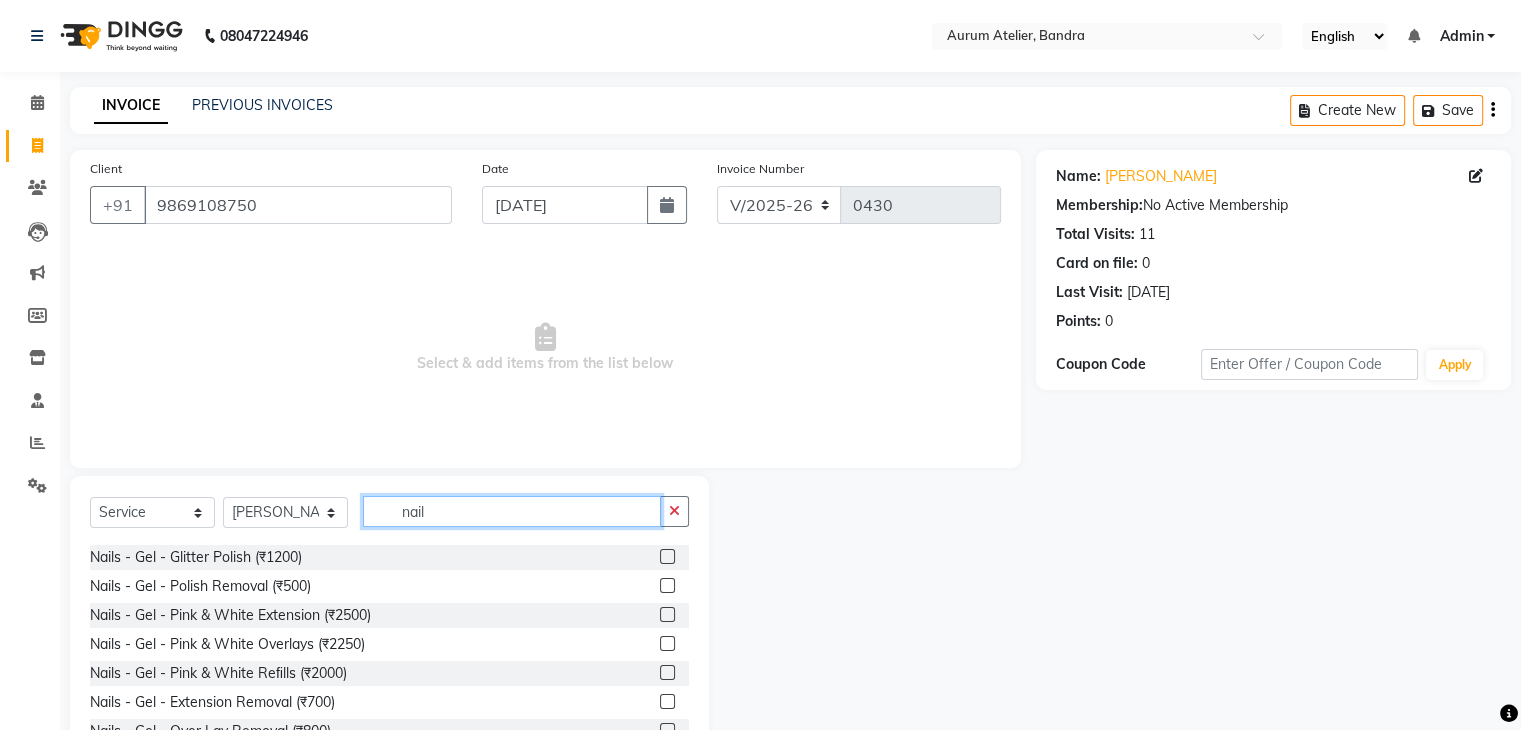 type on "nail" 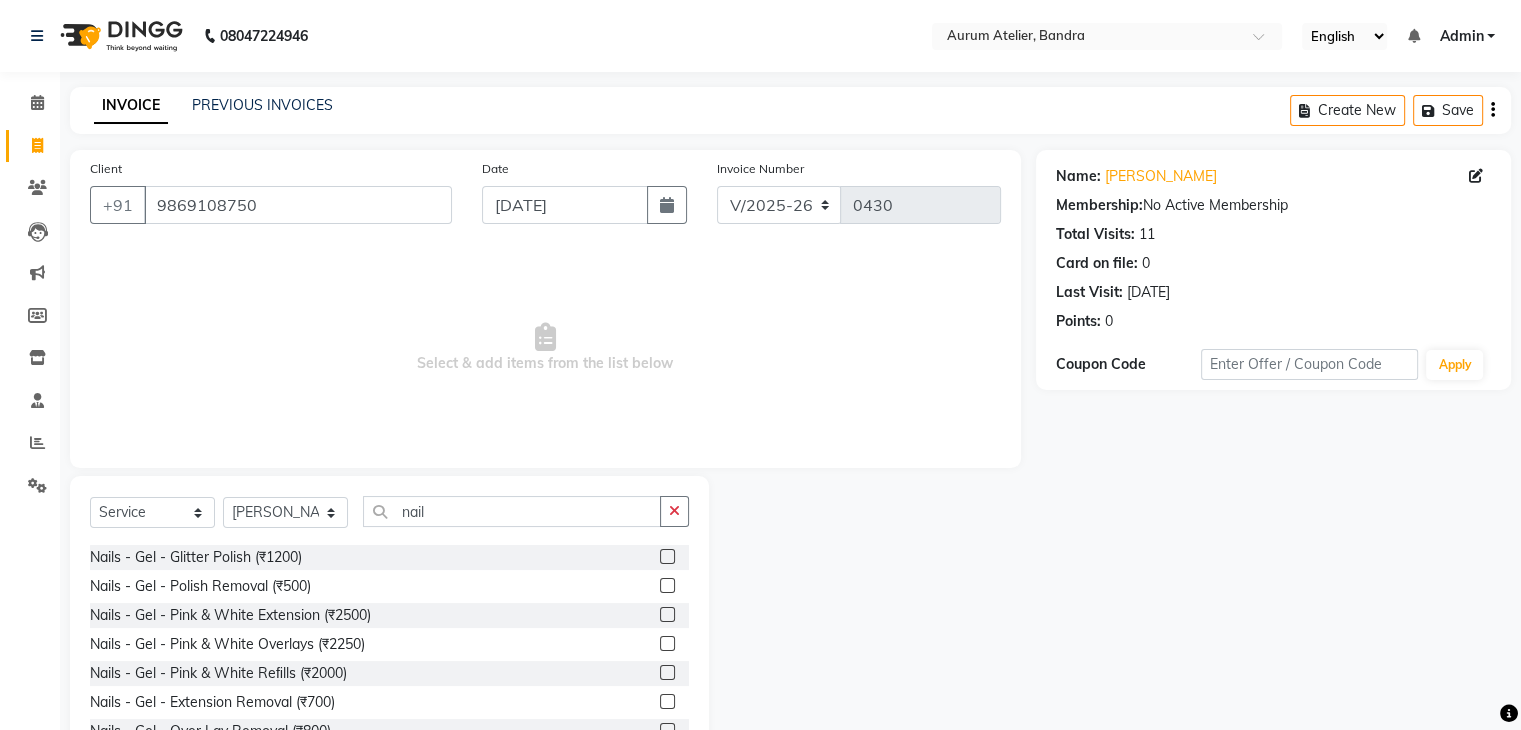 click 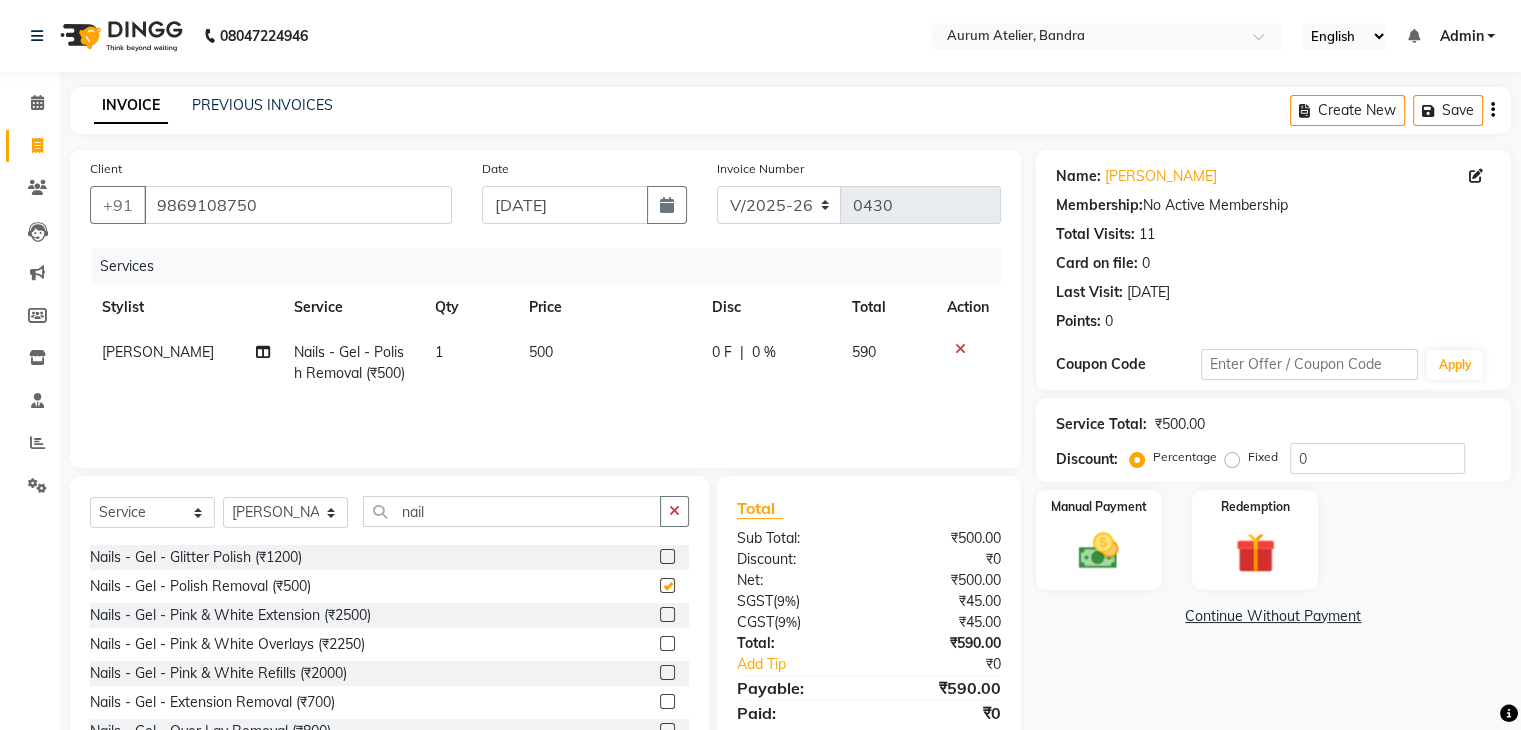 checkbox on "false" 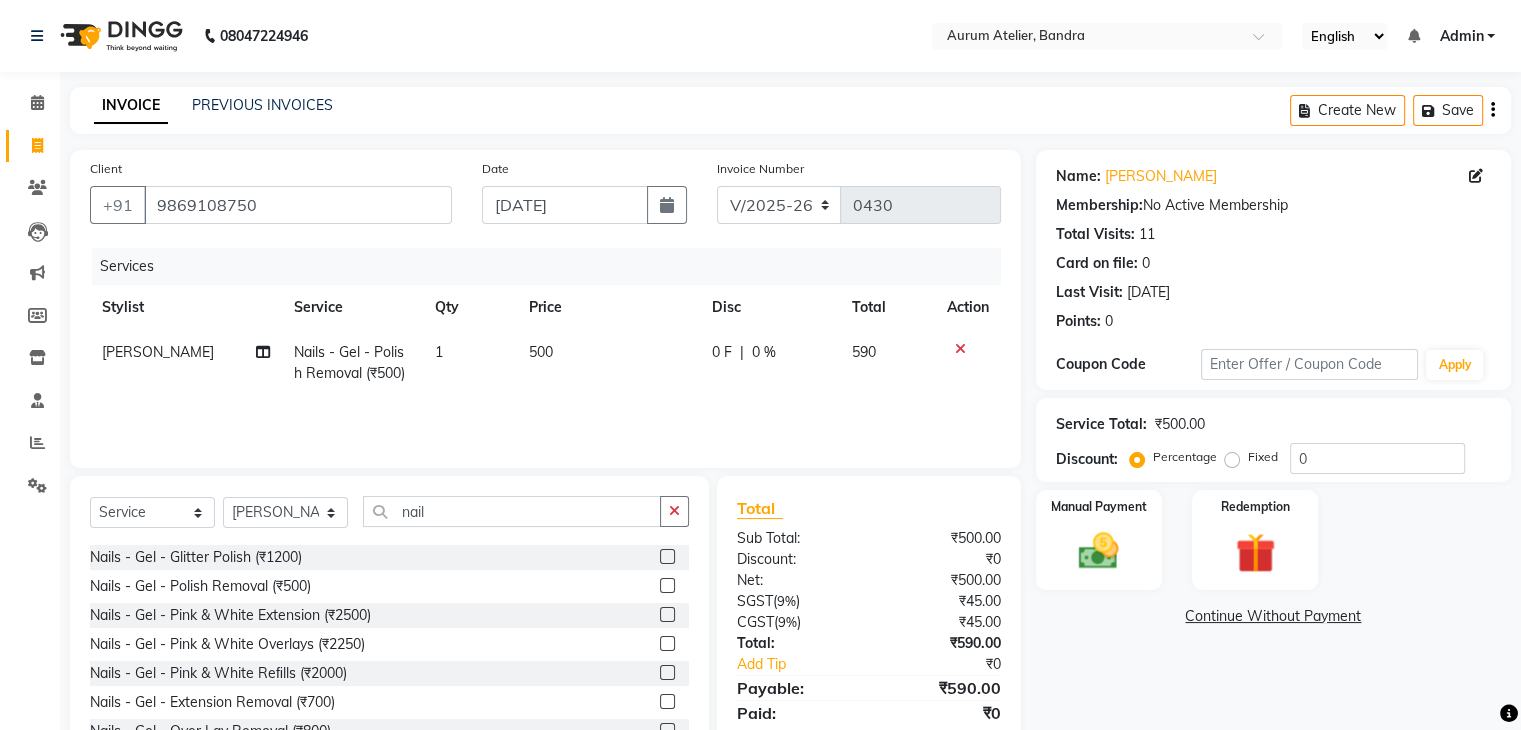 click on "500" 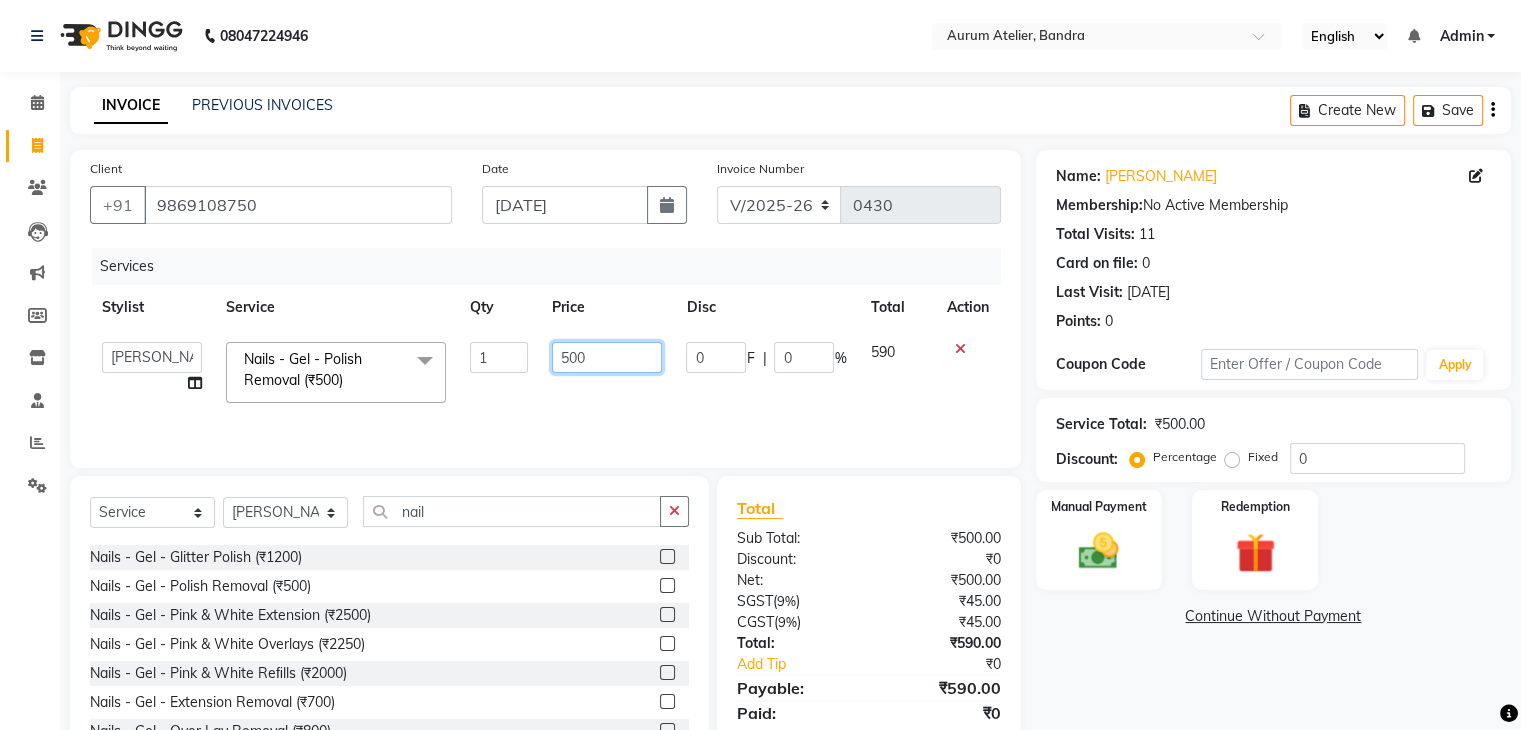 click on "500" 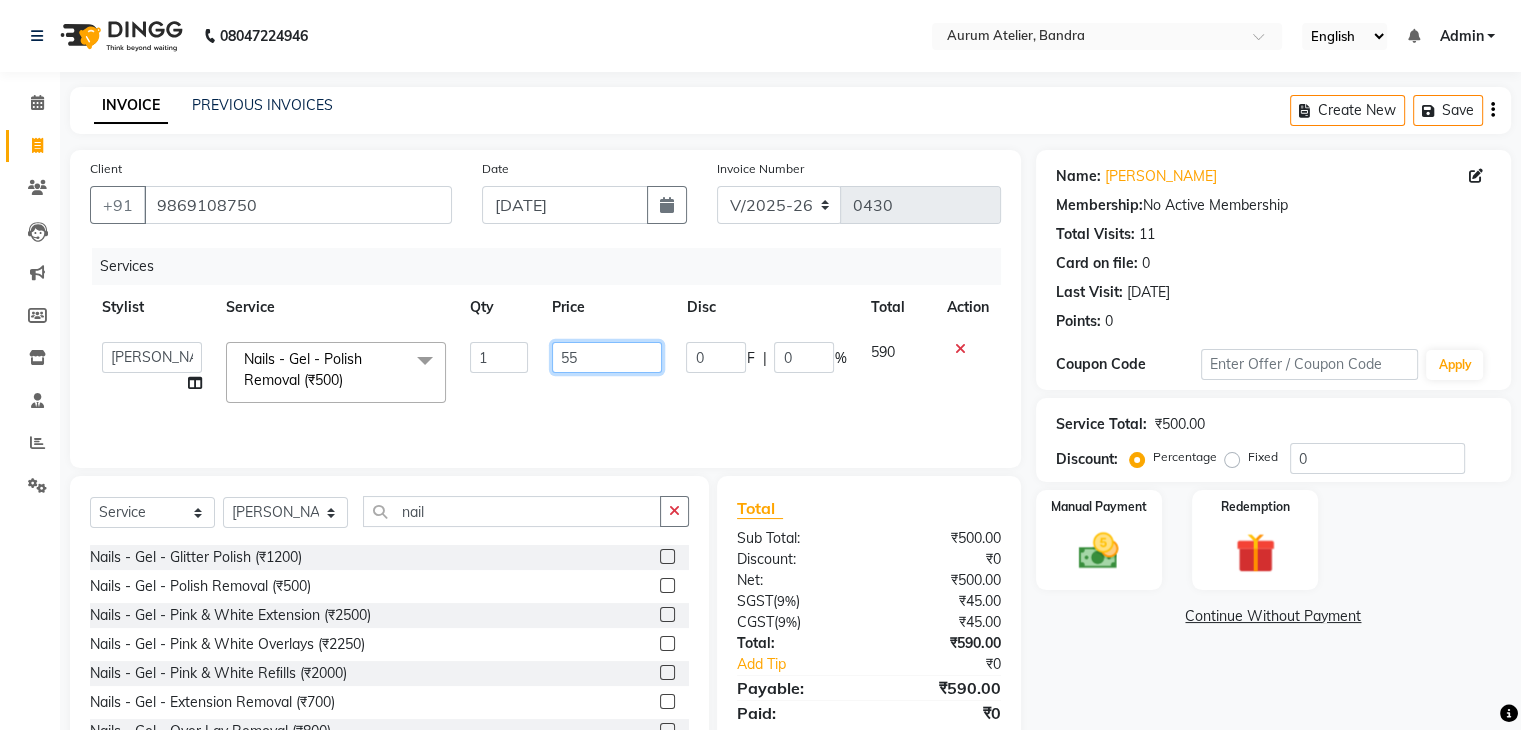 type on "550" 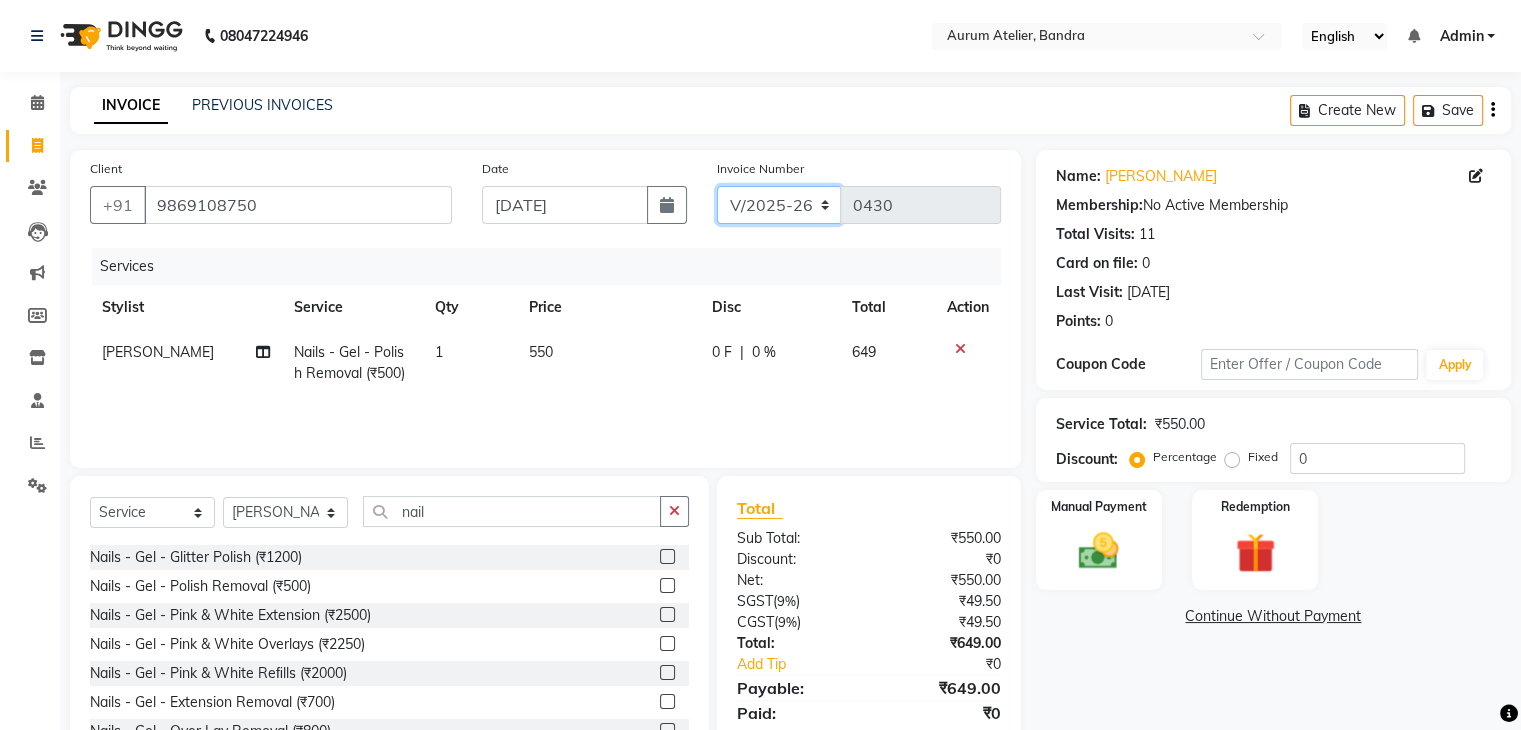 click on "C/2025-26 V/2025 V/2025-26" 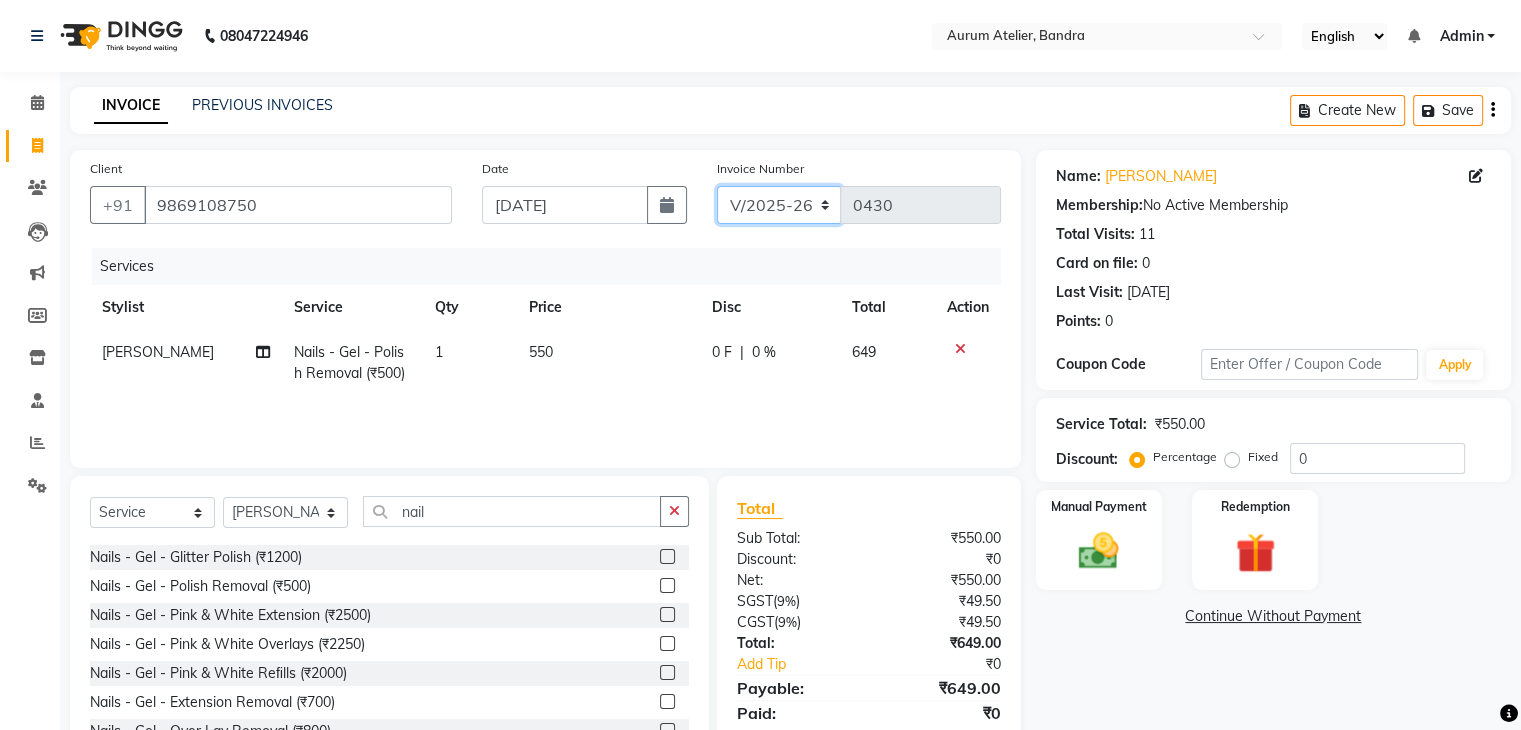select on "7590" 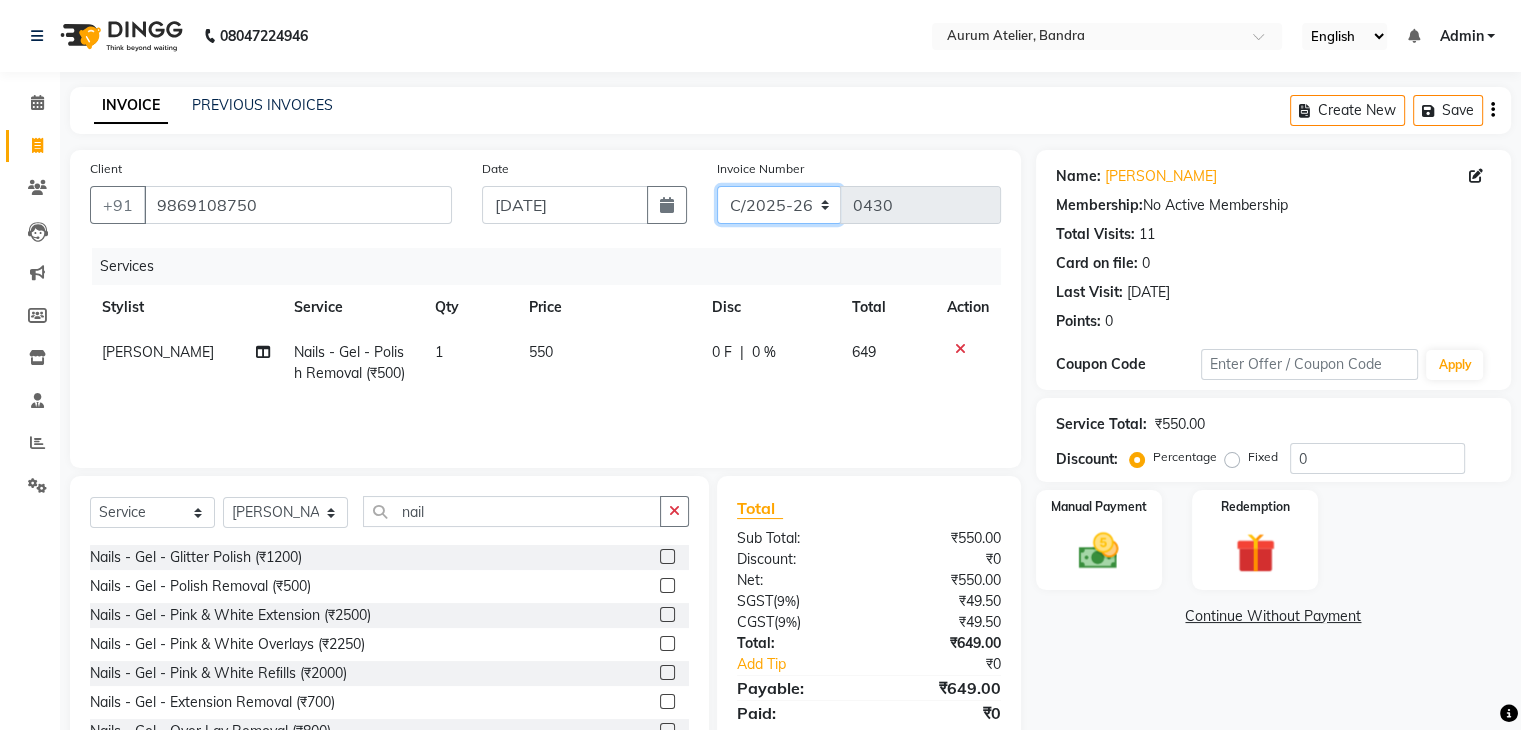 click on "C/2025-26 V/2025 V/2025-26" 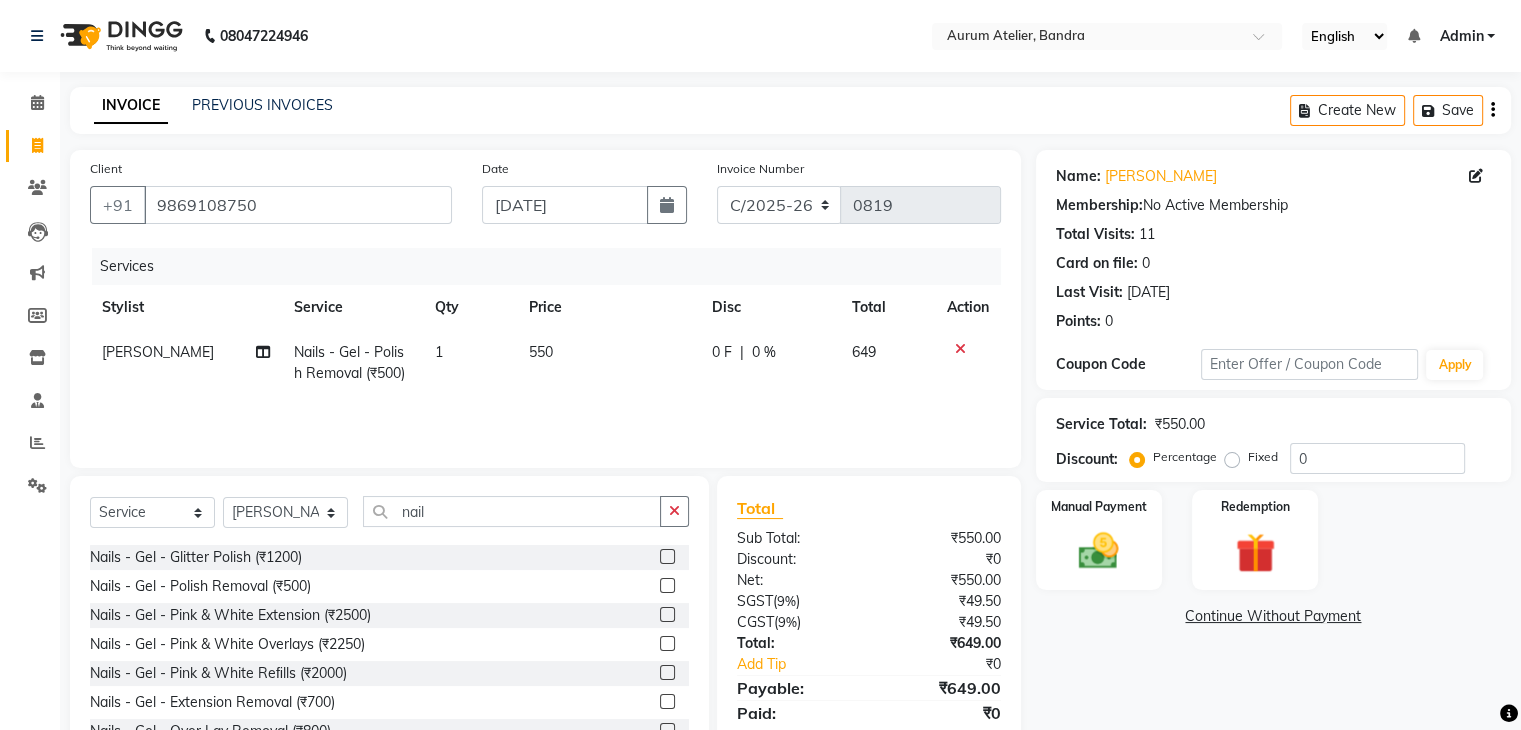 click on "Create New   Save" 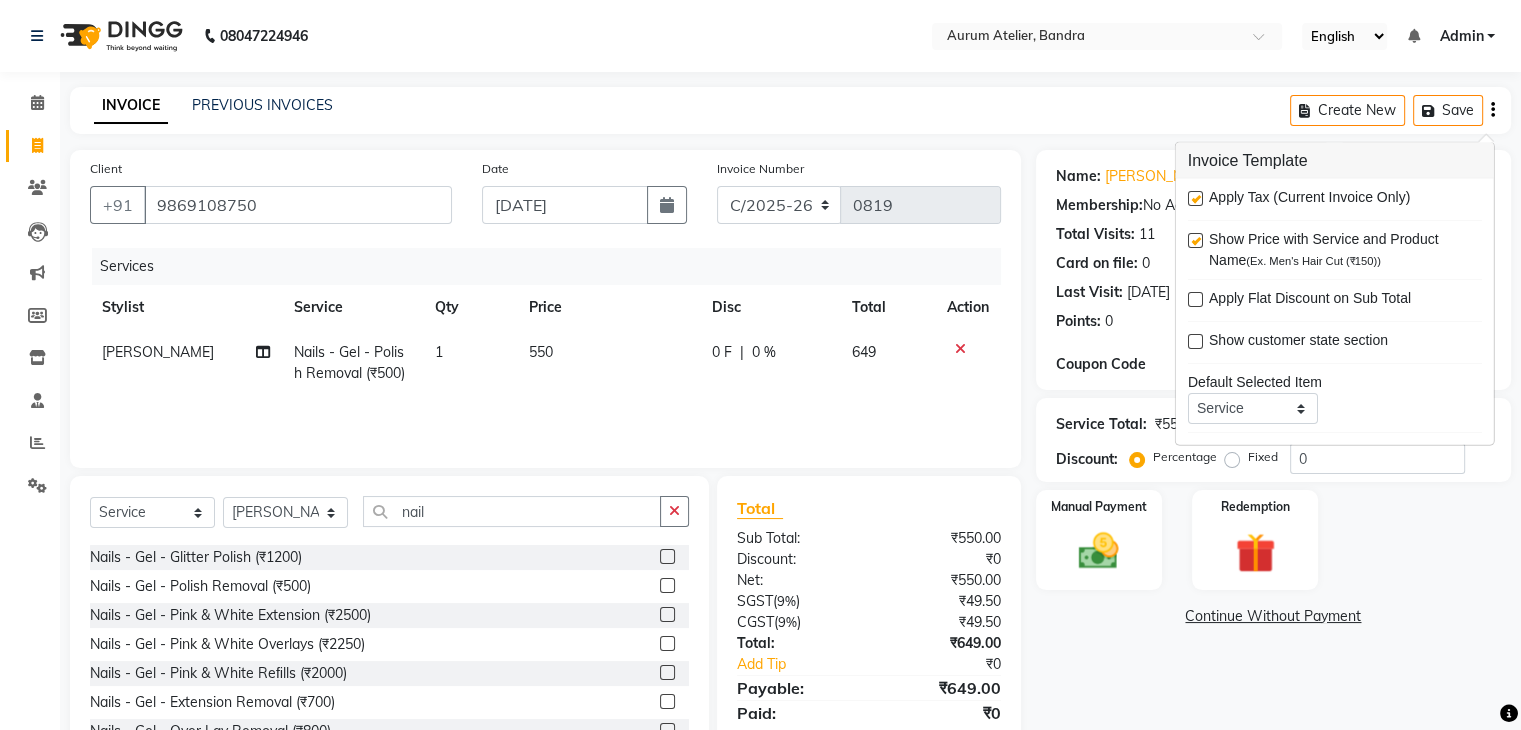 click at bounding box center [1195, 198] 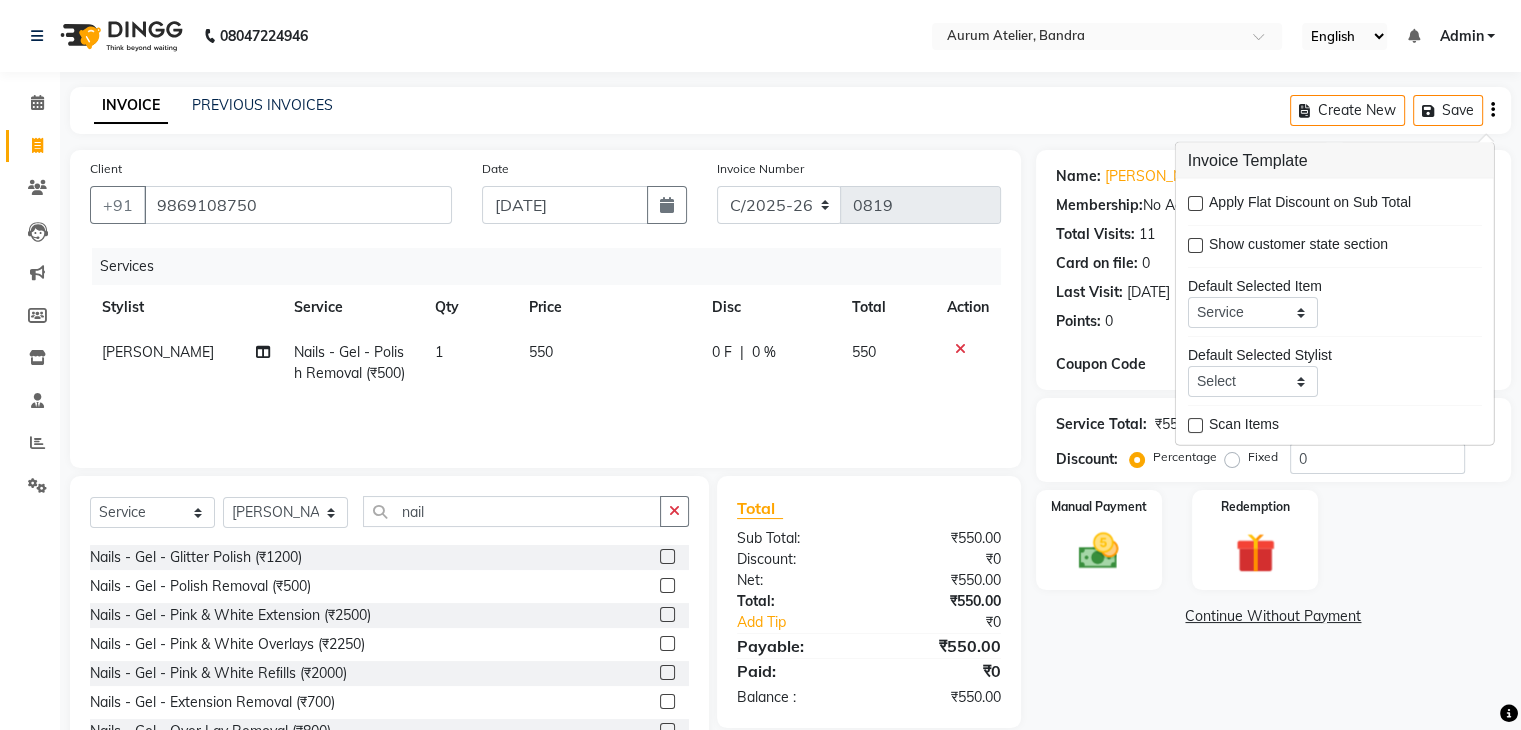 scroll, scrollTop: 96, scrollLeft: 0, axis: vertical 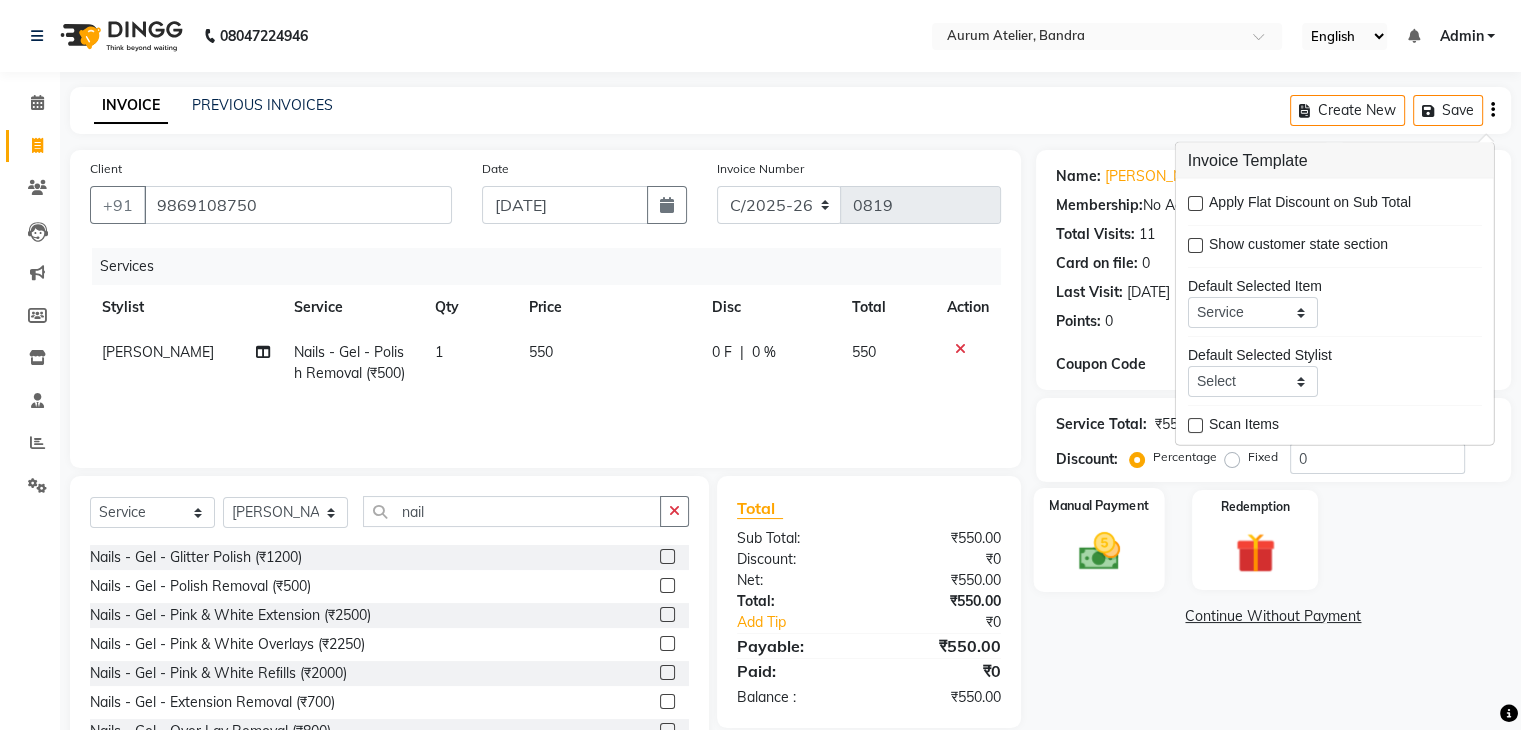 click 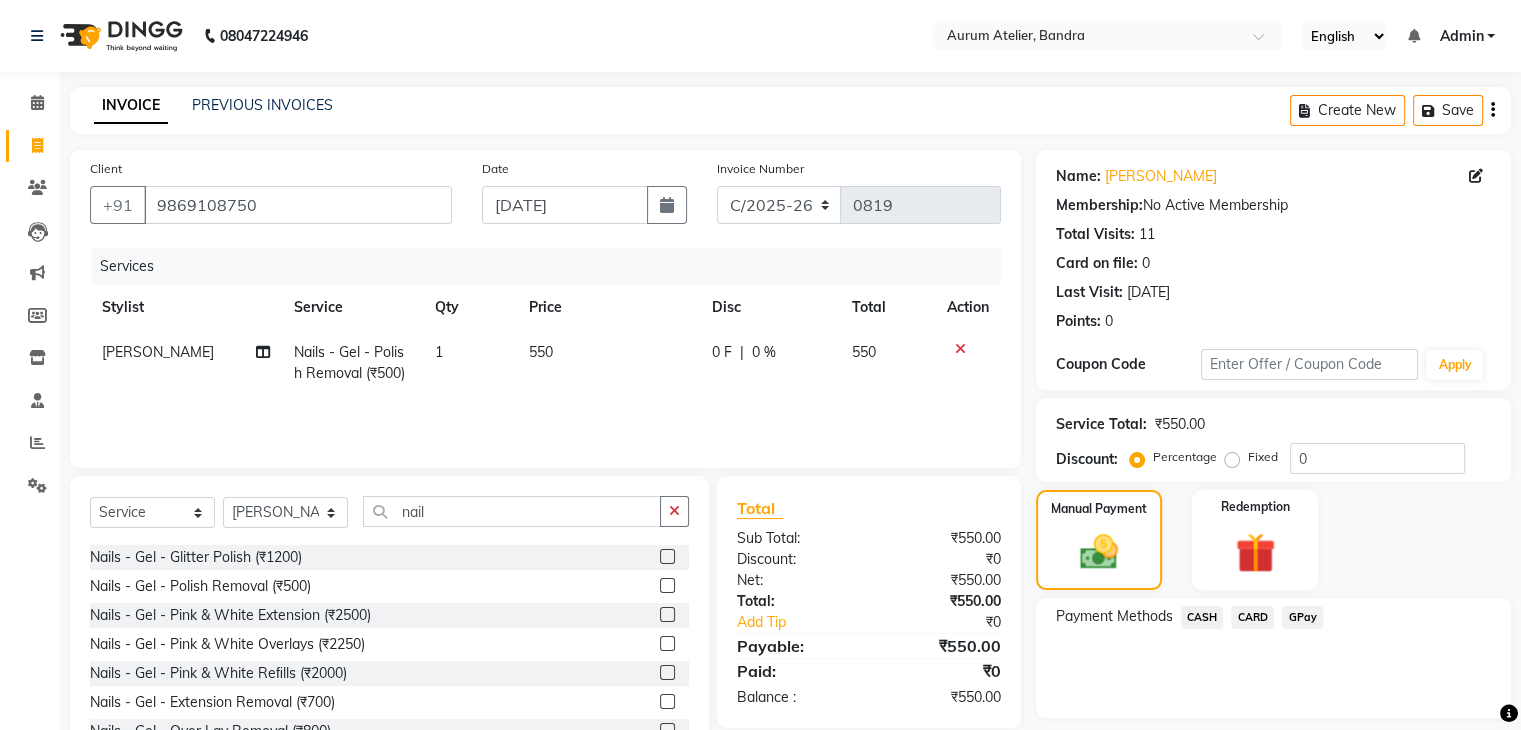 click on "CASH" 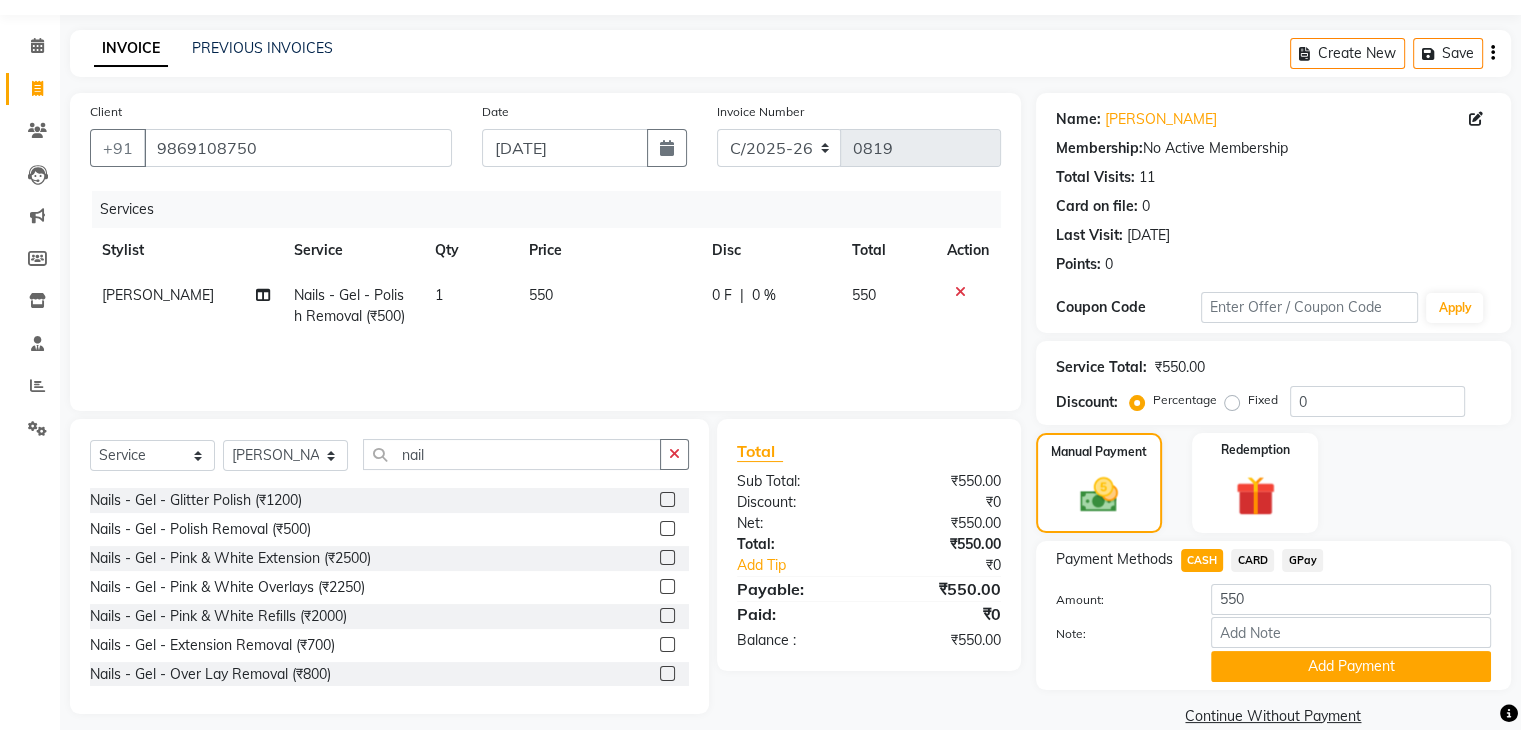 scroll, scrollTop: 89, scrollLeft: 0, axis: vertical 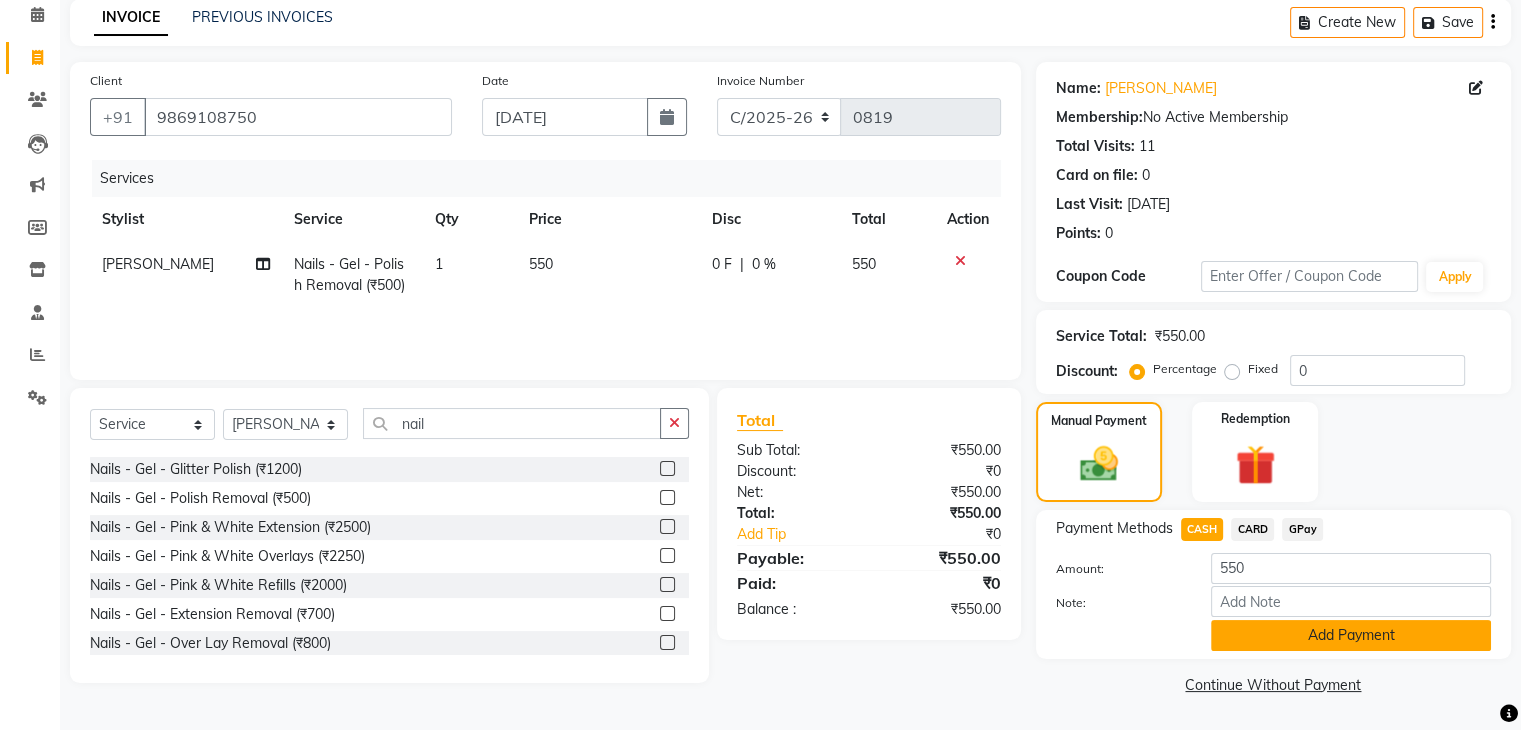click on "Add Payment" 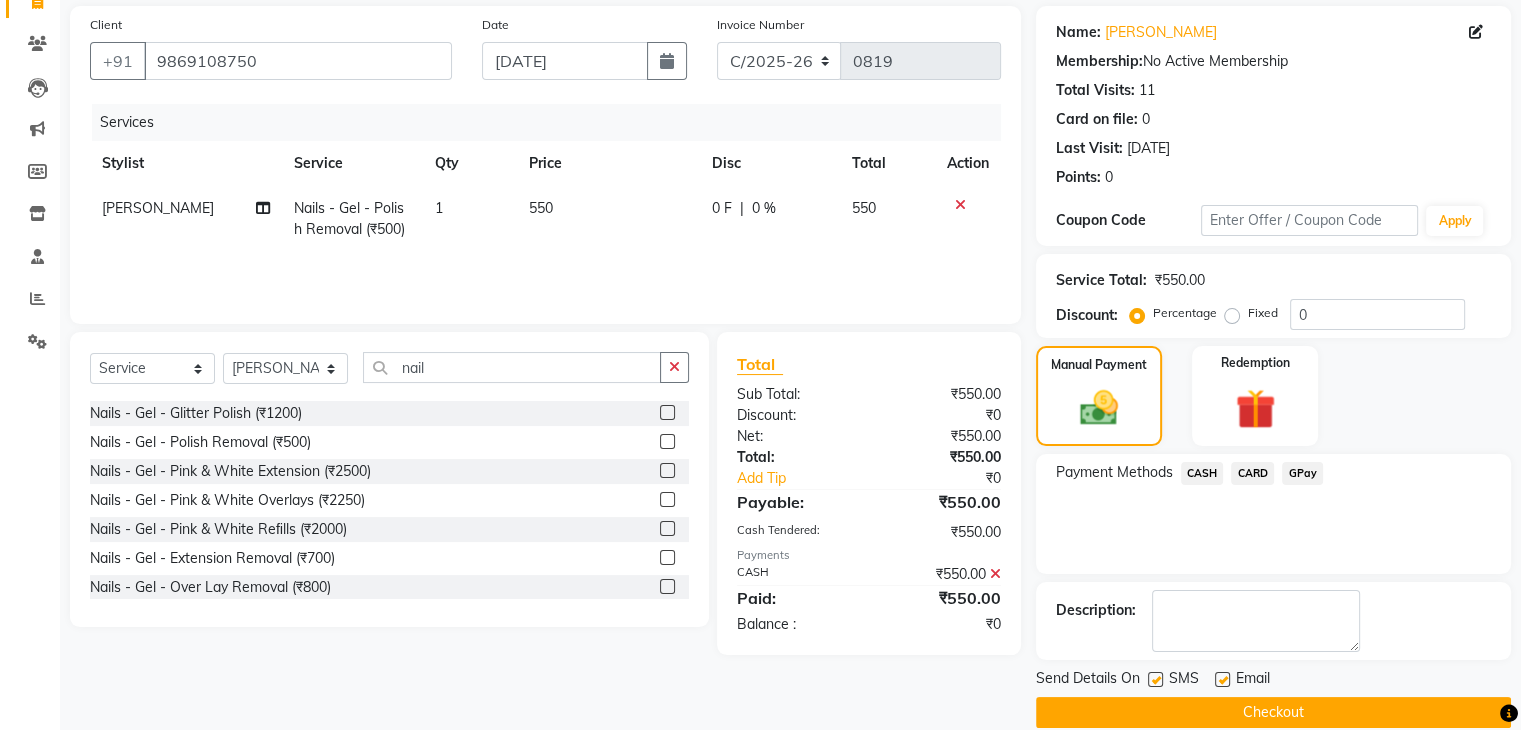 scroll, scrollTop: 171, scrollLeft: 0, axis: vertical 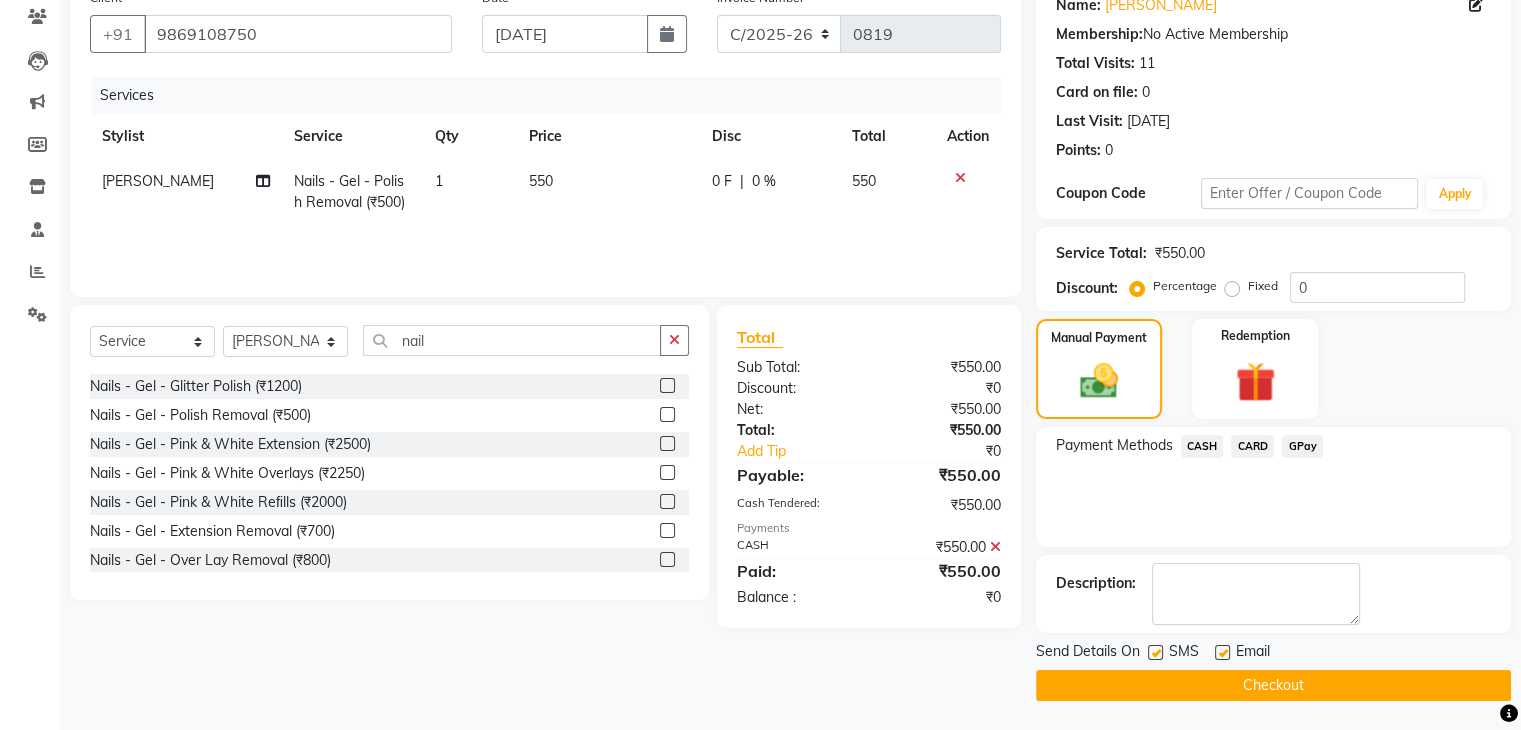 click 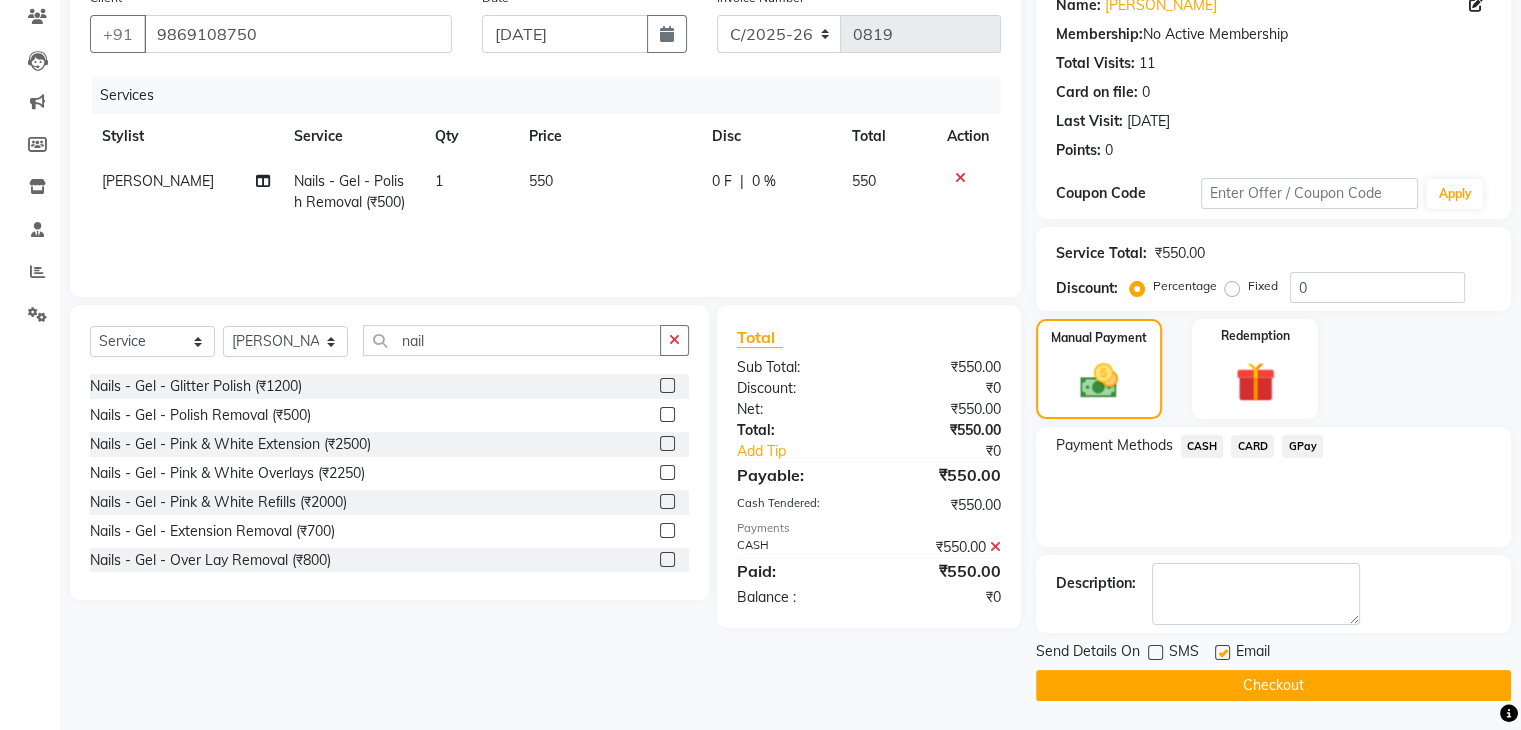 click 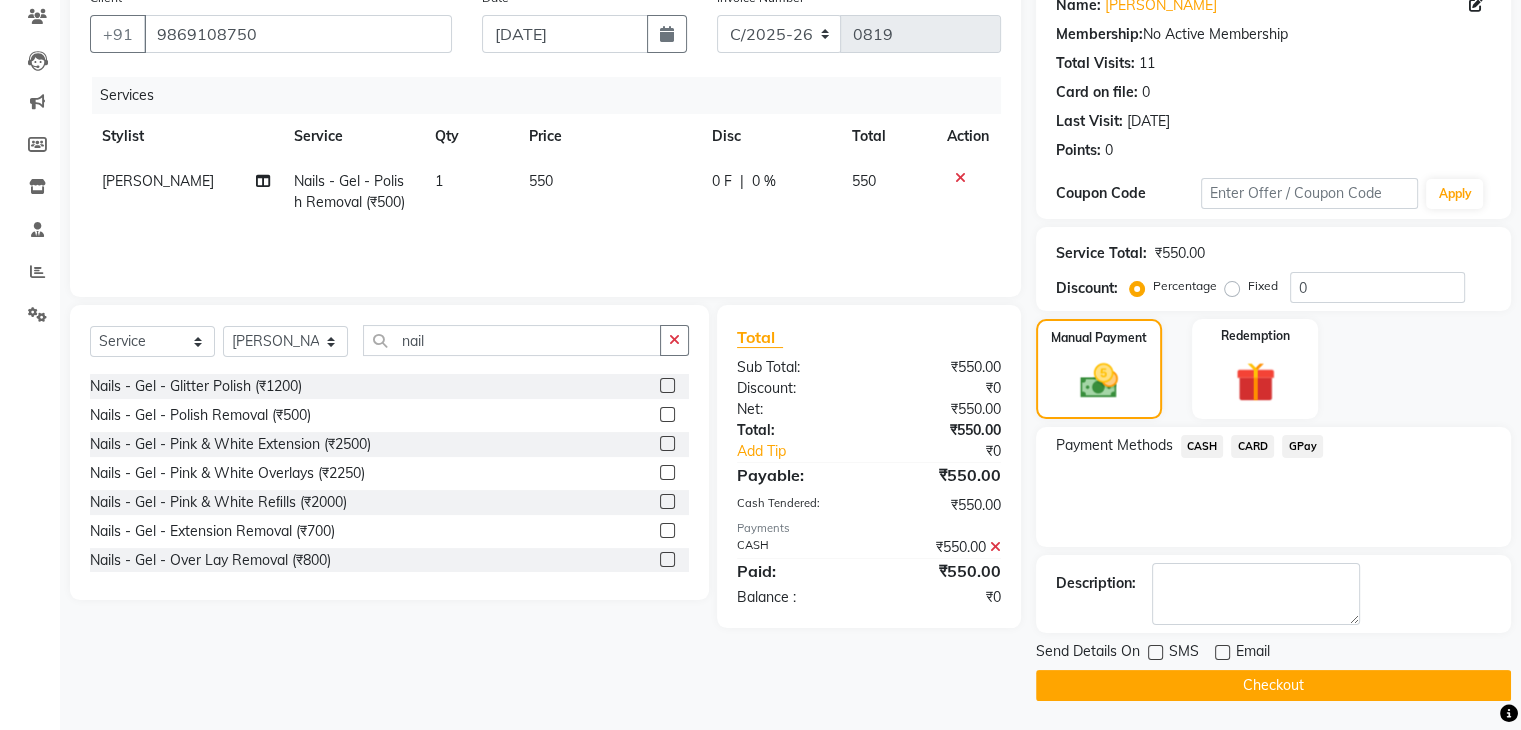 click on "Checkout" 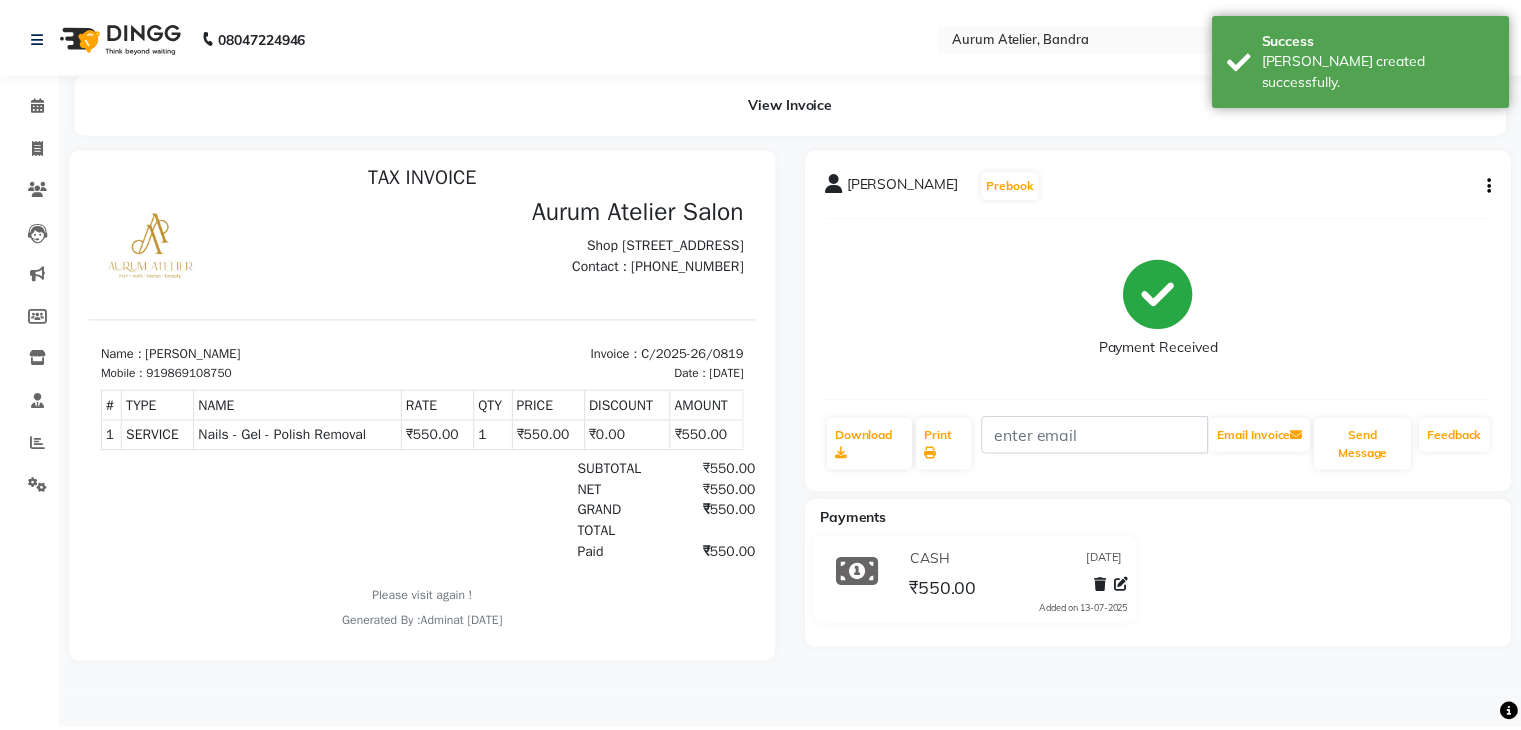 scroll, scrollTop: 16, scrollLeft: 0, axis: vertical 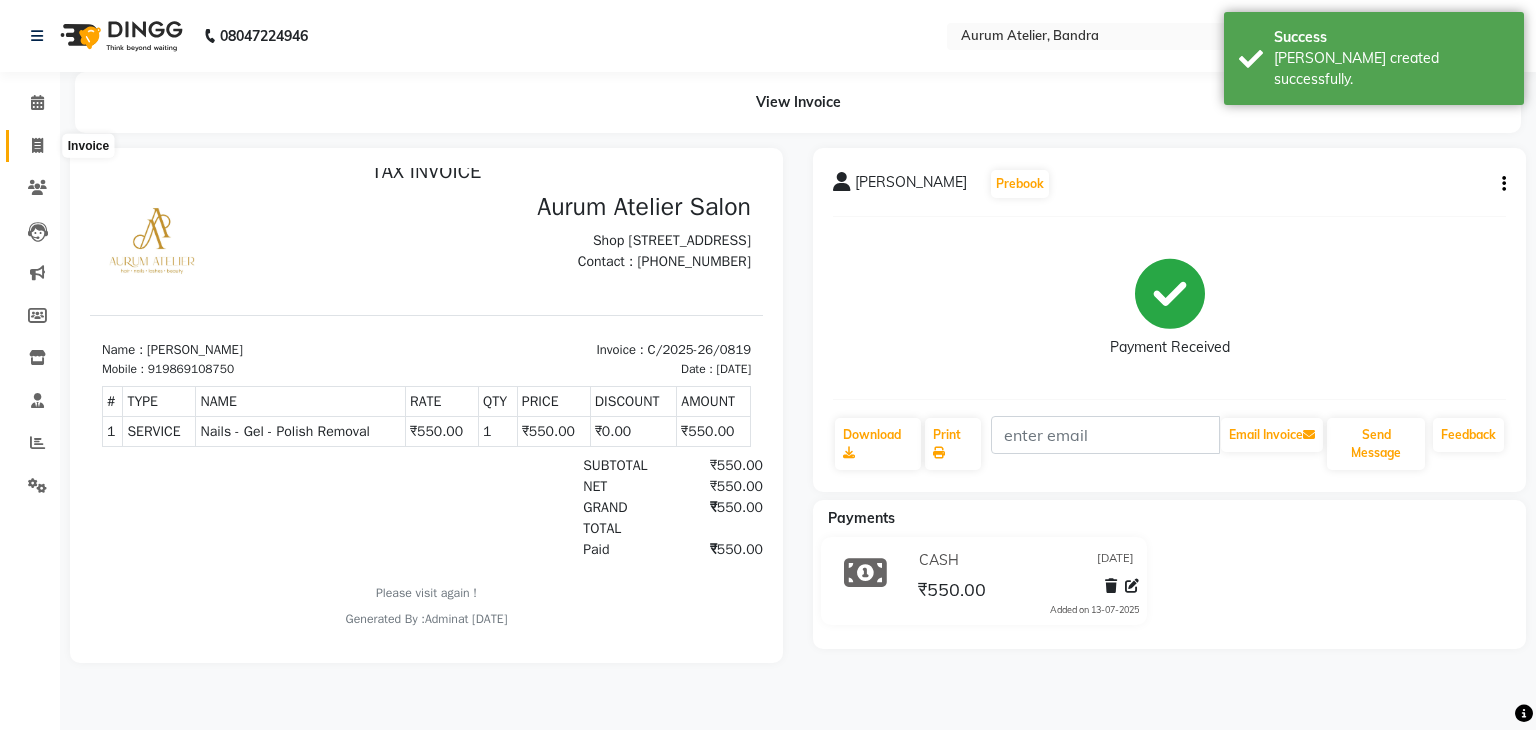 click 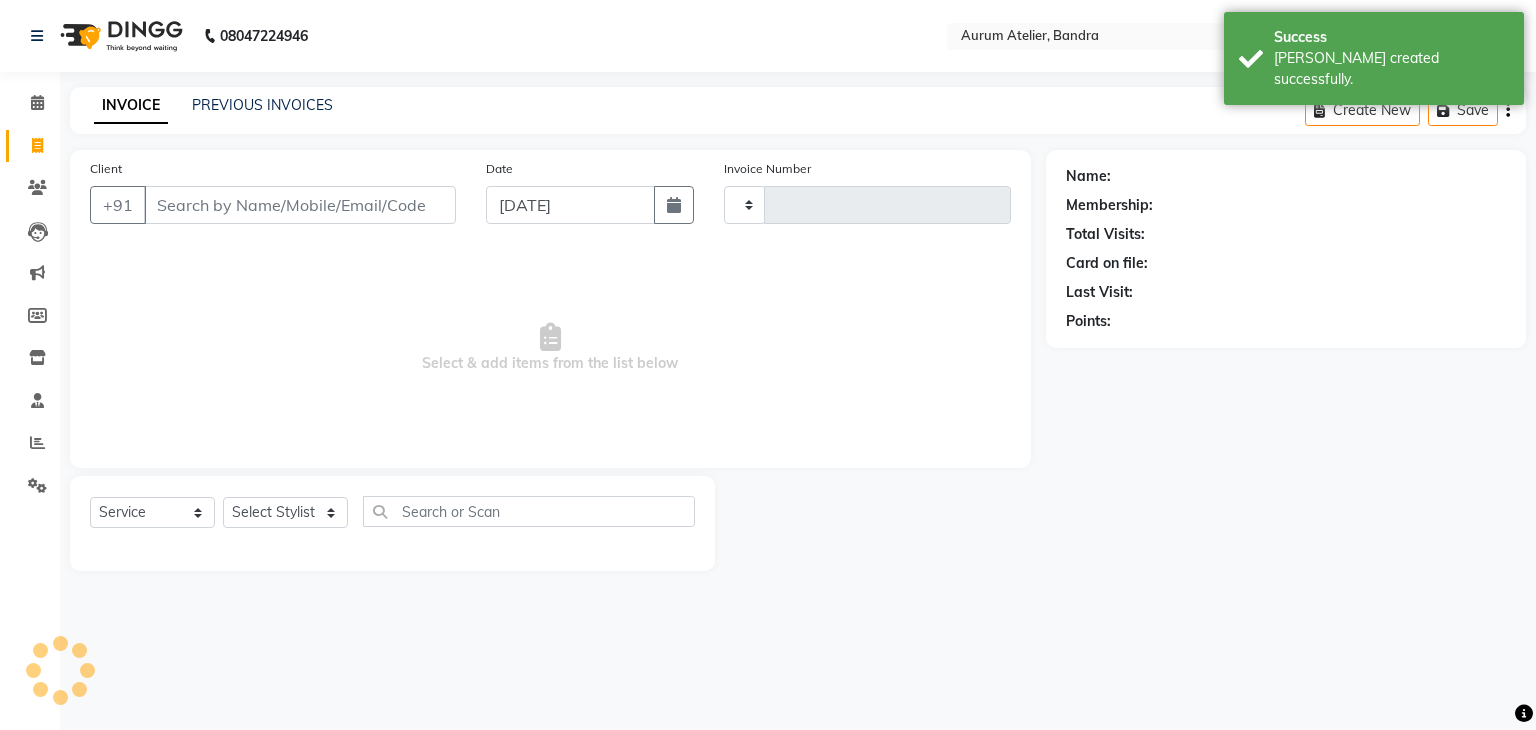 type on "0430" 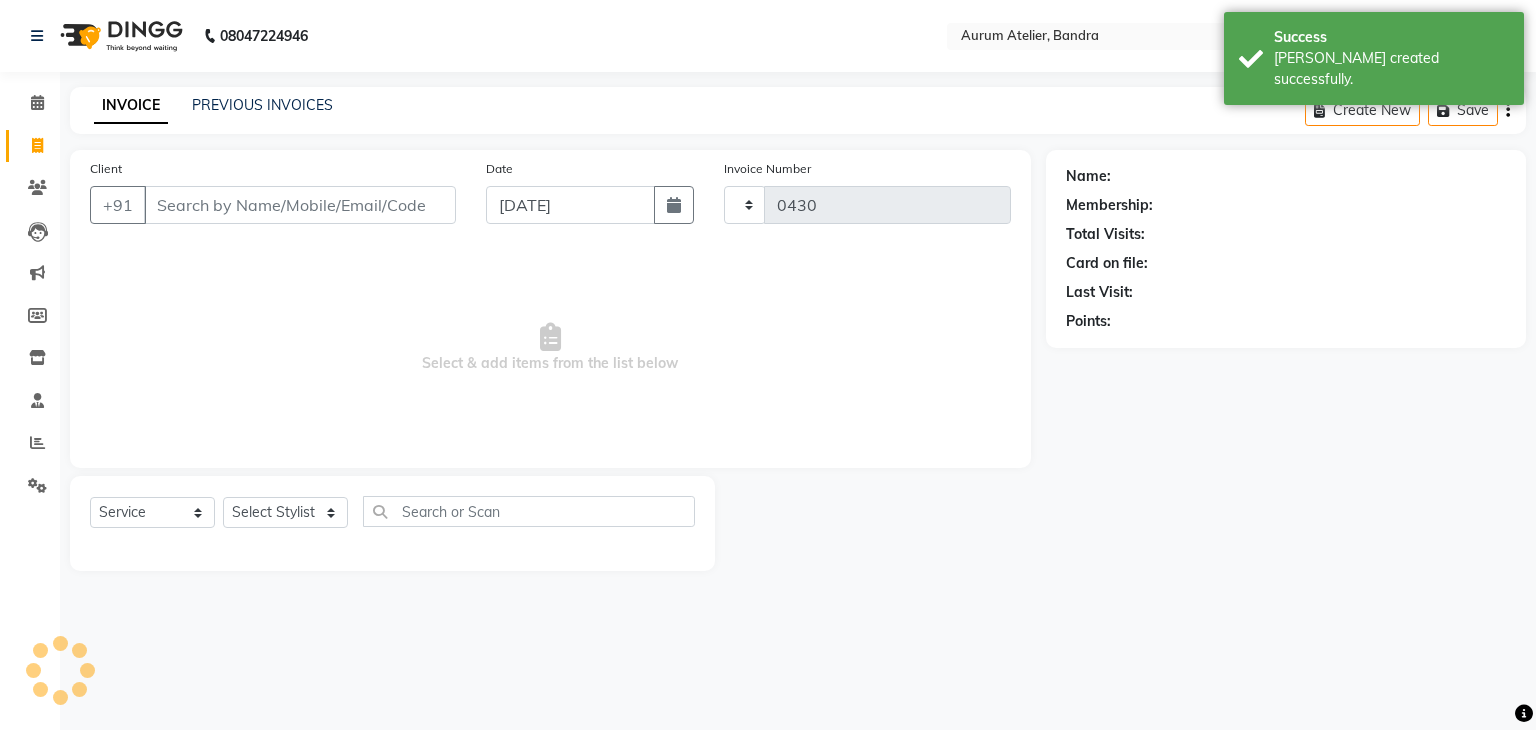 select on "7410" 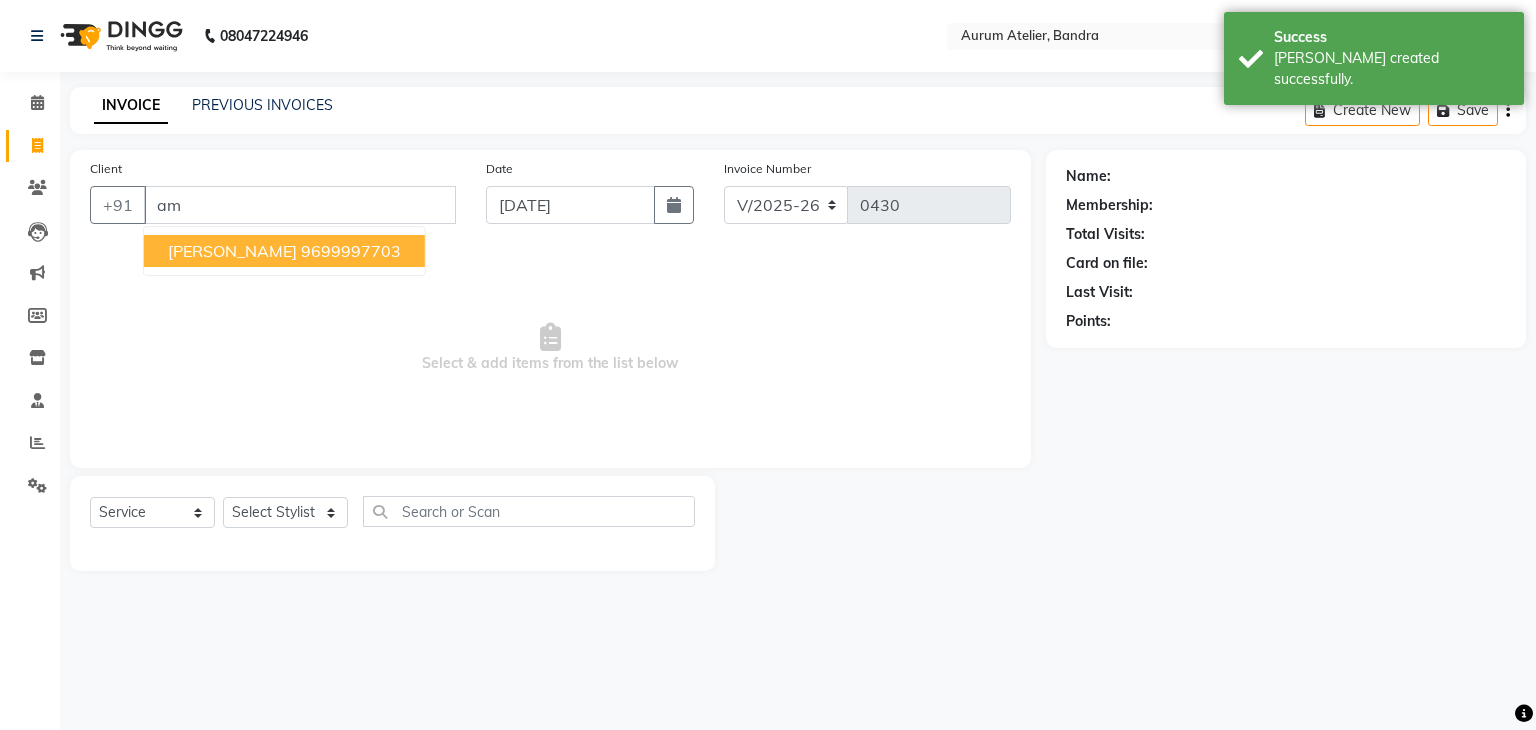 type on "a" 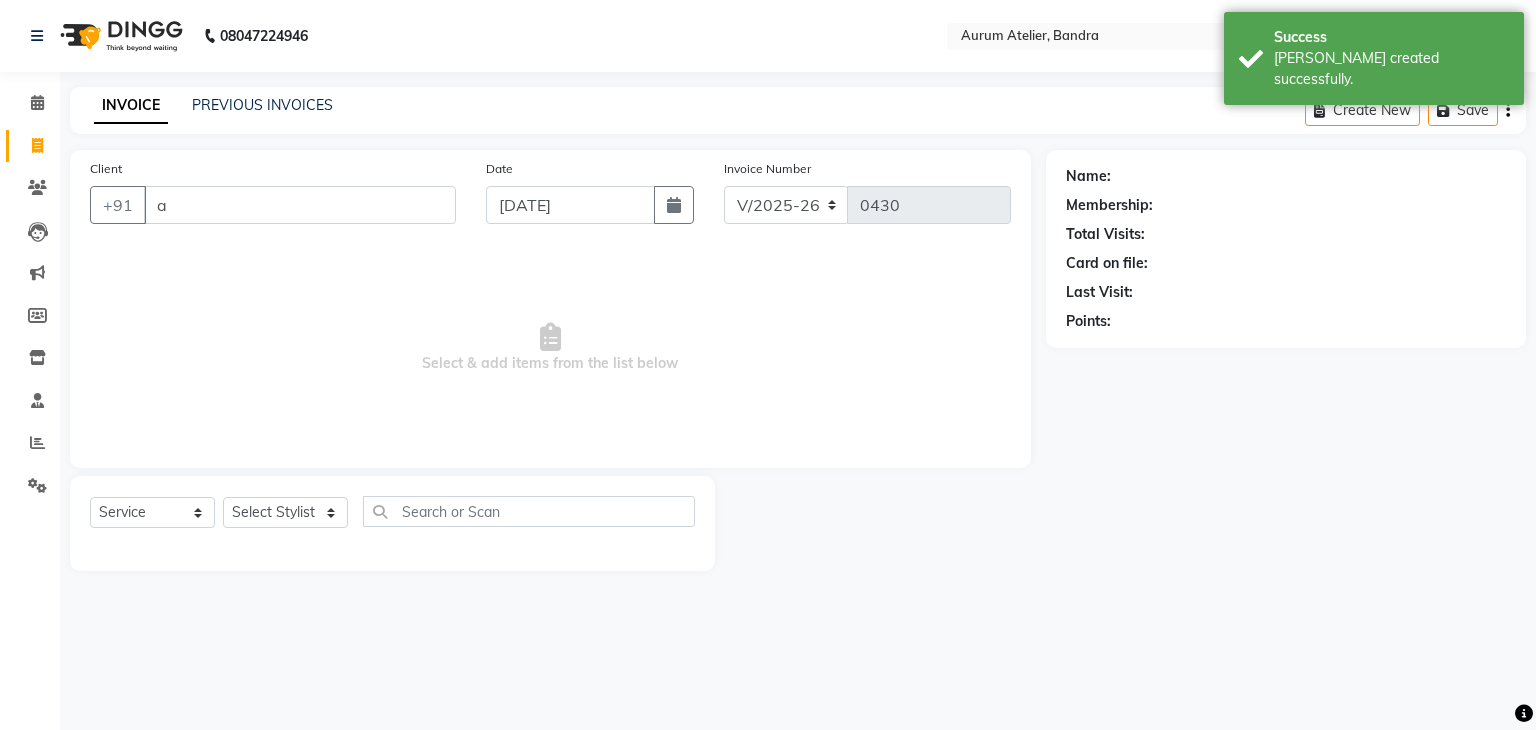 type 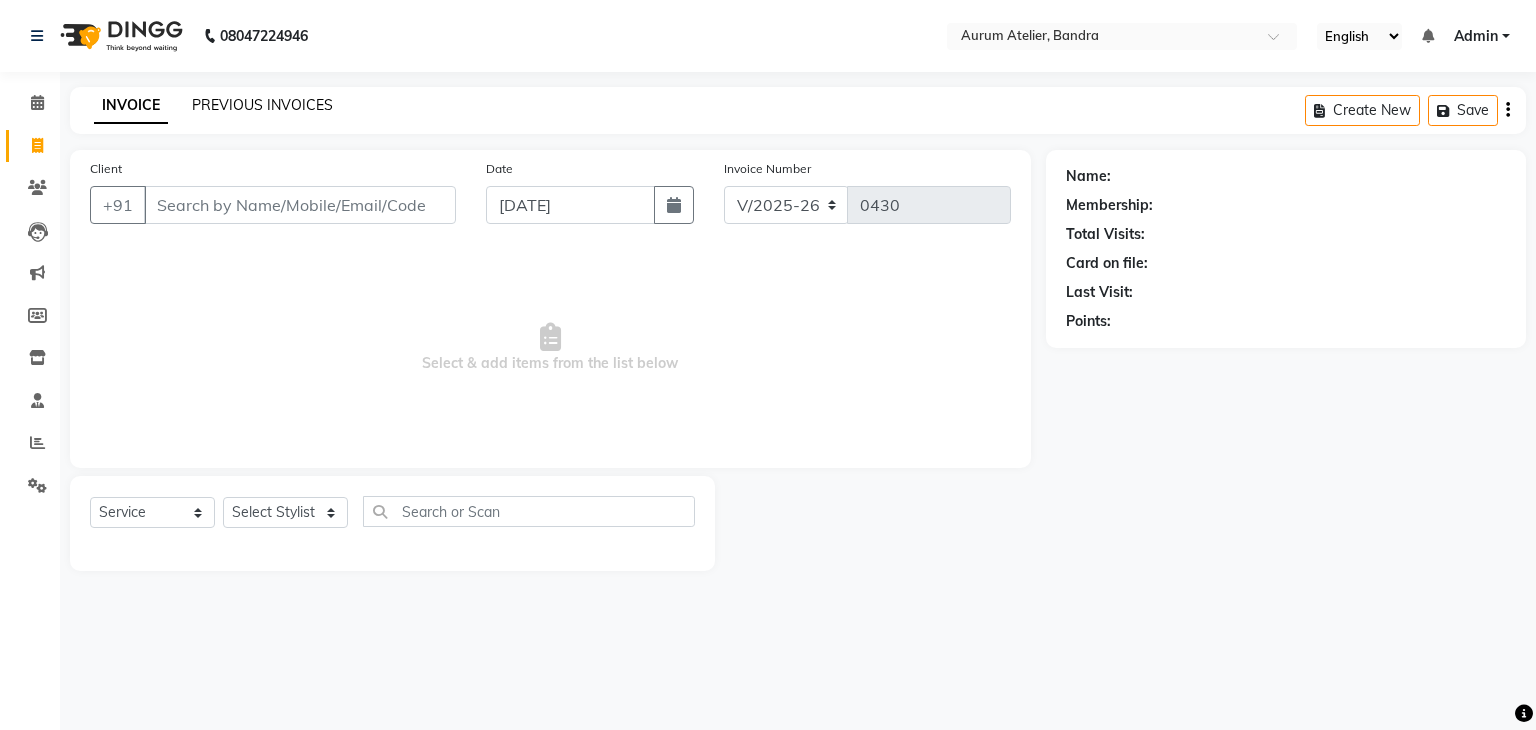 click on "PREVIOUS INVOICES" 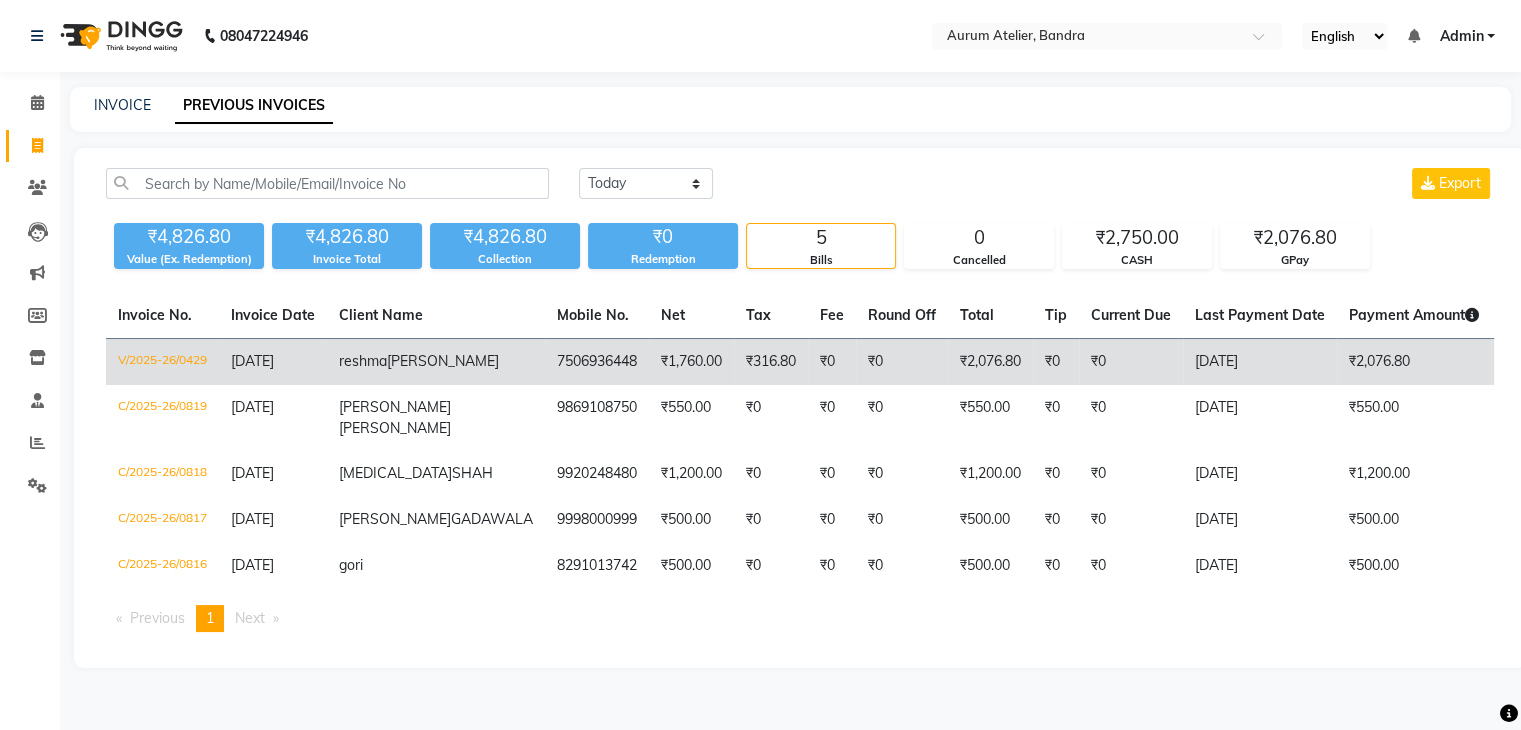 scroll, scrollTop: 0, scrollLeft: 0, axis: both 